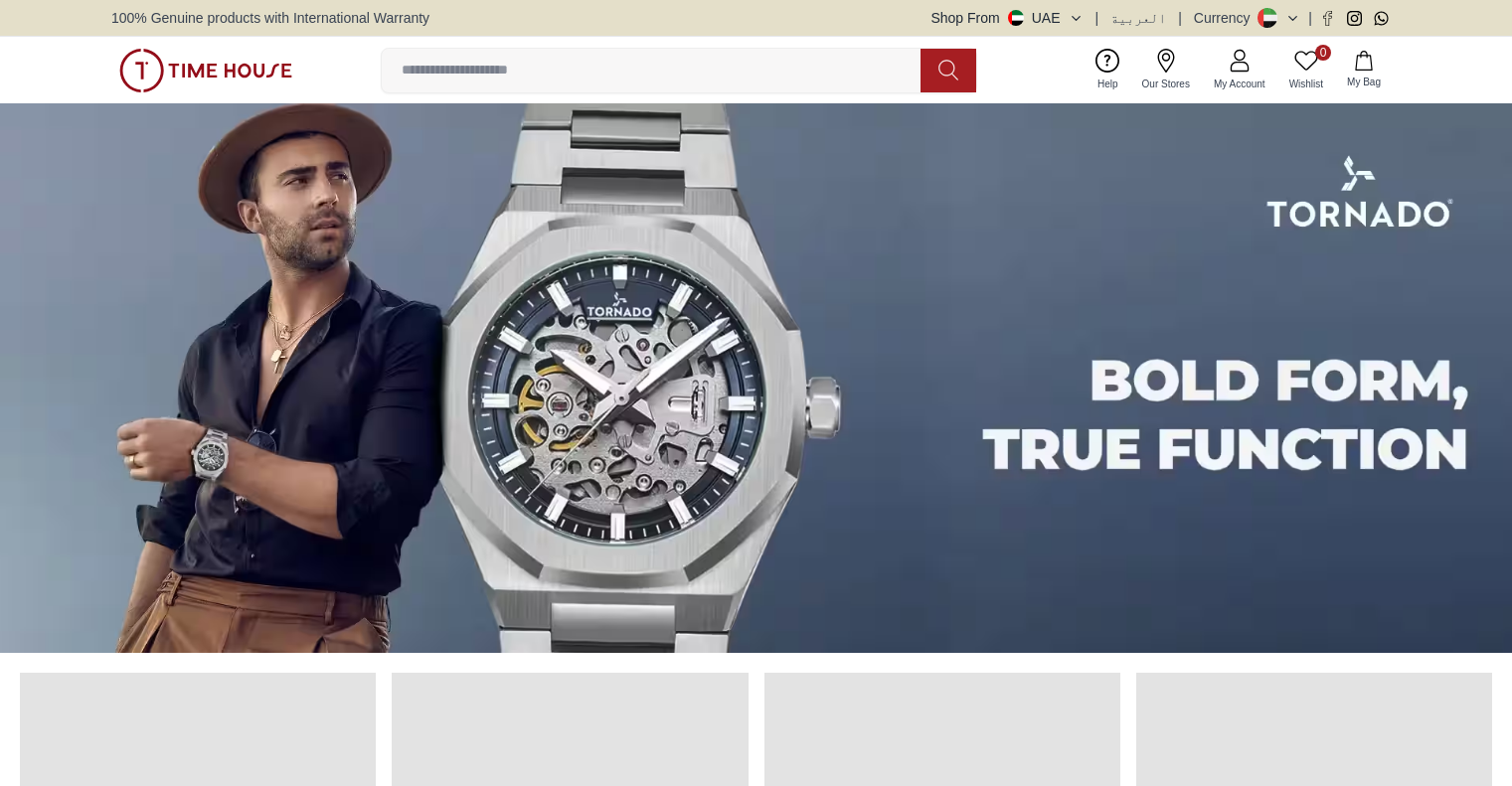 scroll, scrollTop: 0, scrollLeft: 0, axis: both 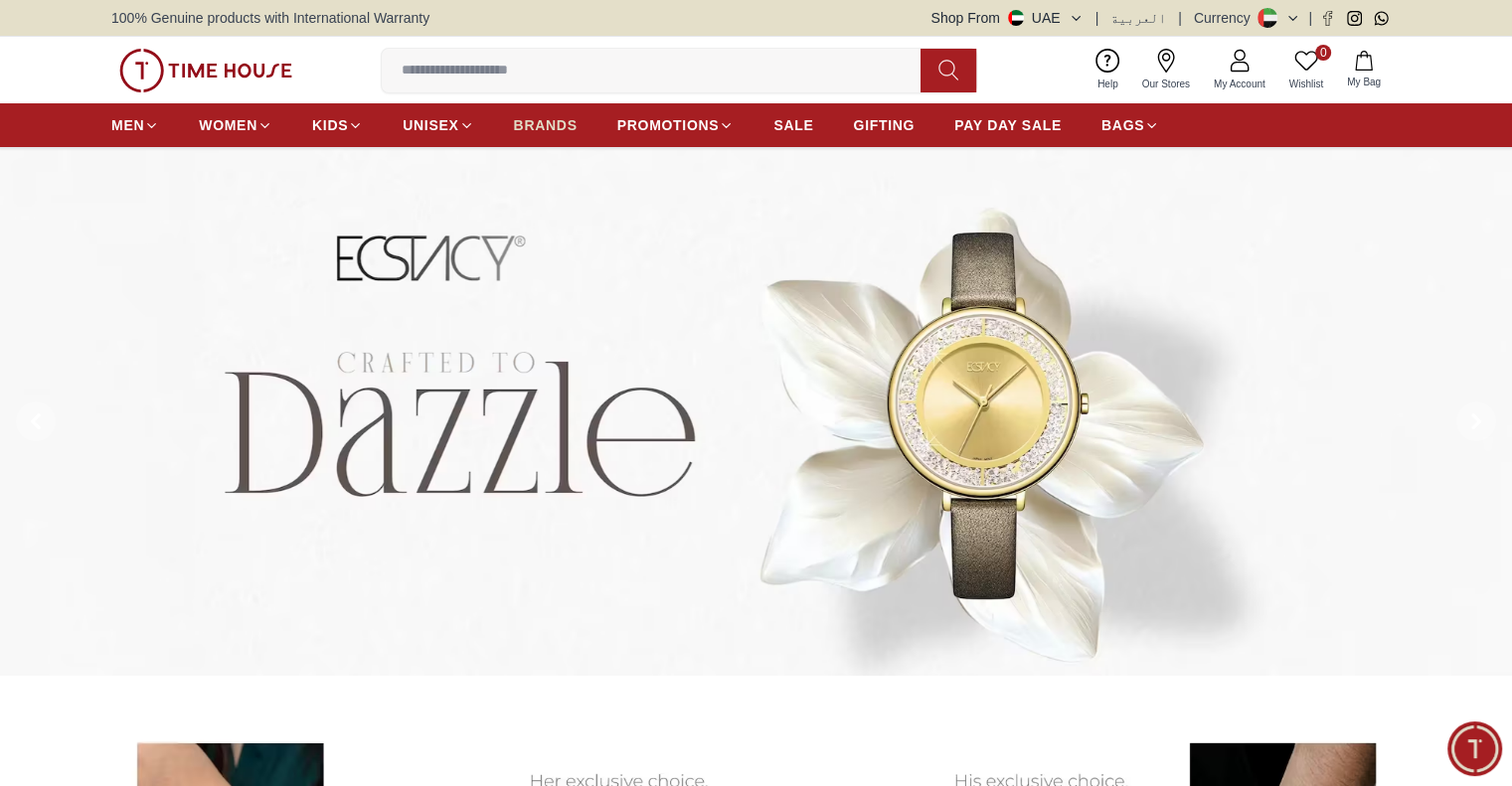 click on "BRANDS" at bounding box center (546, 125) 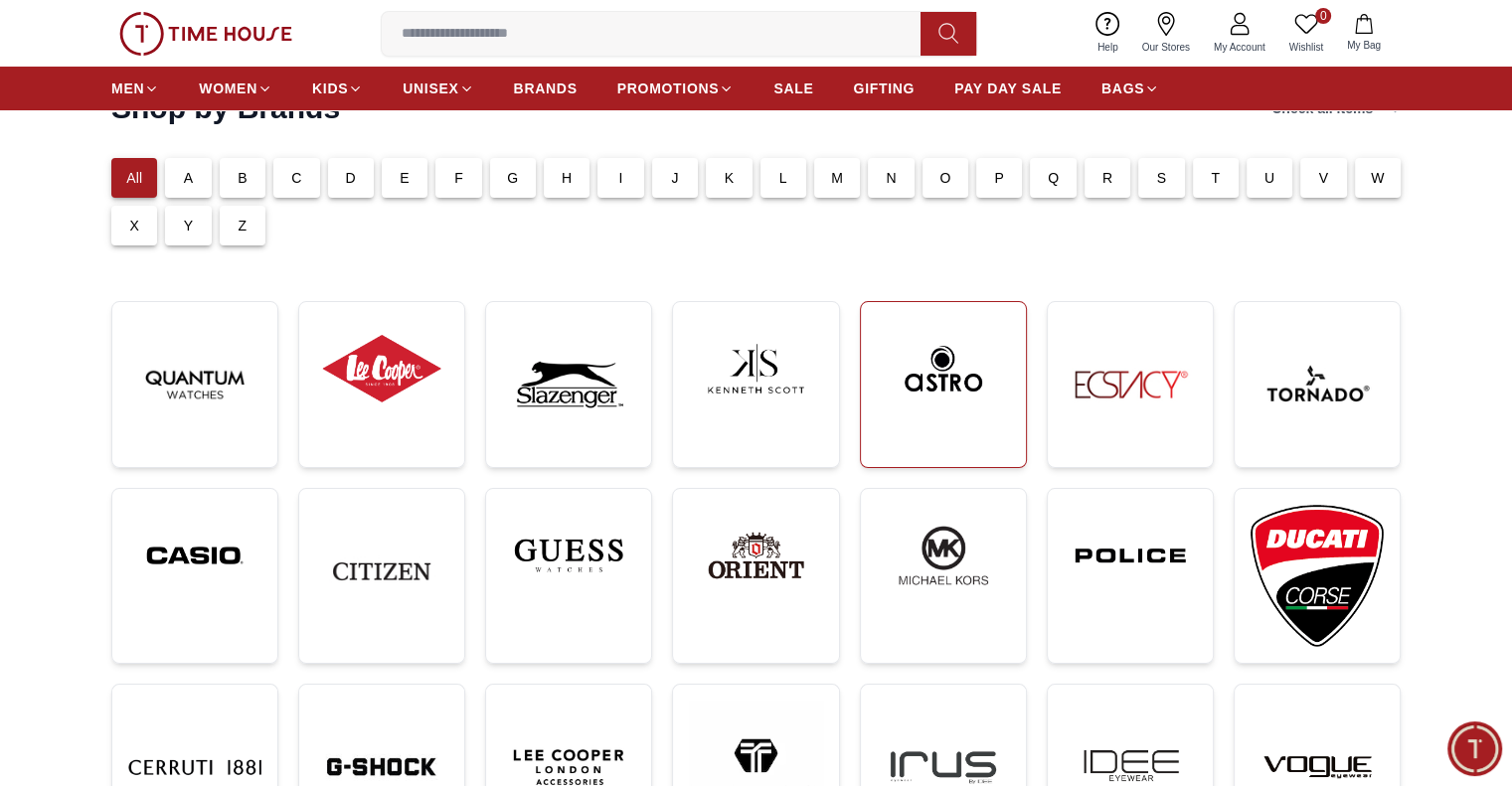 scroll, scrollTop: 199, scrollLeft: 0, axis: vertical 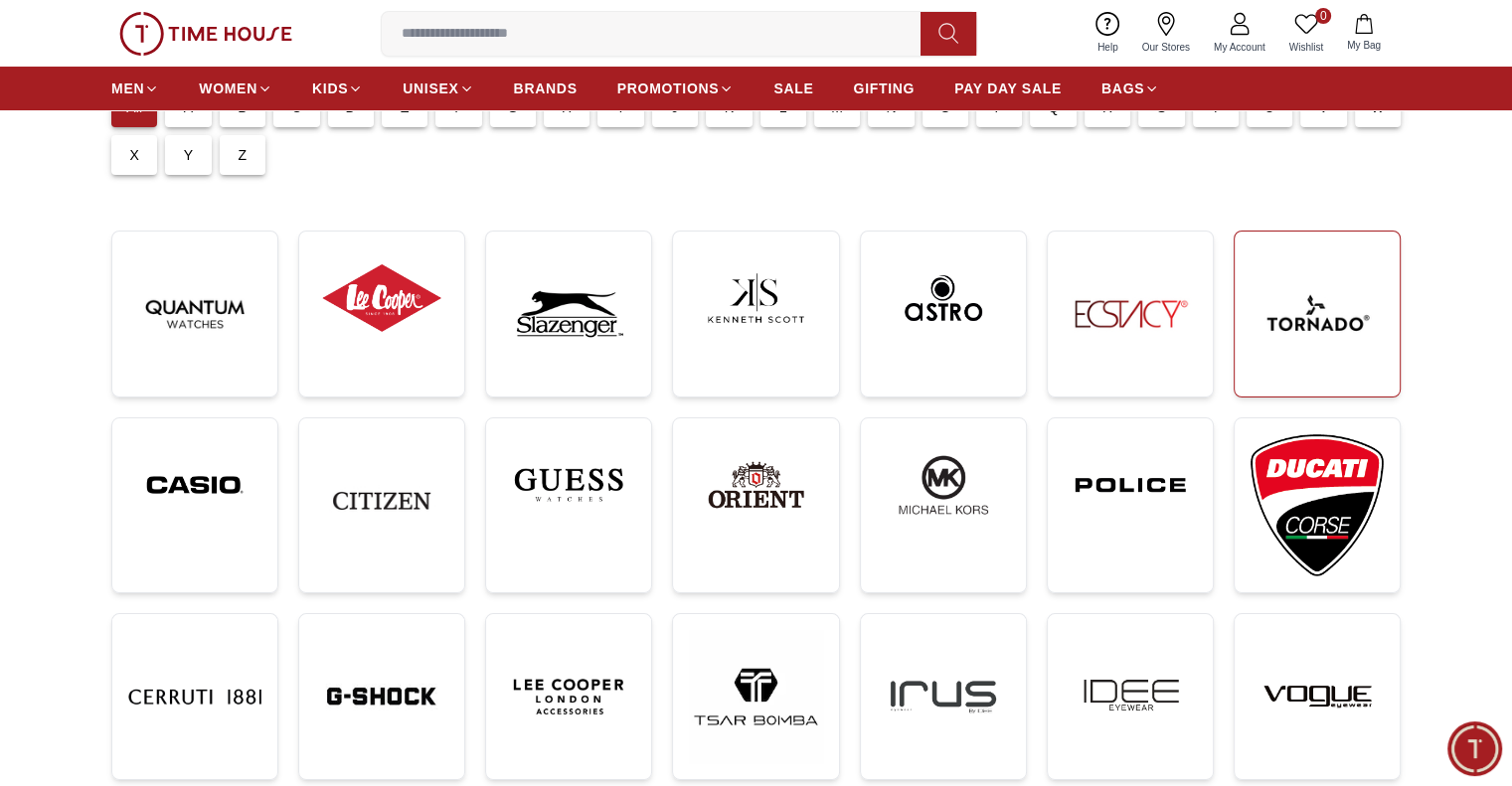 click at bounding box center (1317, 314) 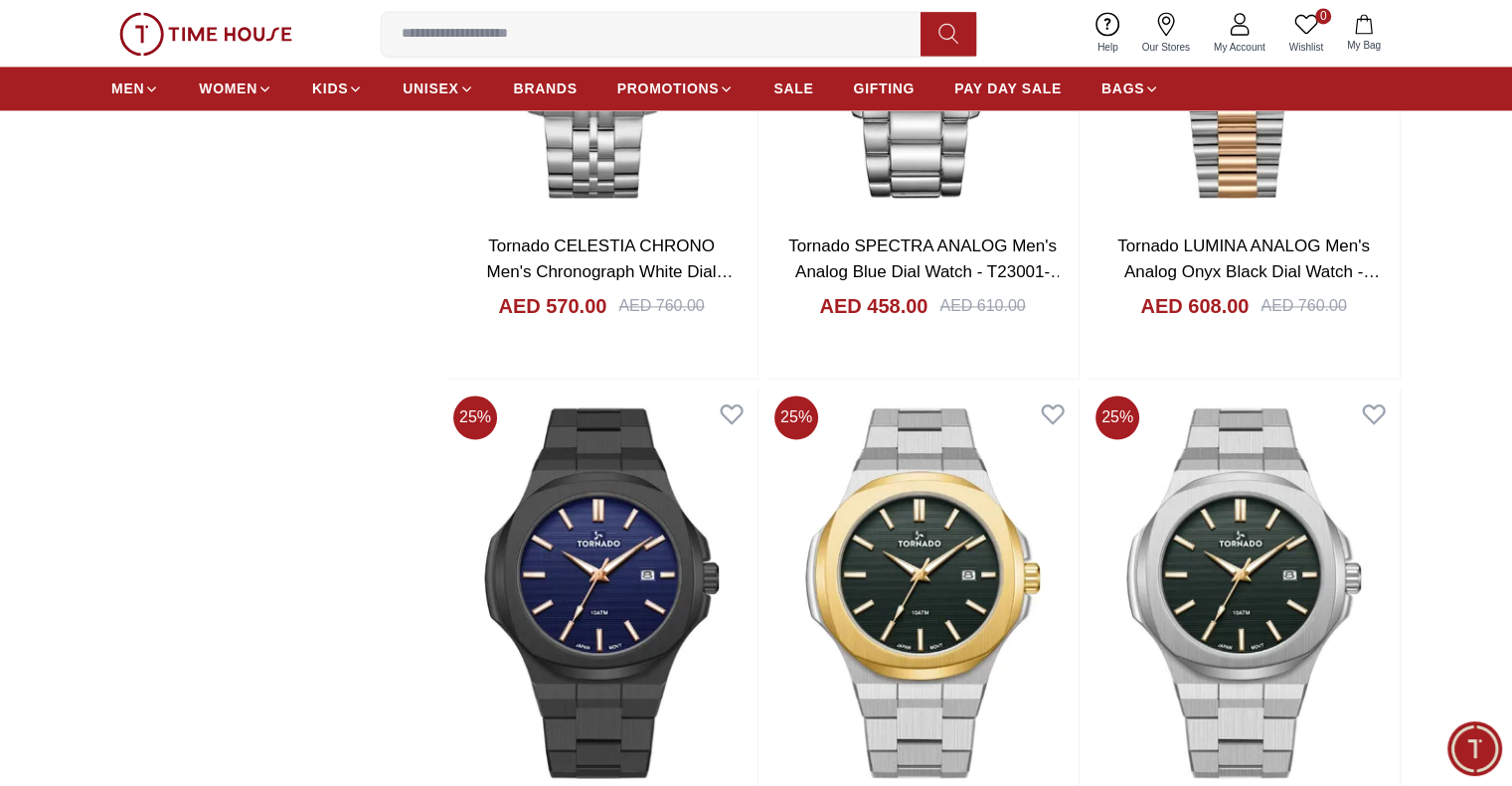 scroll, scrollTop: 2882, scrollLeft: 0, axis: vertical 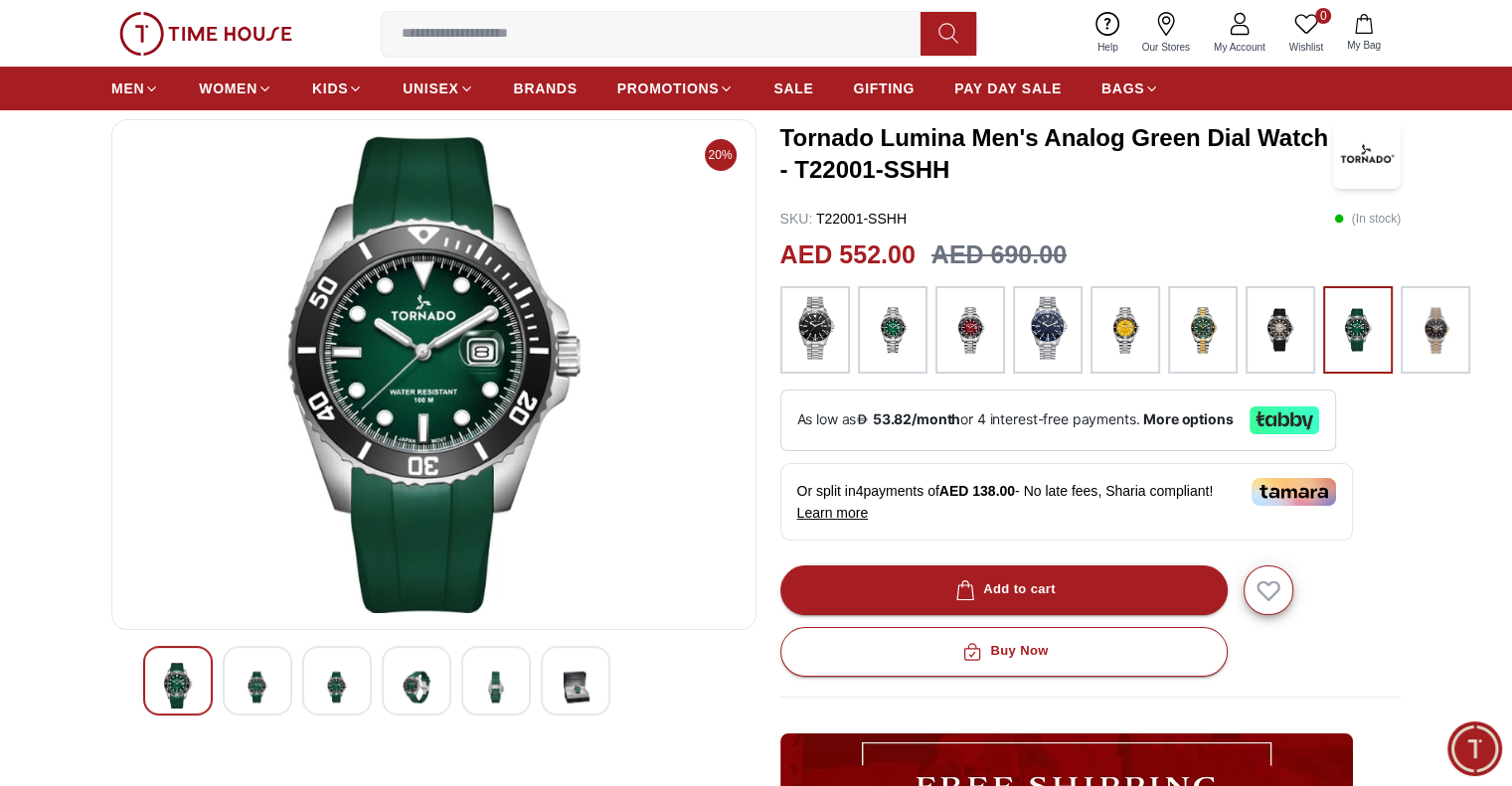 click at bounding box center [257, 687] 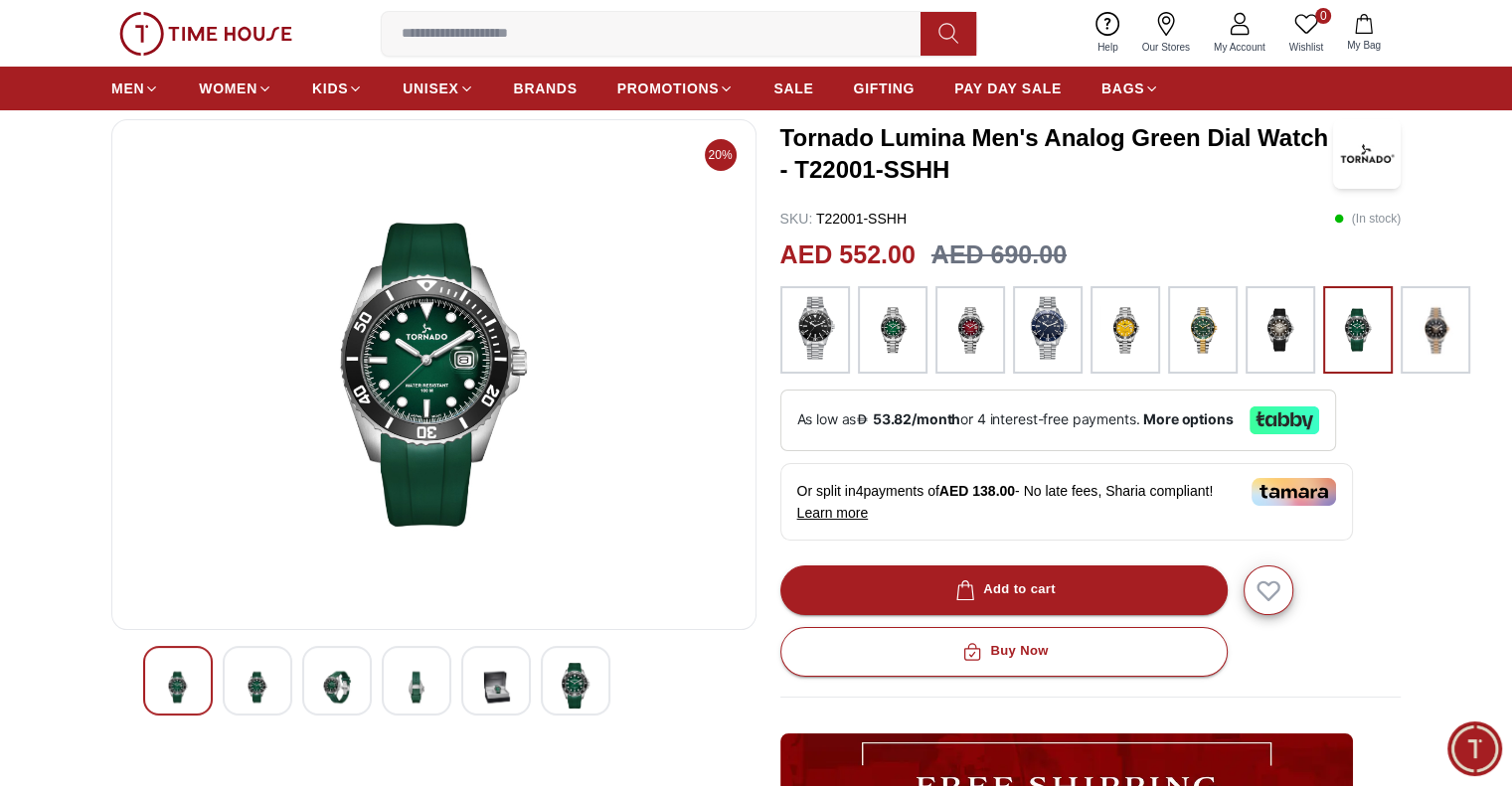 click at bounding box center (257, 687) 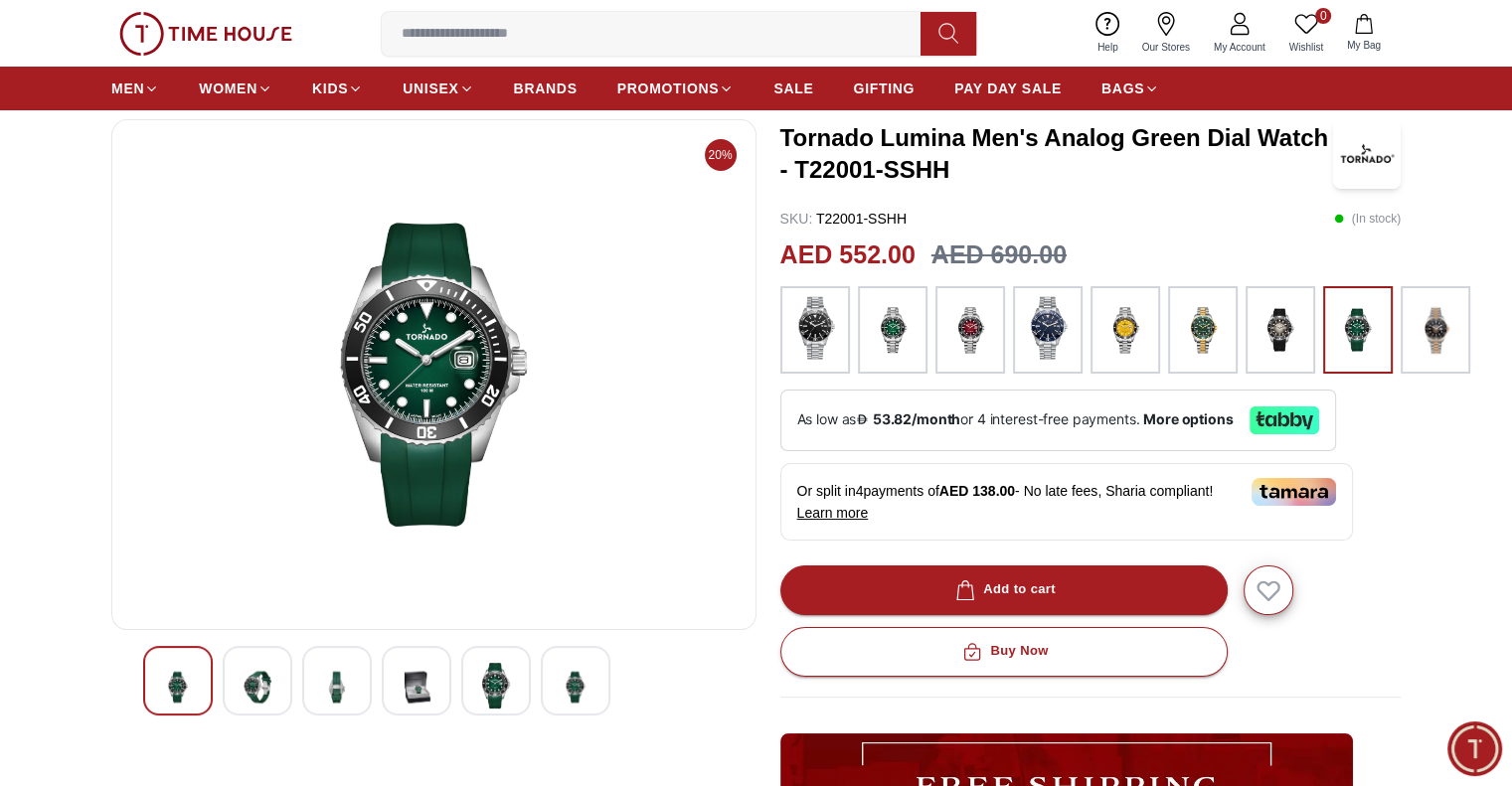 click at bounding box center (257, 687) 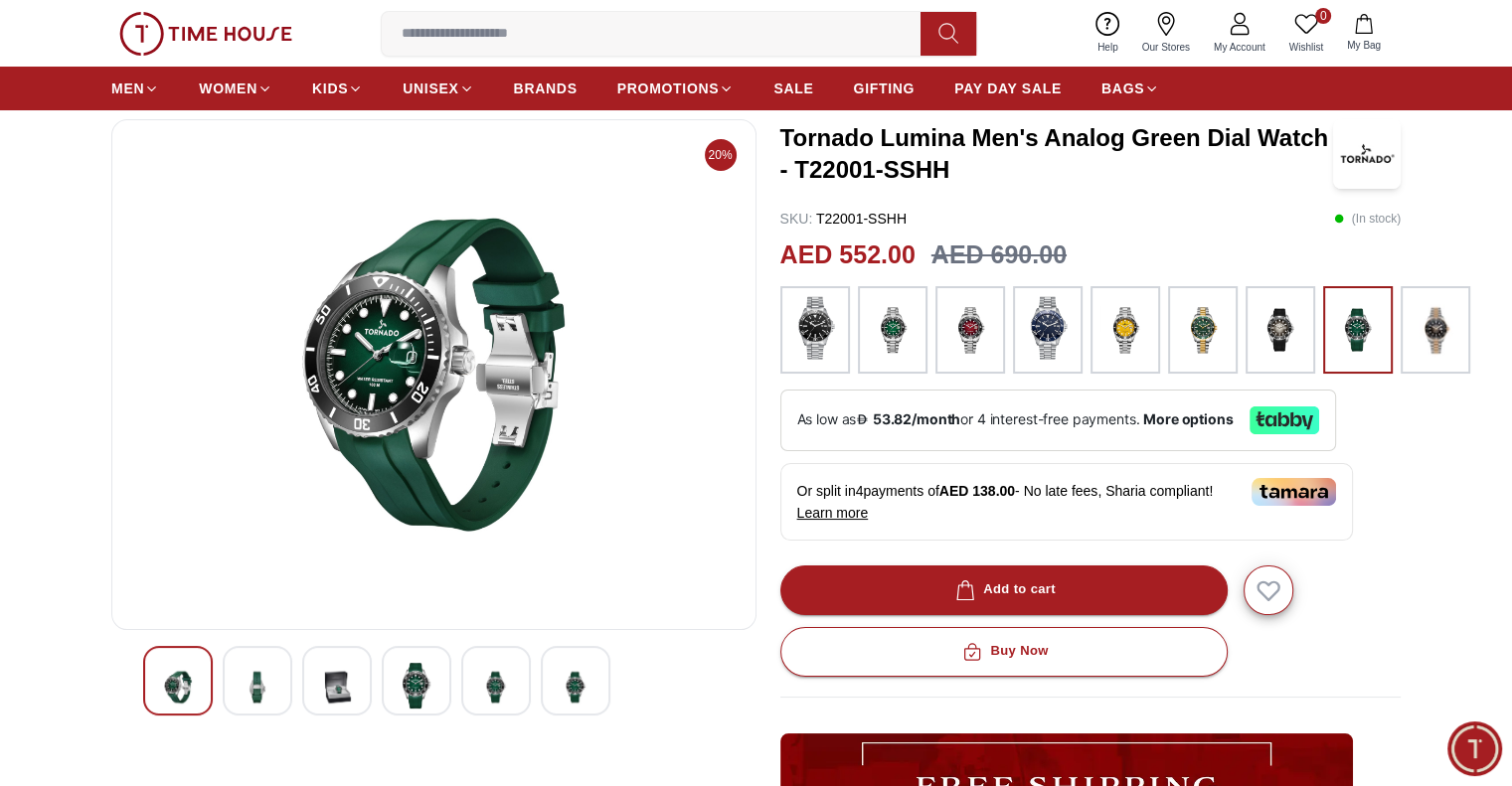 click at bounding box center (257, 687) 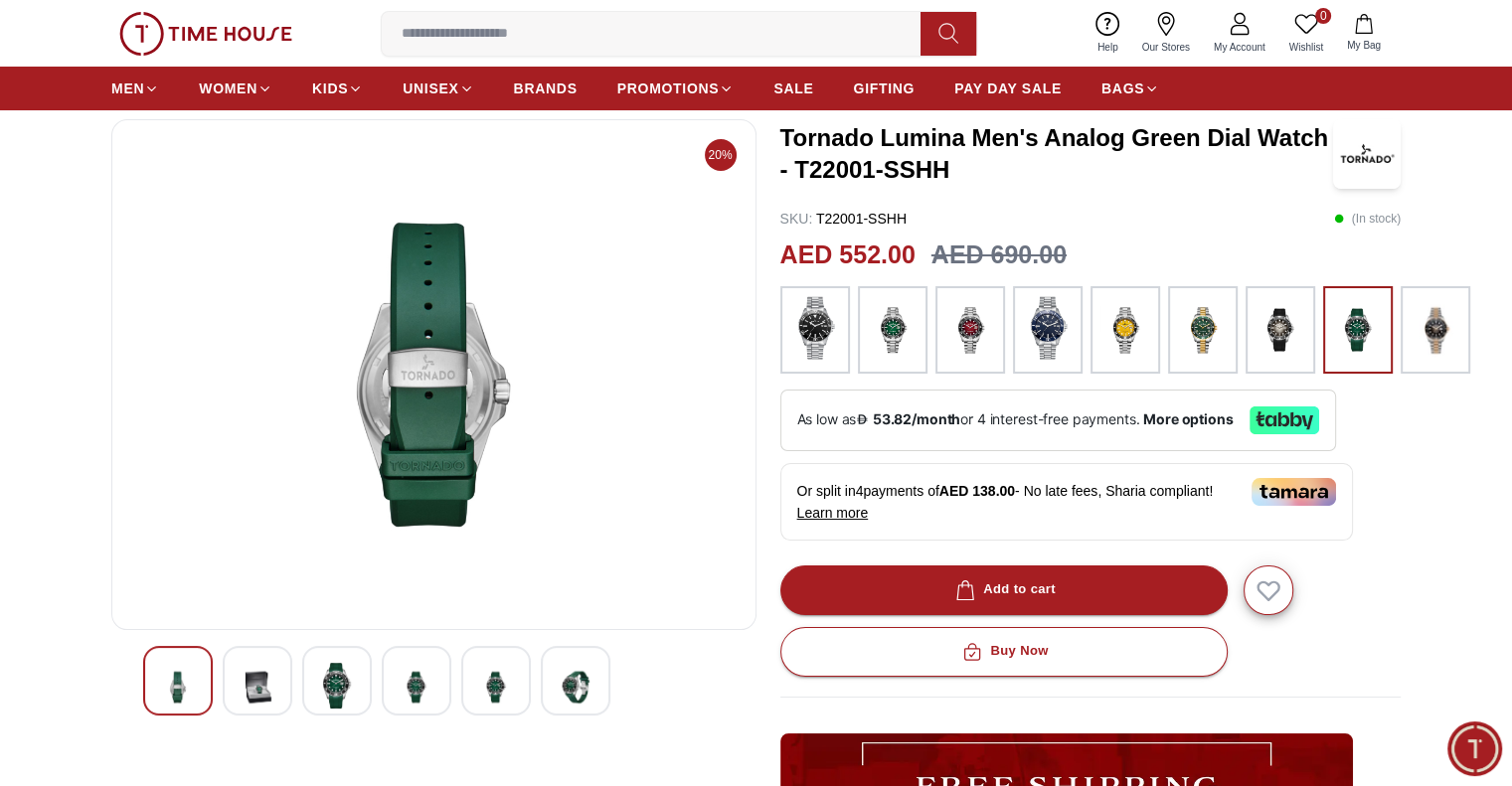 click at bounding box center [257, 687] 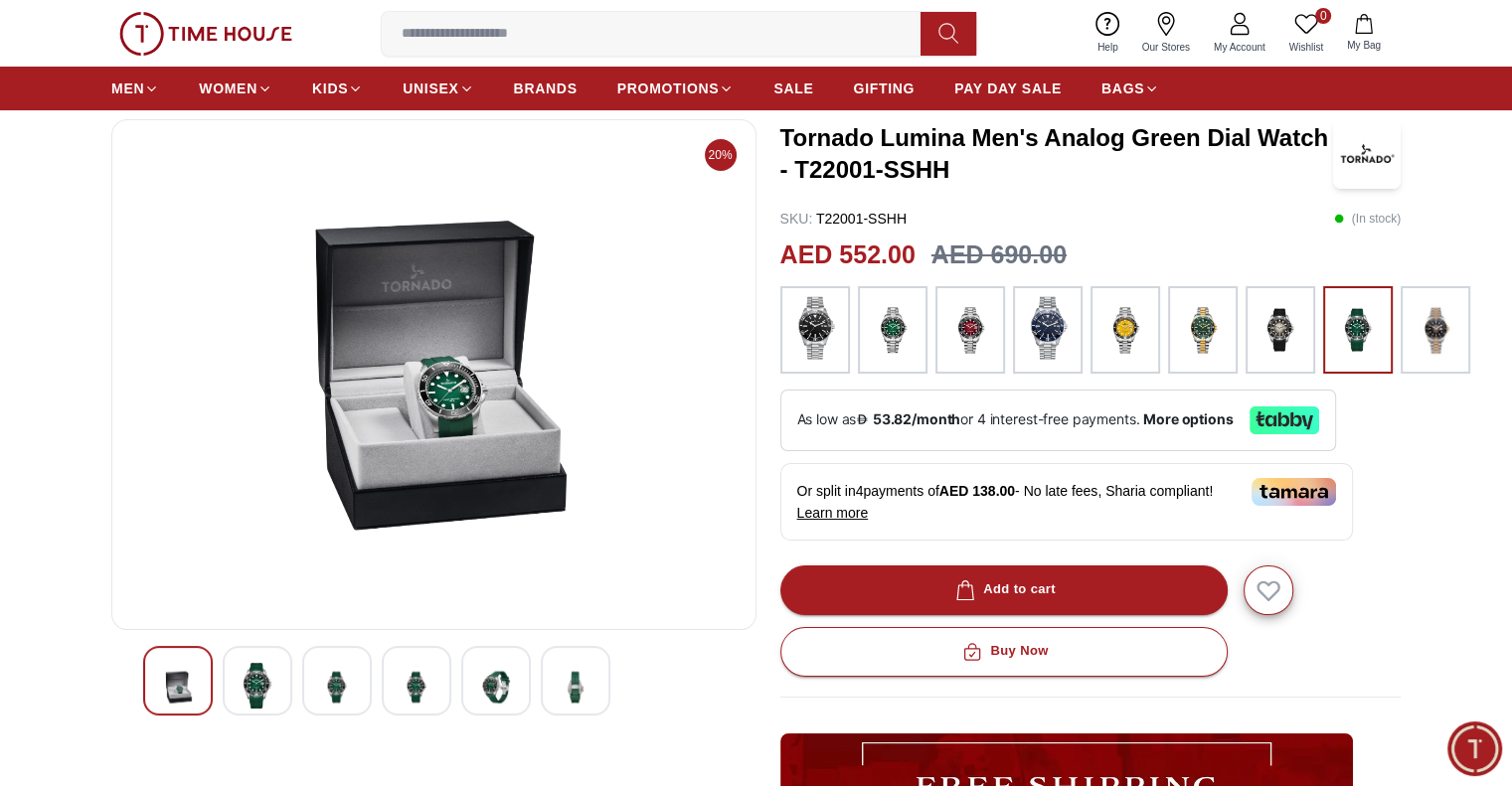 click at bounding box center (257, 686) 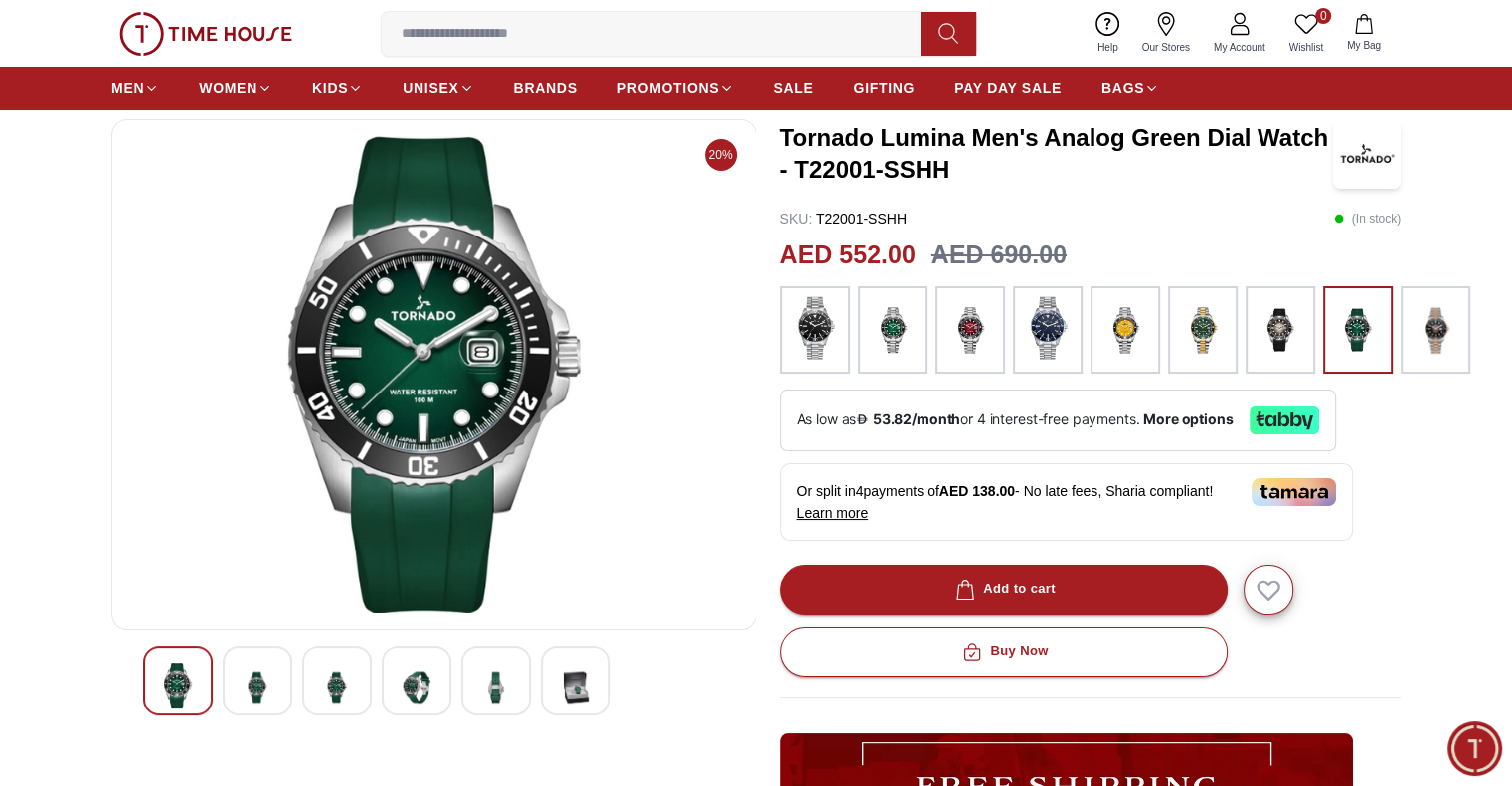 click at bounding box center [257, 687] 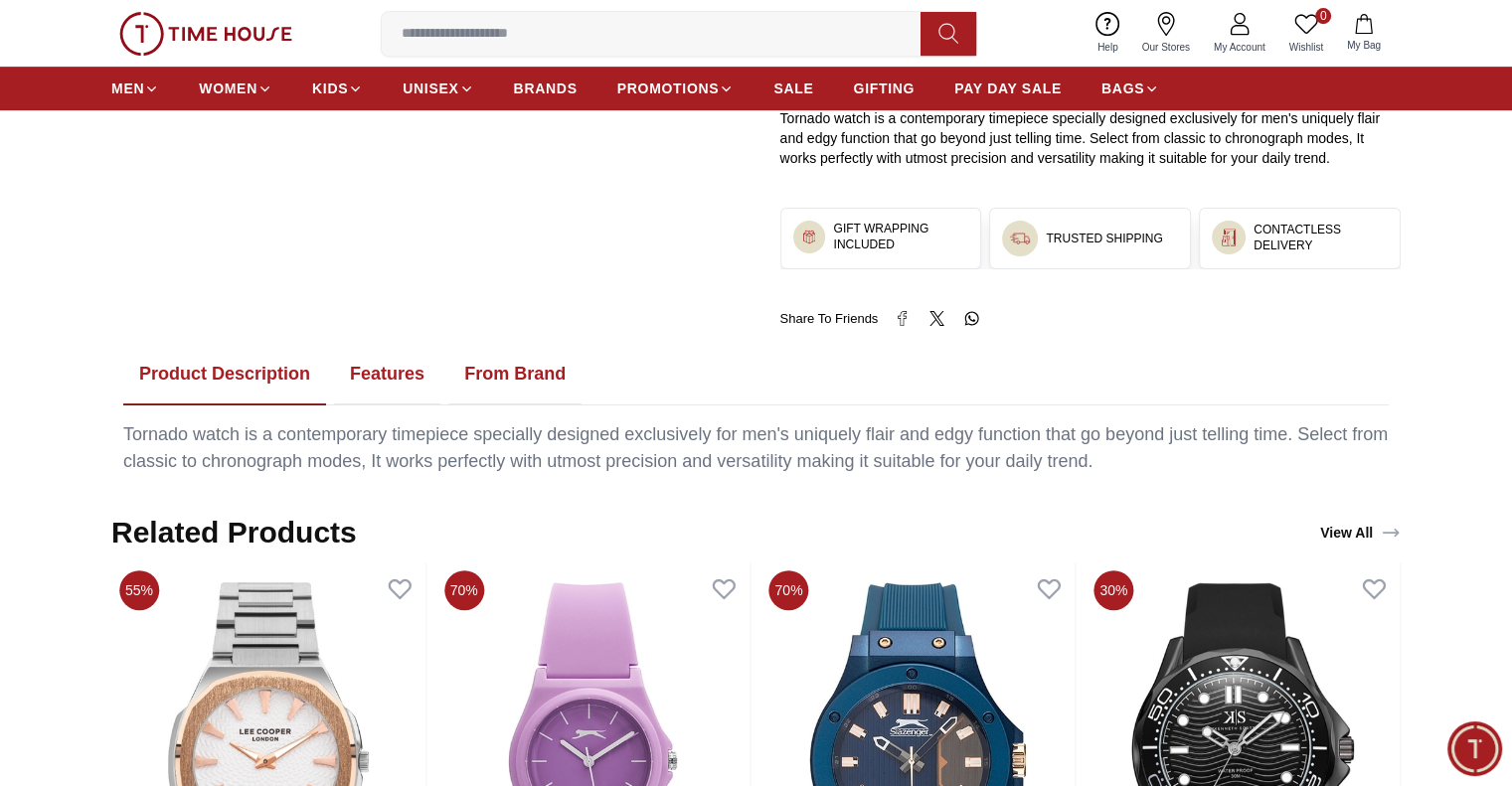 scroll, scrollTop: 1093, scrollLeft: 0, axis: vertical 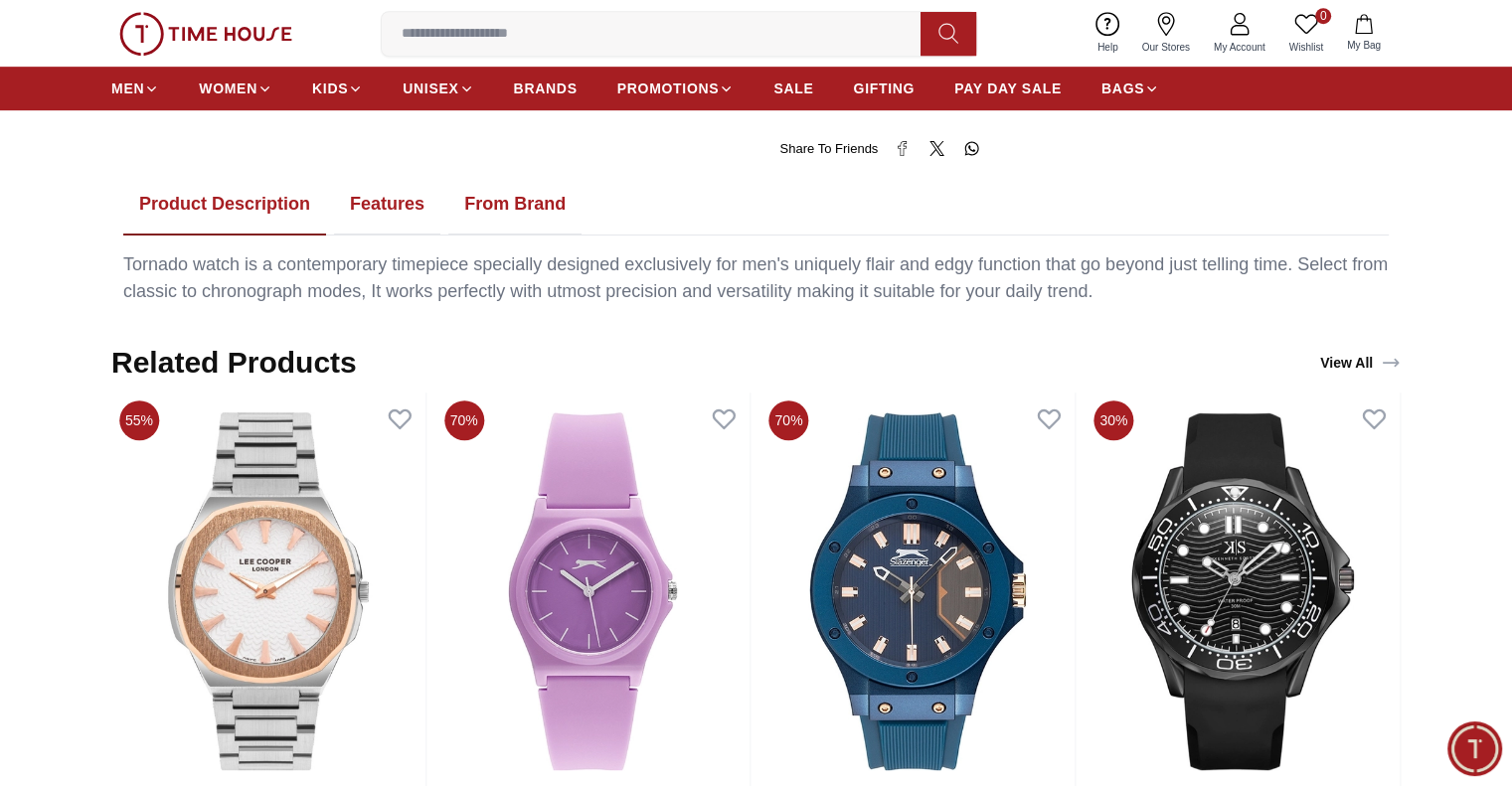 click on "Features" at bounding box center (387, 205) 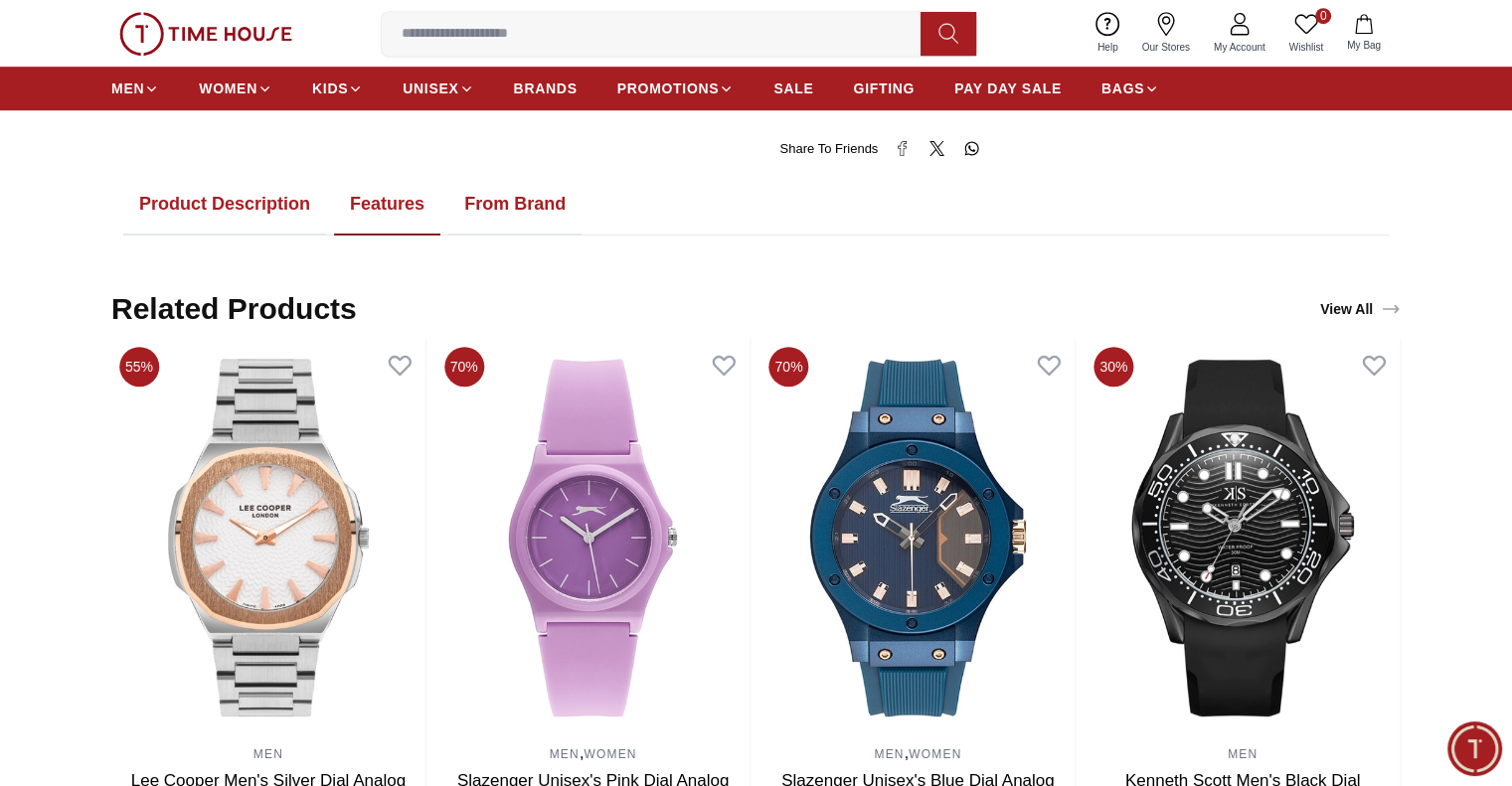 click on "Product Description" at bounding box center (225, 205) 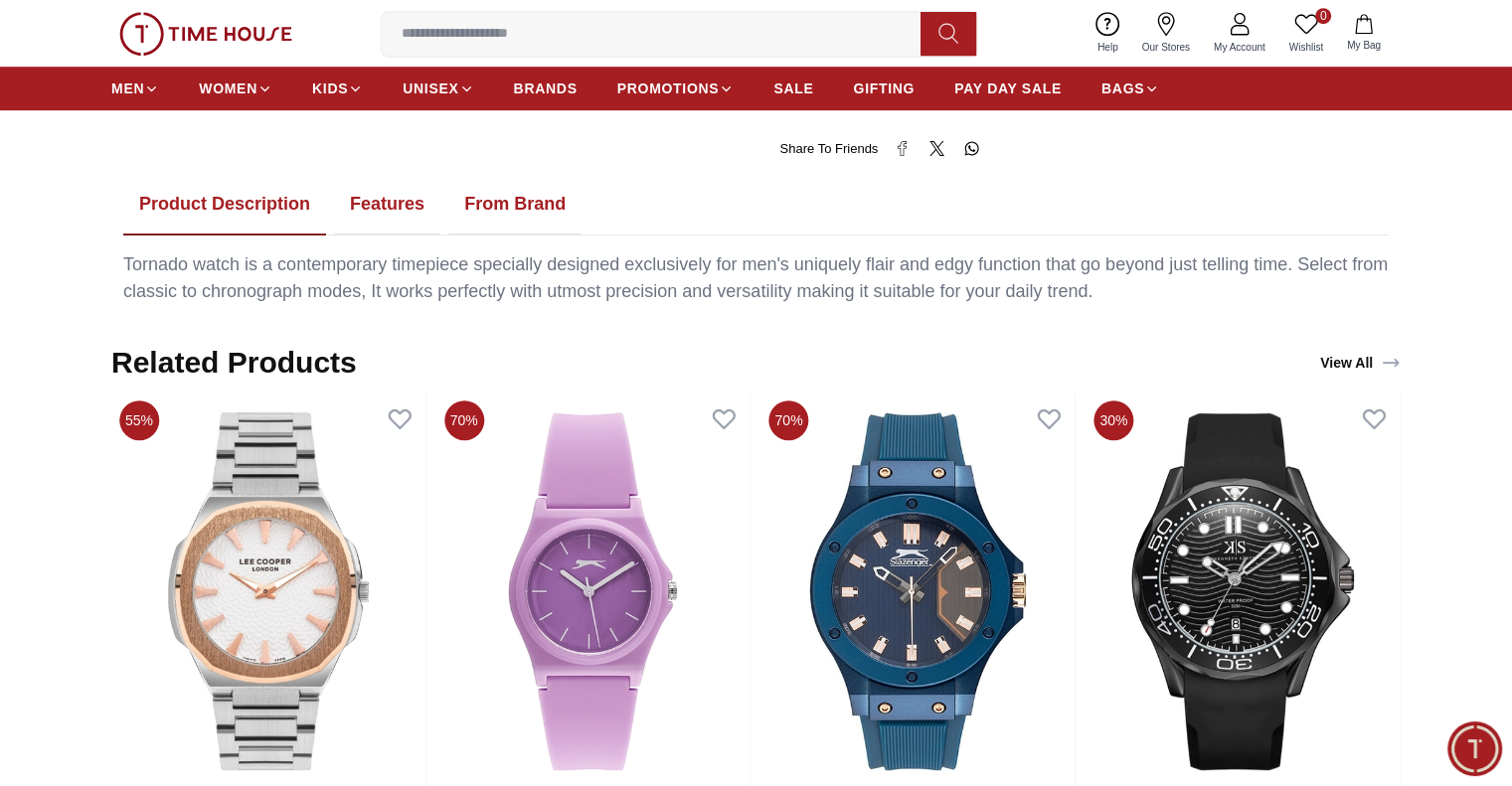 click on "Features" at bounding box center (387, 205) 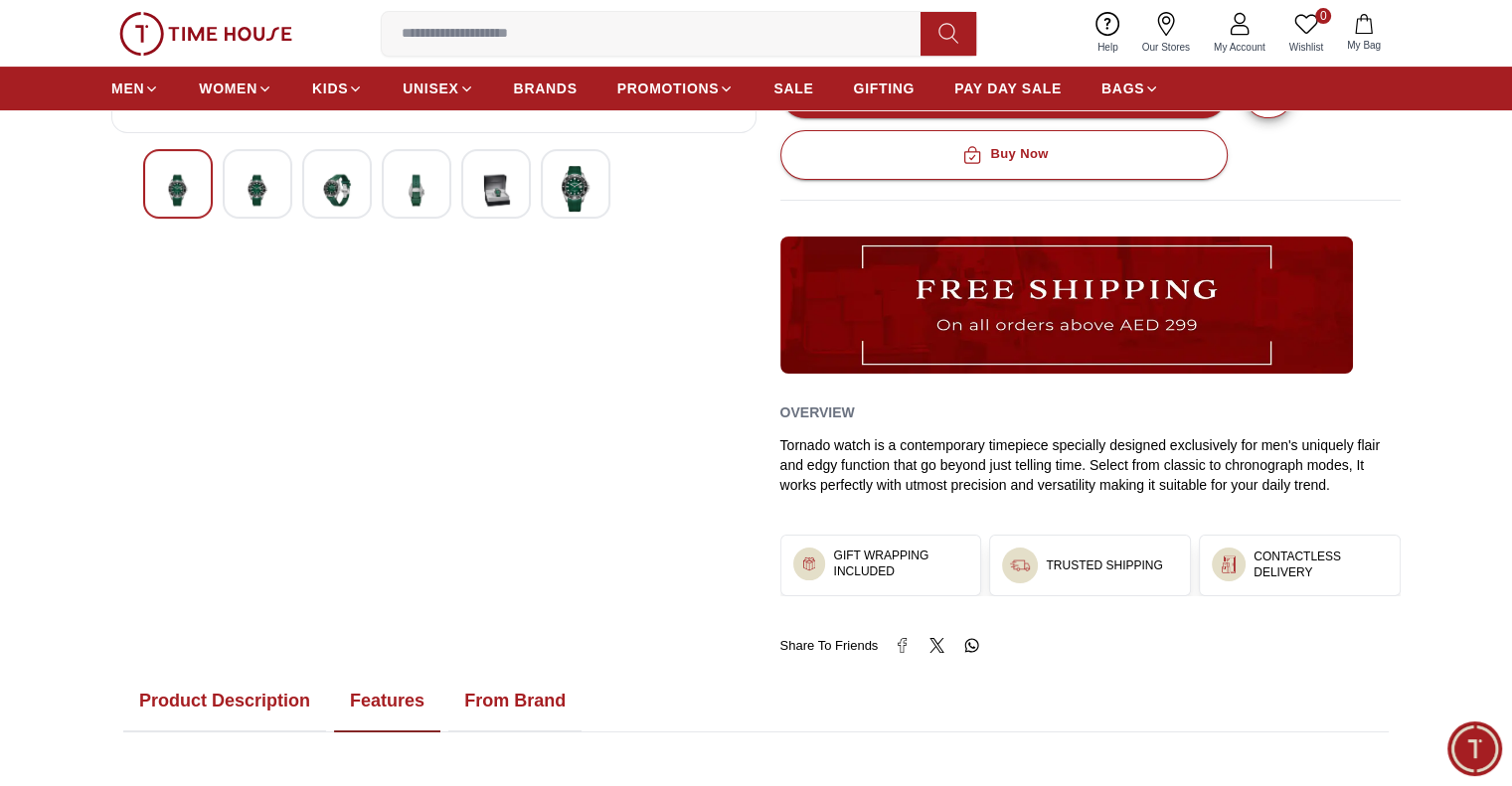 scroll, scrollTop: 0, scrollLeft: 0, axis: both 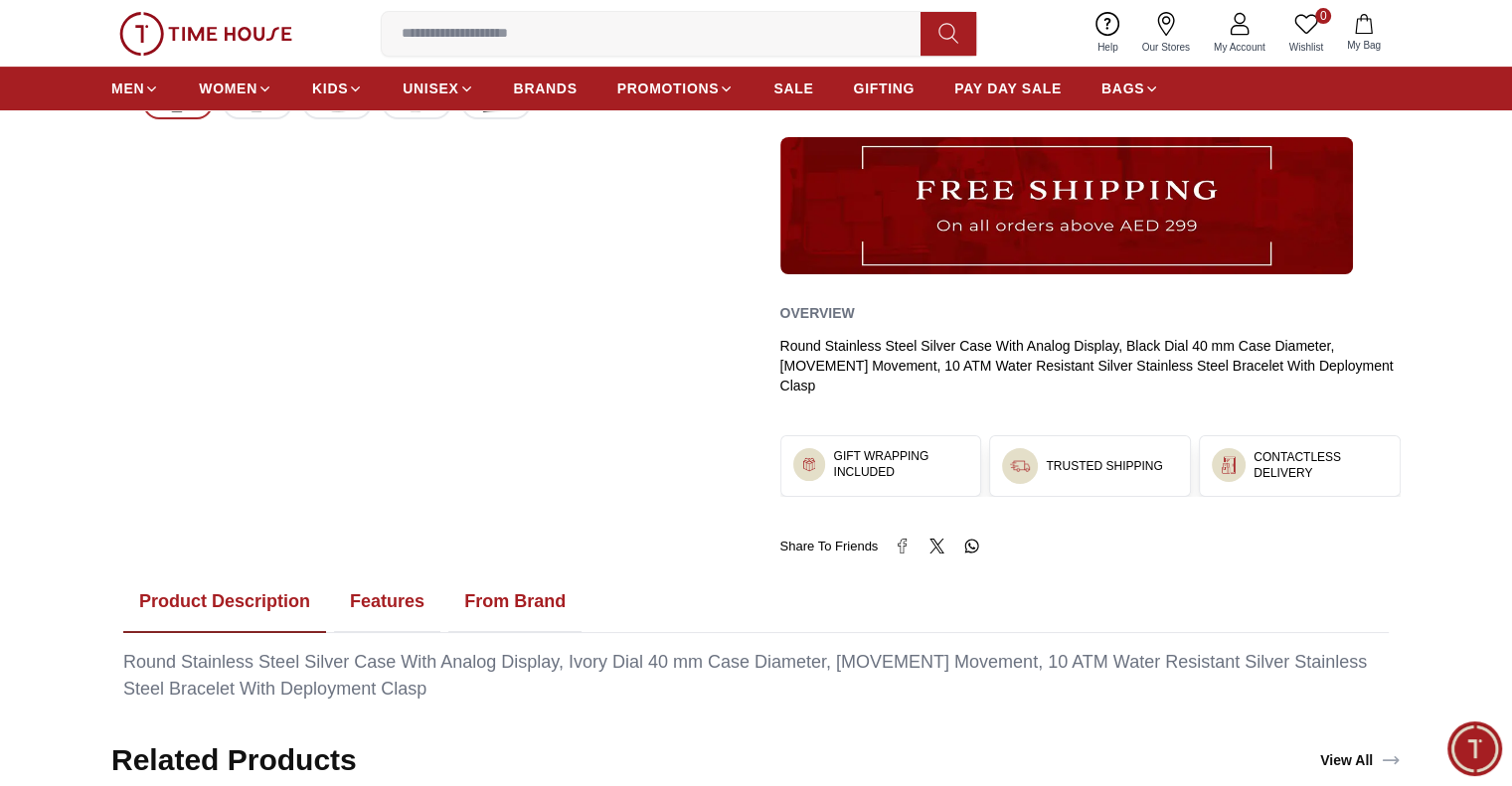 click on "Features" at bounding box center (387, 602) 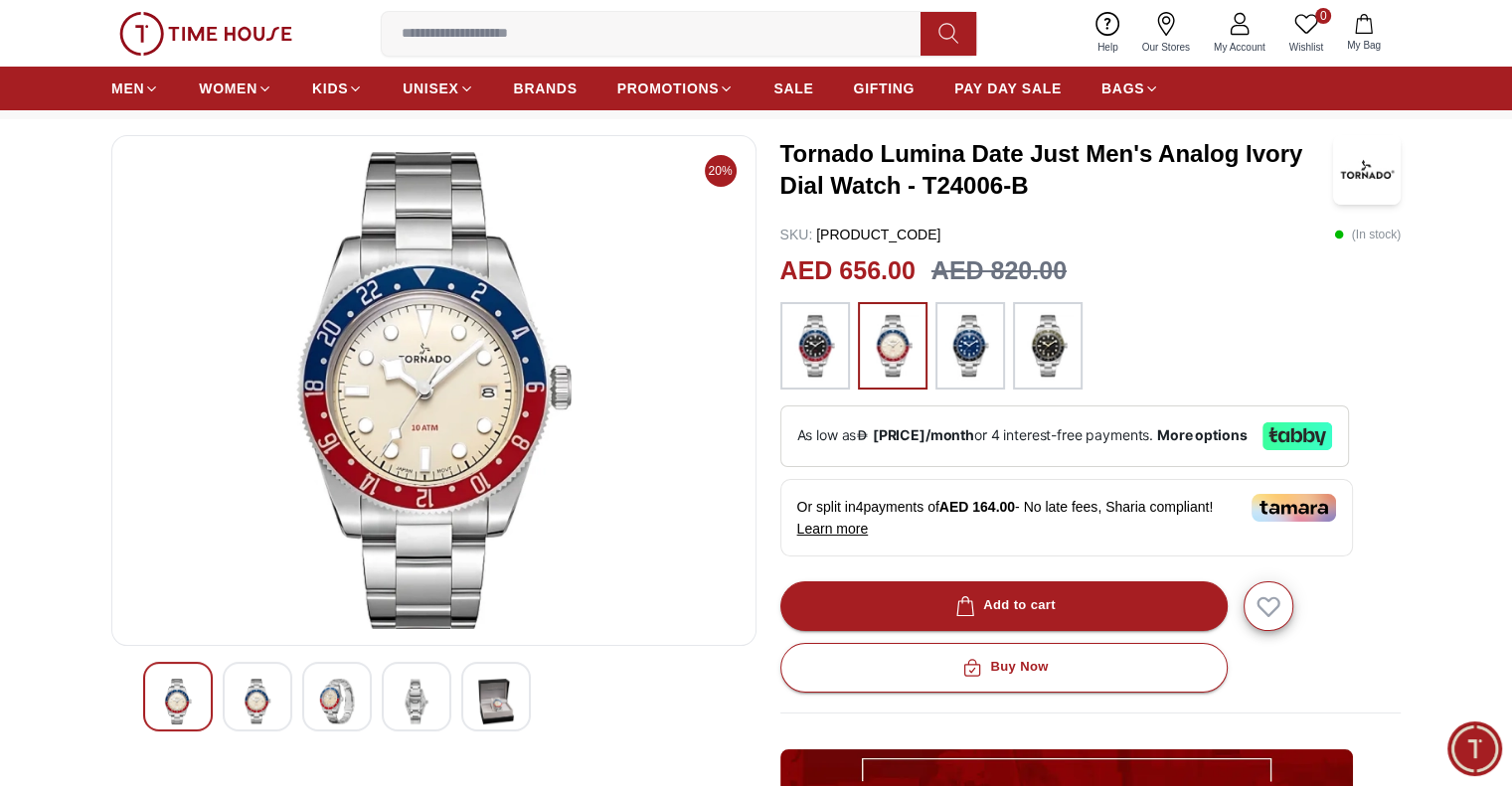 scroll, scrollTop: 199, scrollLeft: 0, axis: vertical 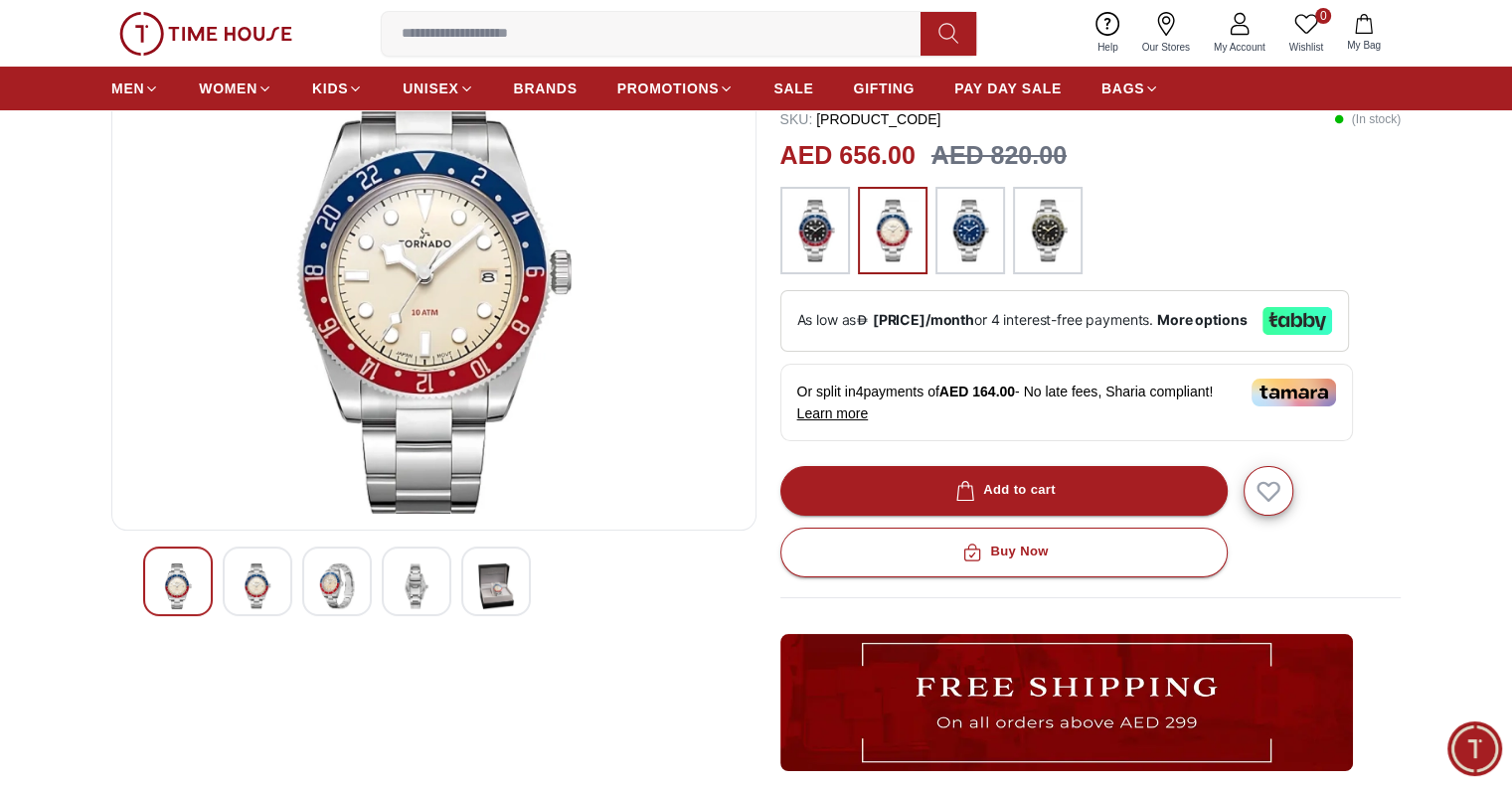 click at bounding box center (257, 586) 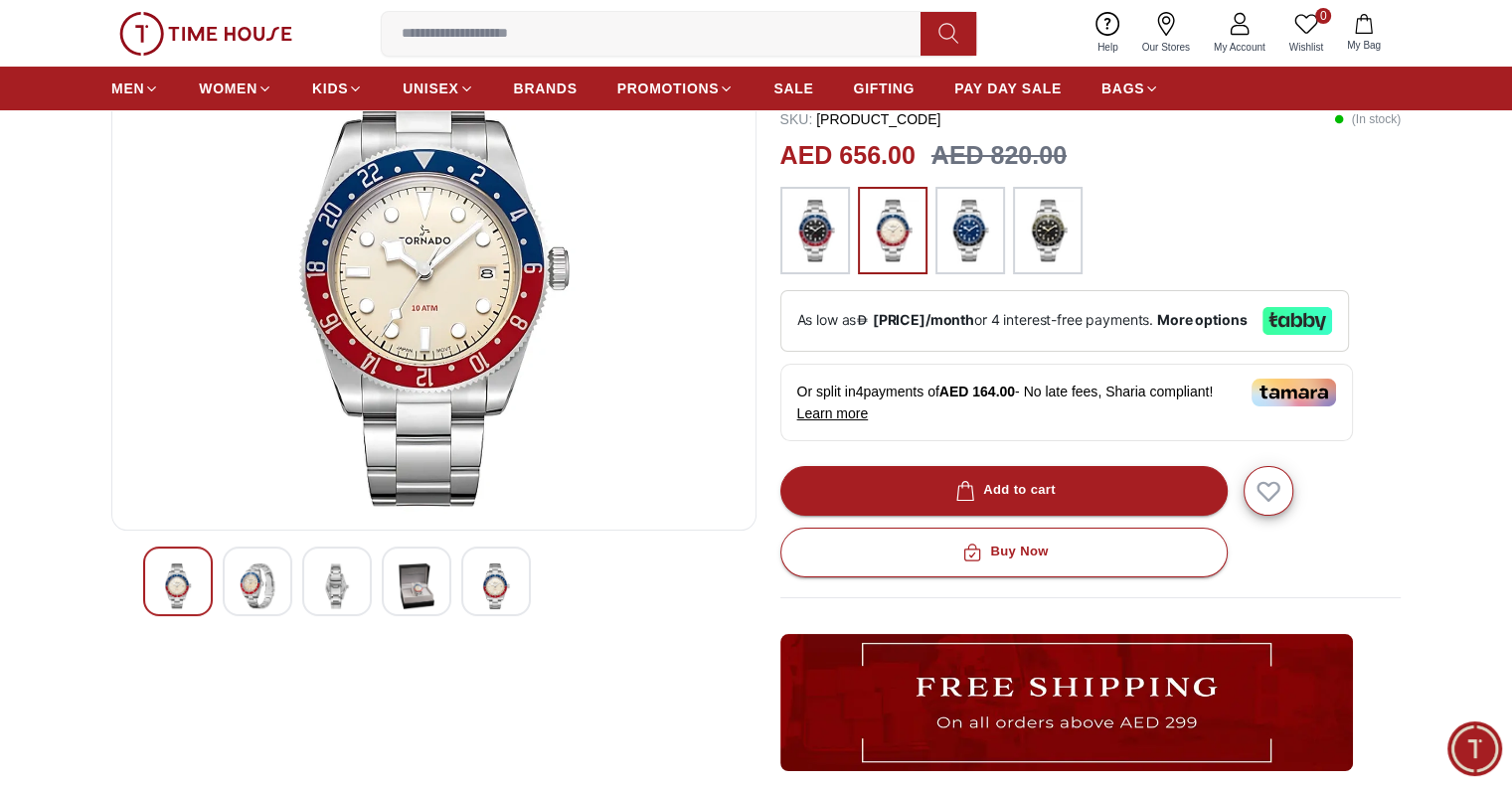 click at bounding box center (257, 586) 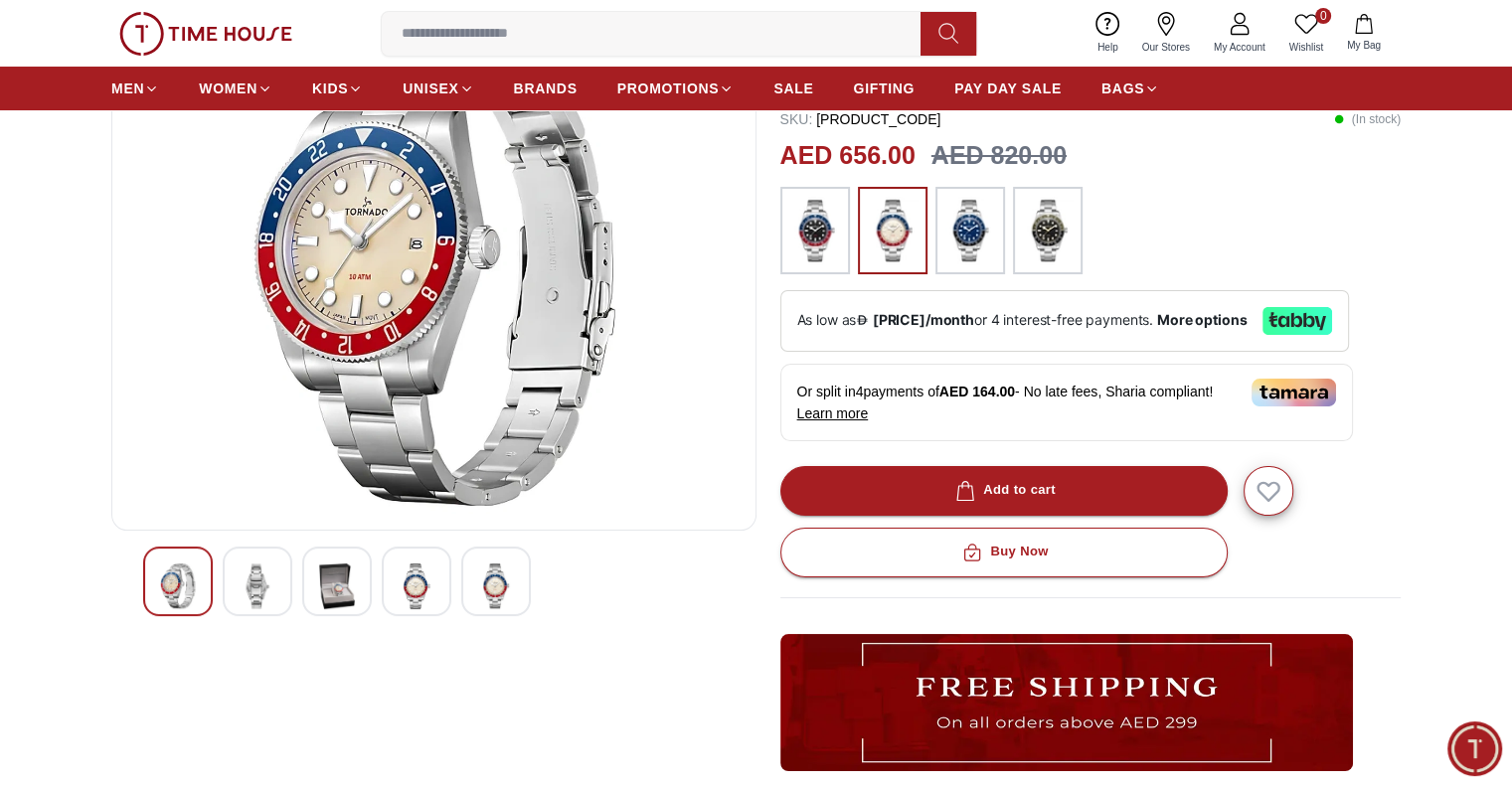 click at bounding box center (257, 586) 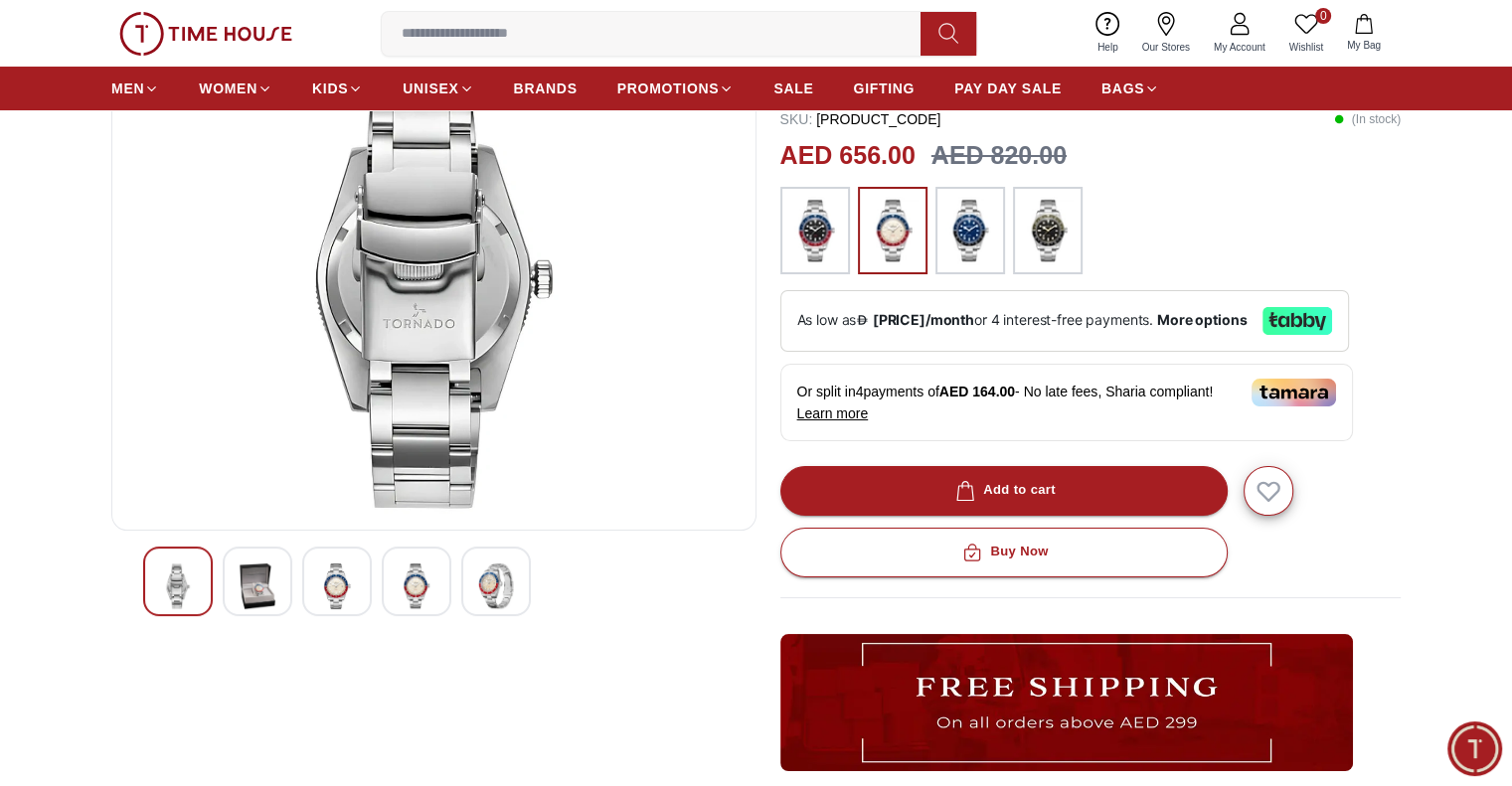 click at bounding box center (257, 586) 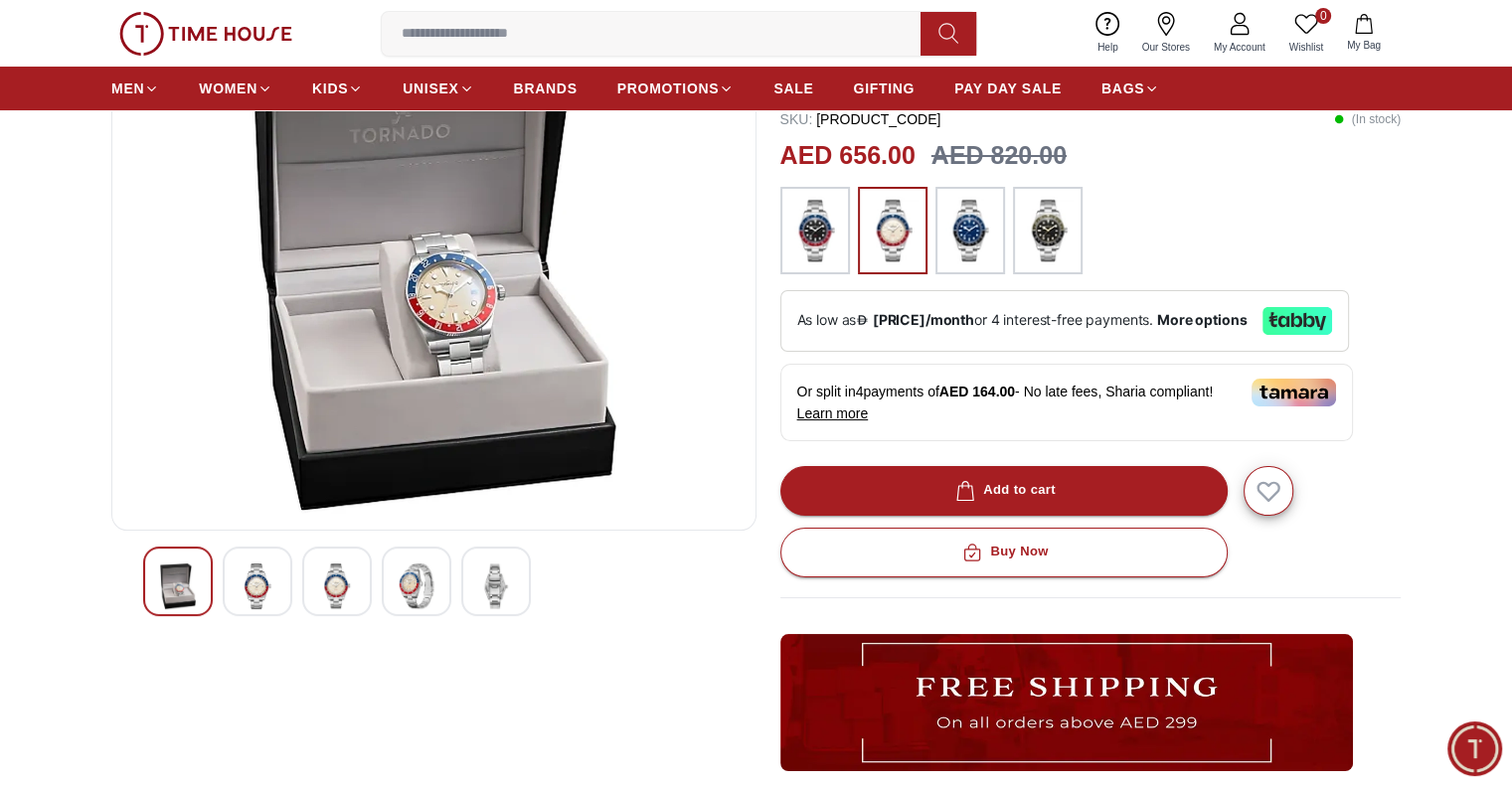 click at bounding box center (257, 586) 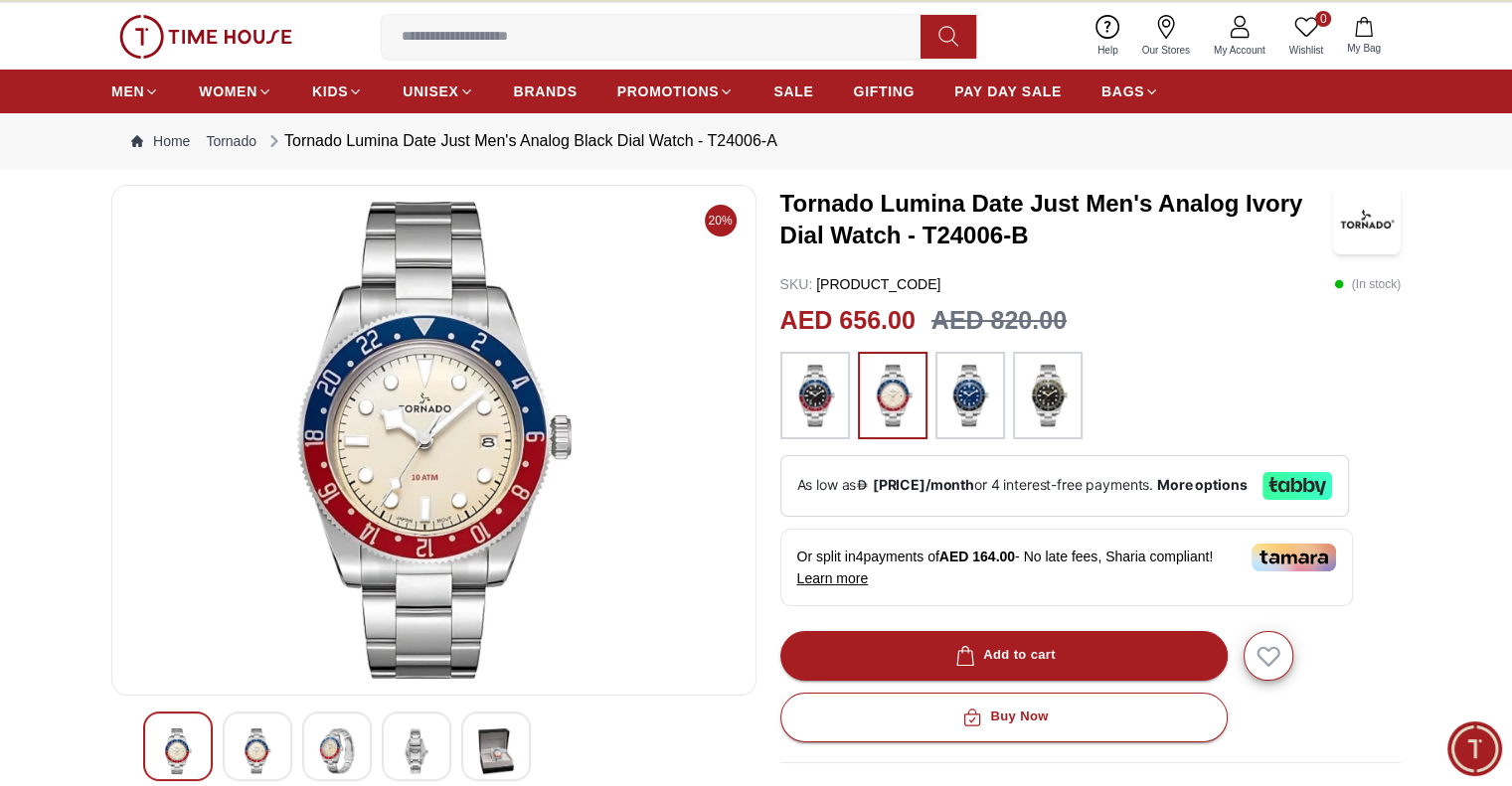scroll, scrollTop: 0, scrollLeft: 0, axis: both 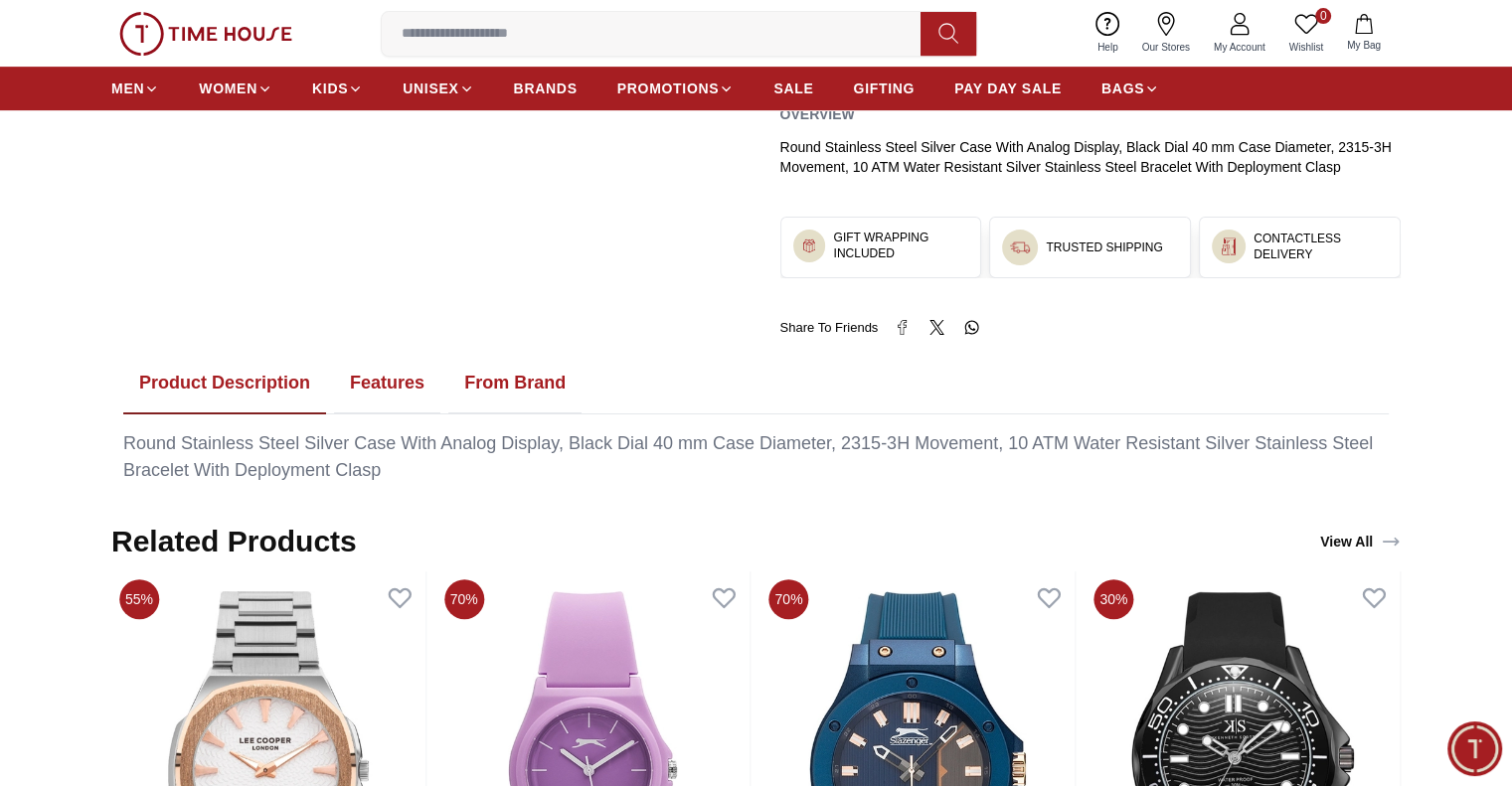click on "Features" at bounding box center (387, 384) 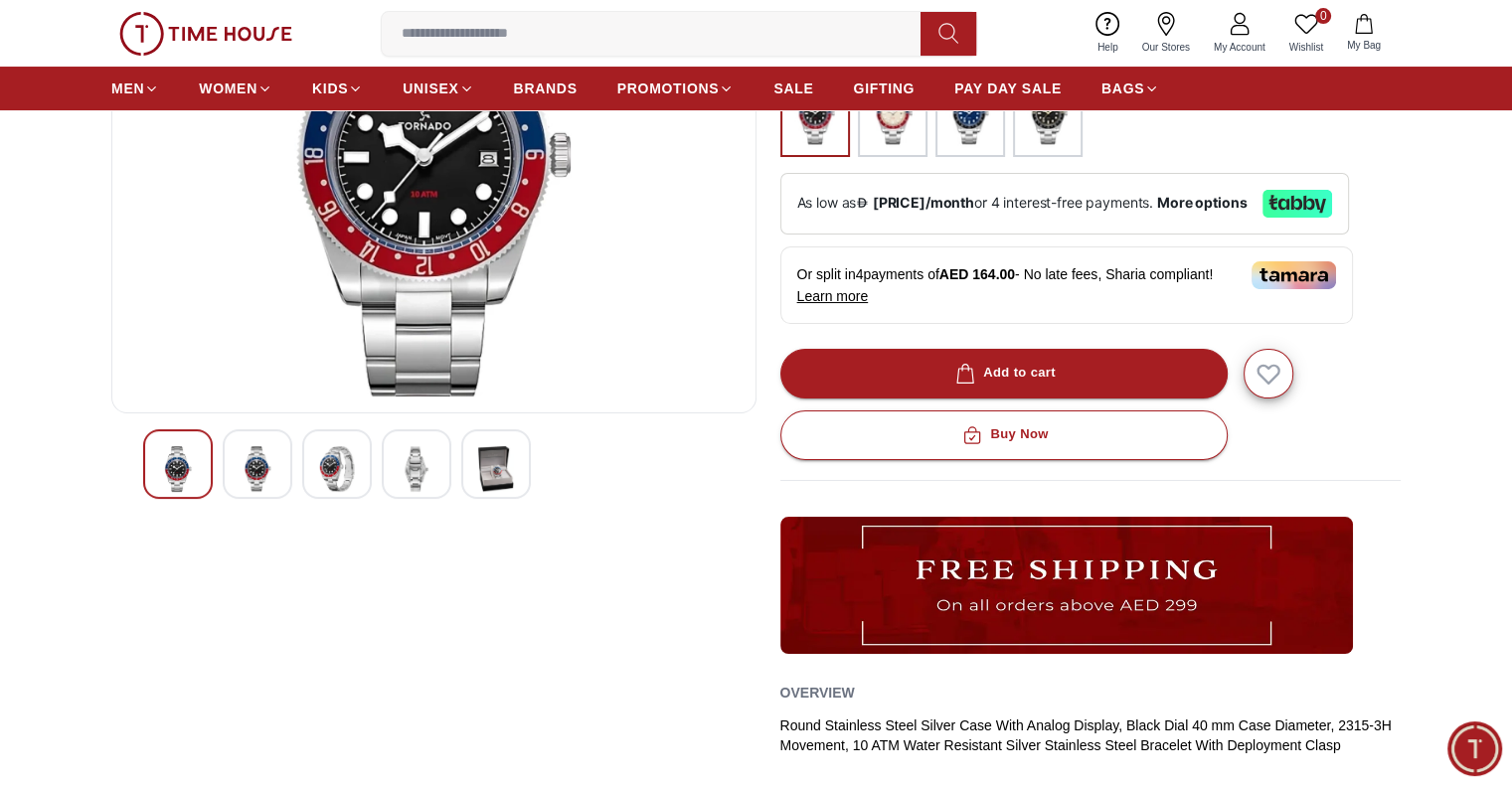 scroll, scrollTop: 99, scrollLeft: 0, axis: vertical 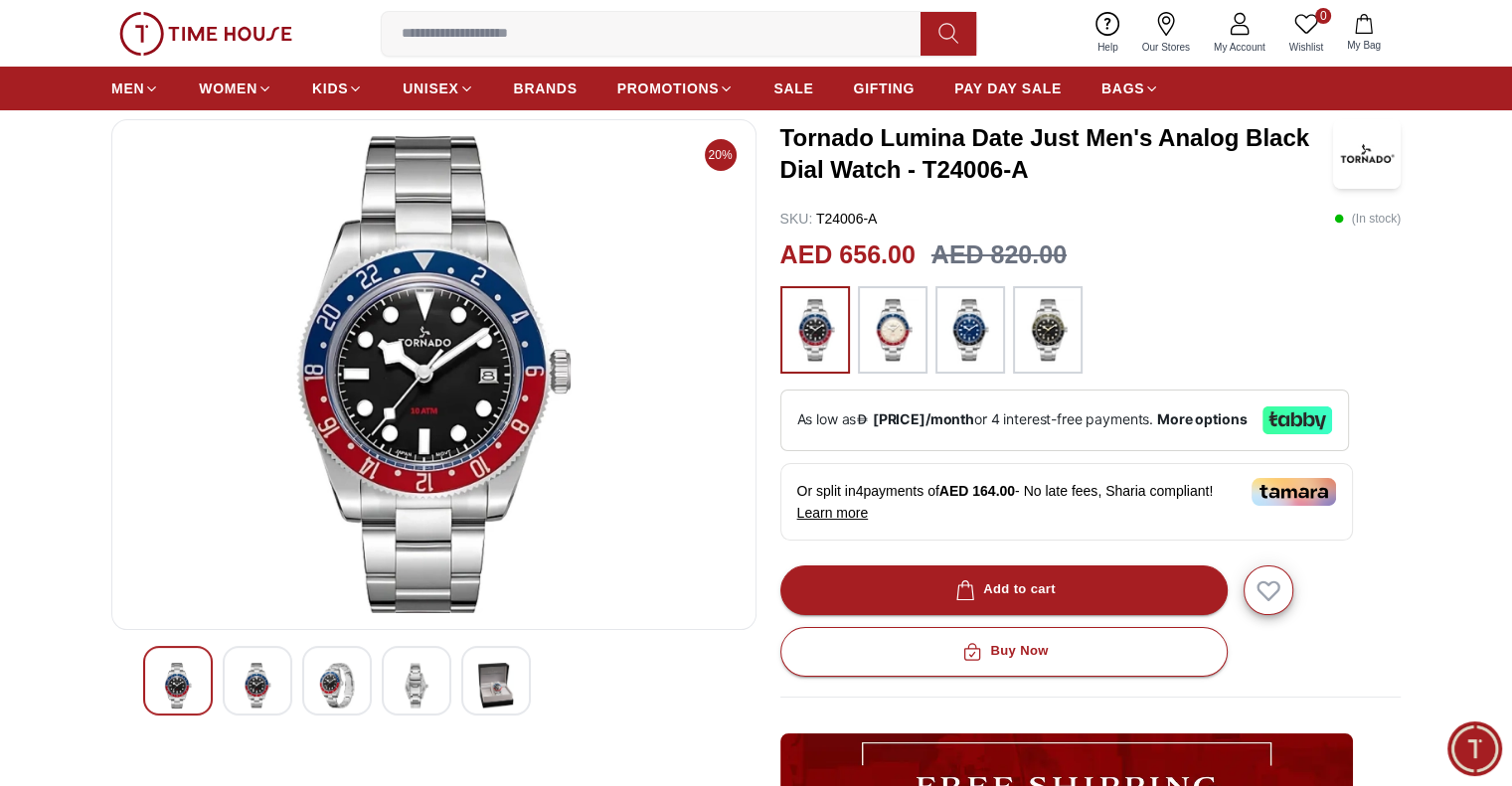 click at bounding box center [257, 686] 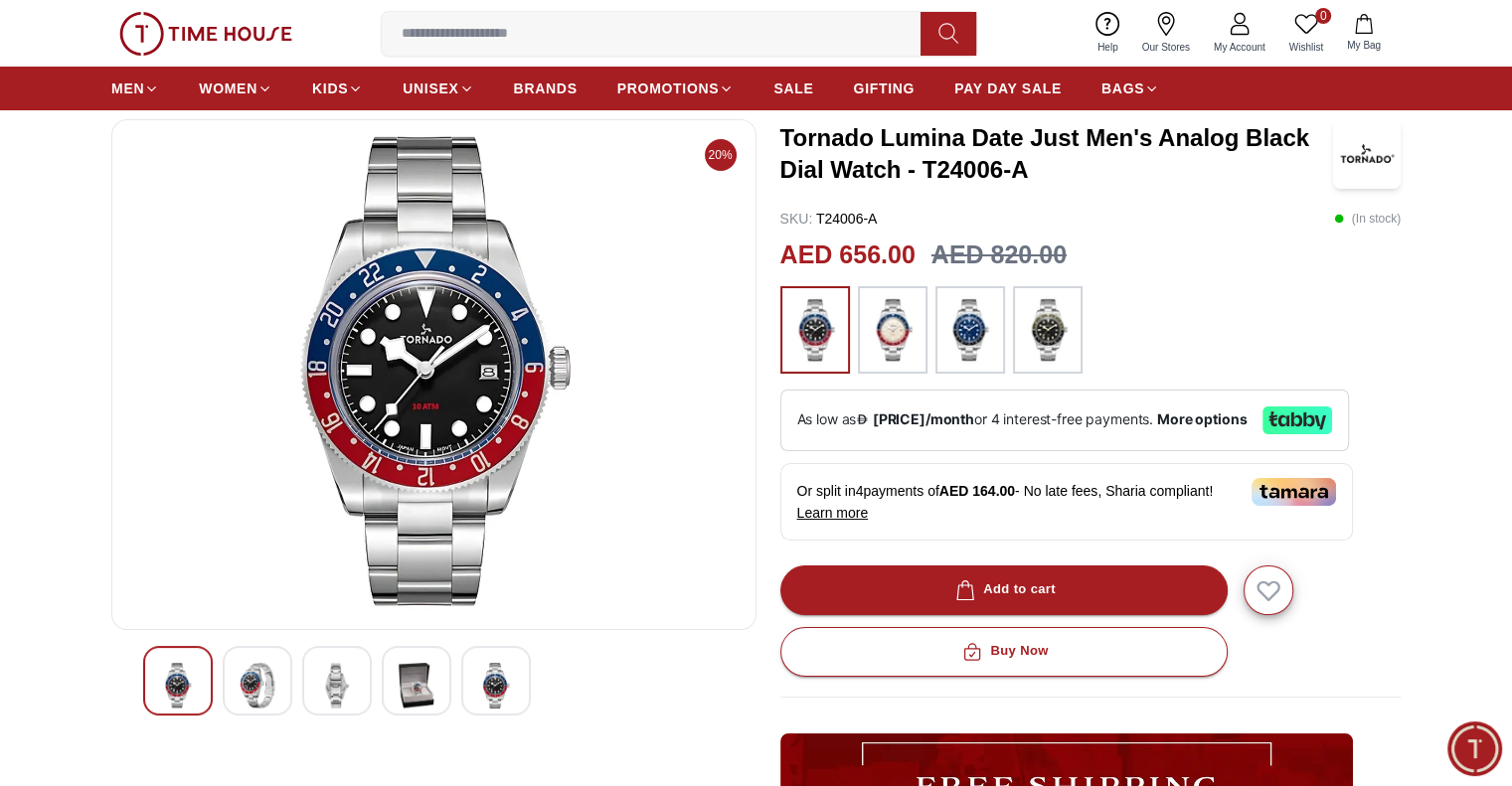 click at bounding box center (257, 686) 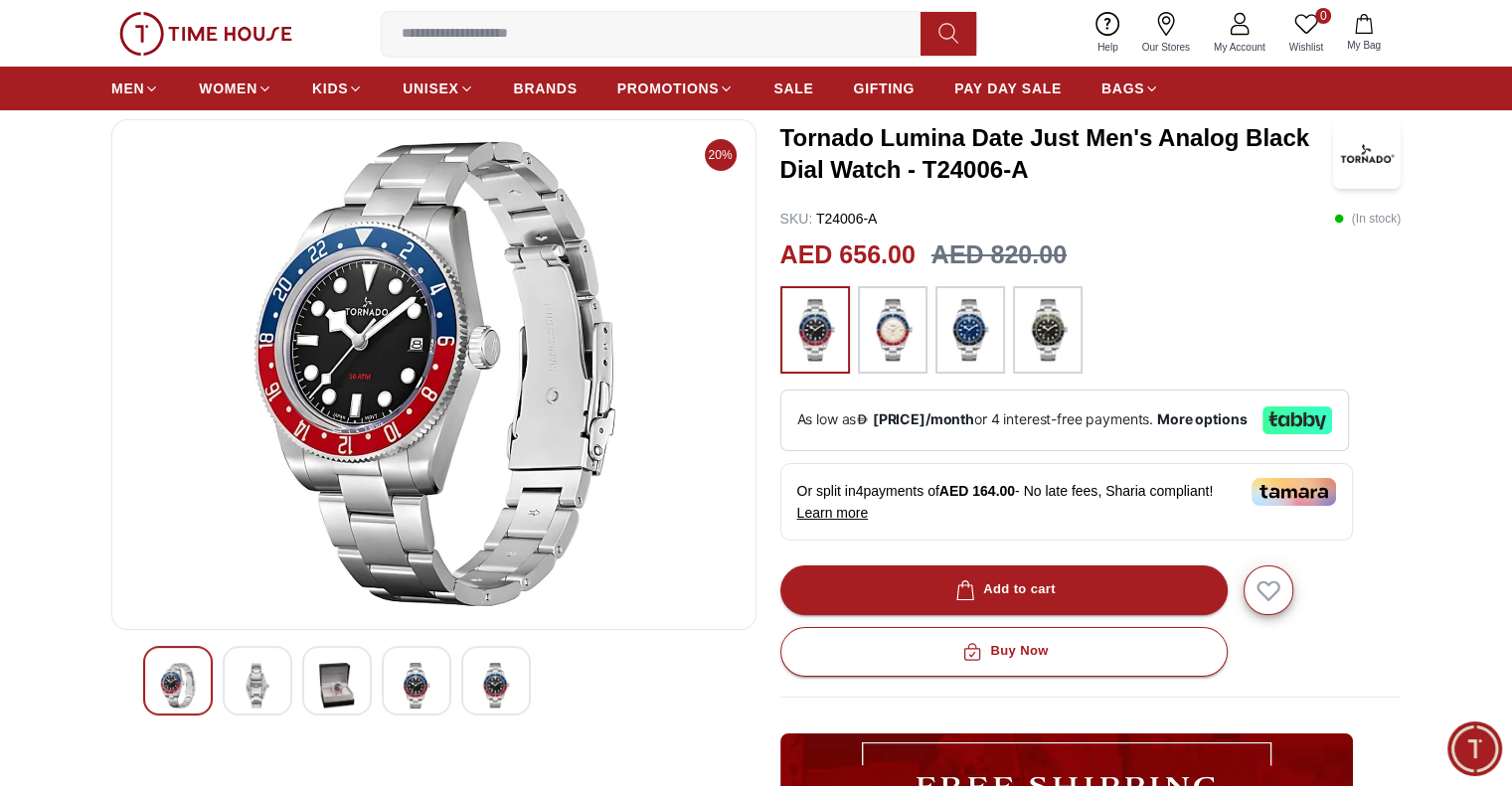 click at bounding box center [257, 686] 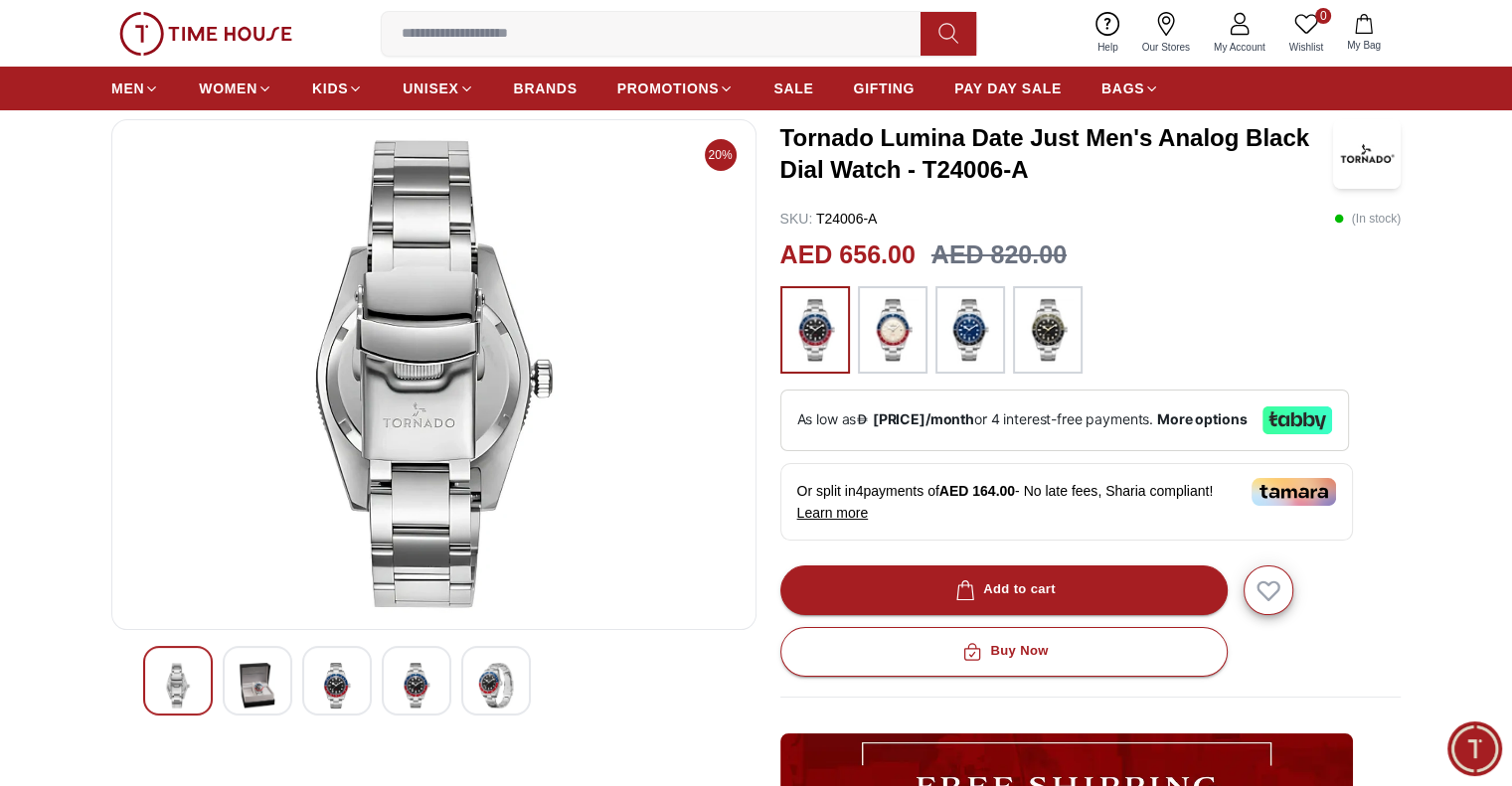 click at bounding box center [257, 686] 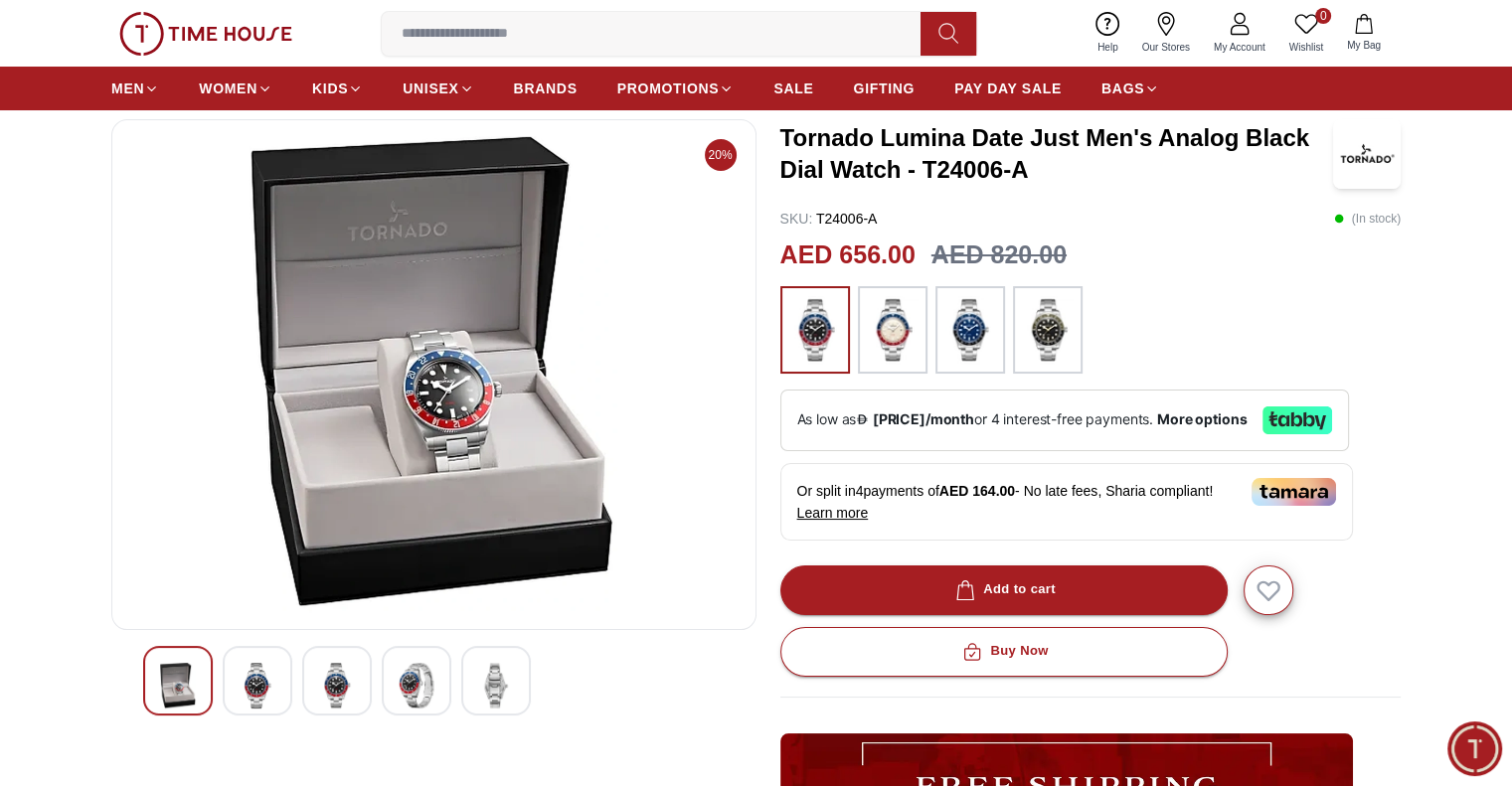 click at bounding box center [257, 686] 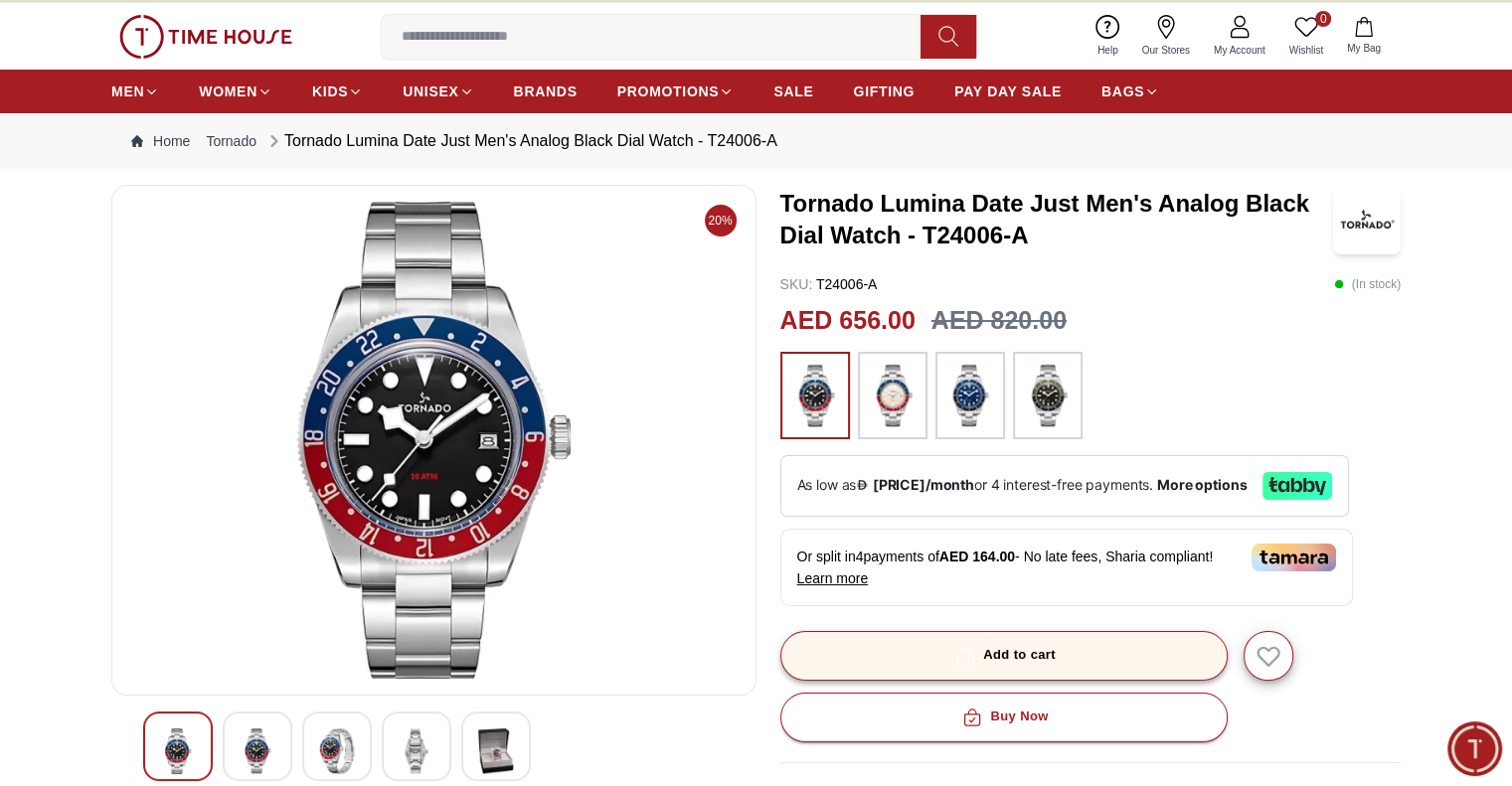 scroll, scrollTop: 0, scrollLeft: 0, axis: both 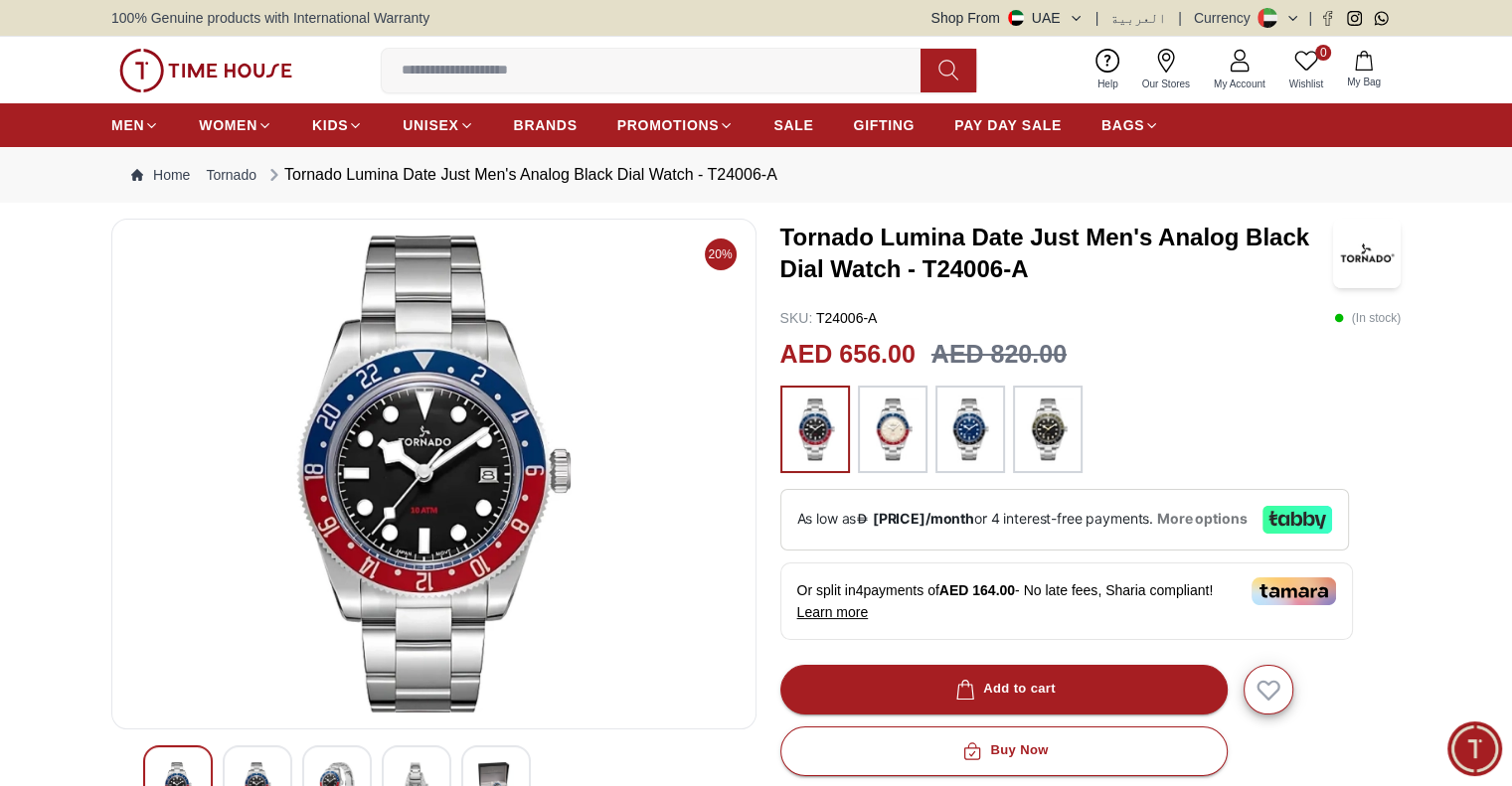 click on "More options" at bounding box center [1202, 519] 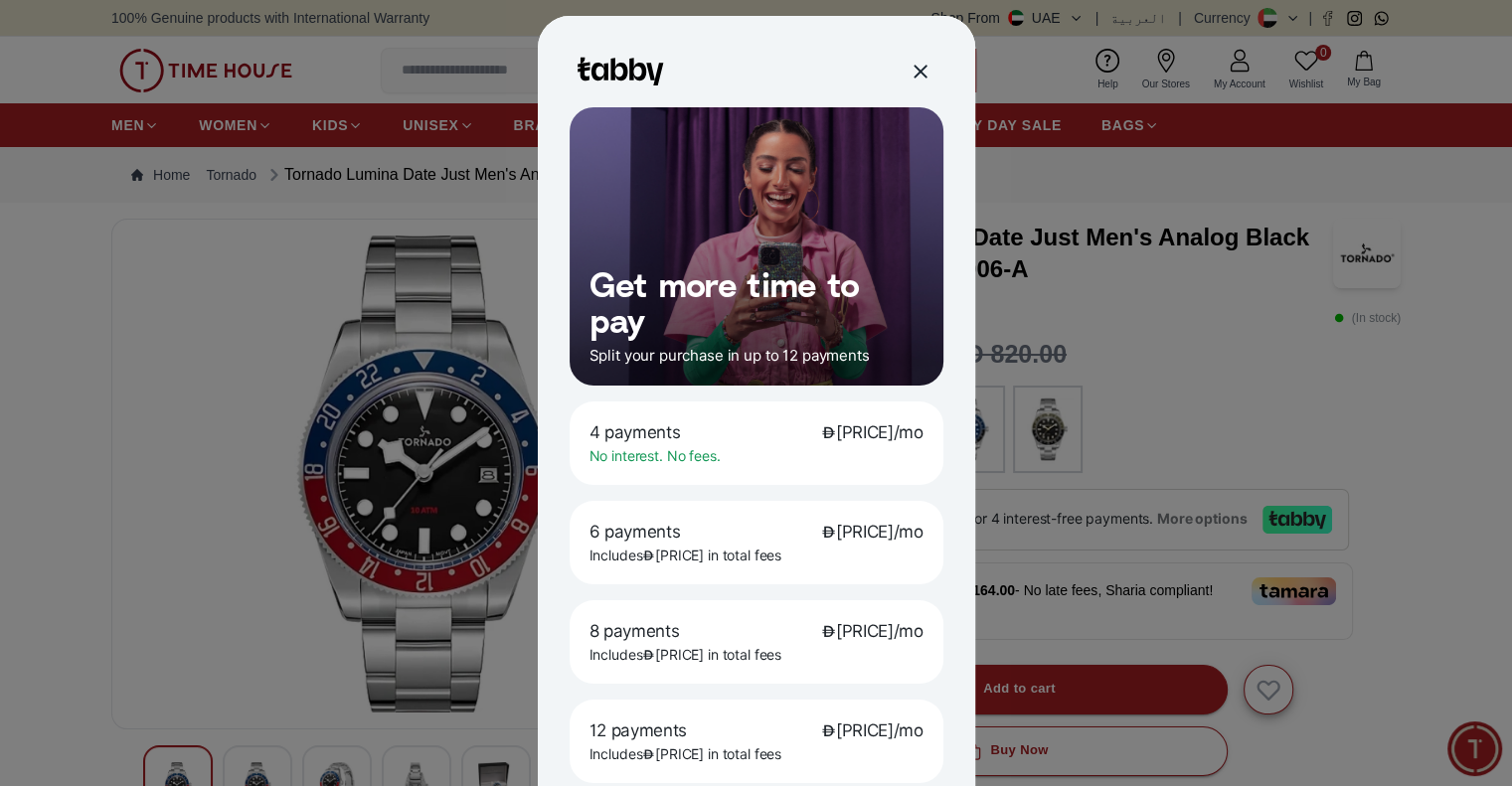 click at bounding box center (756, 393) 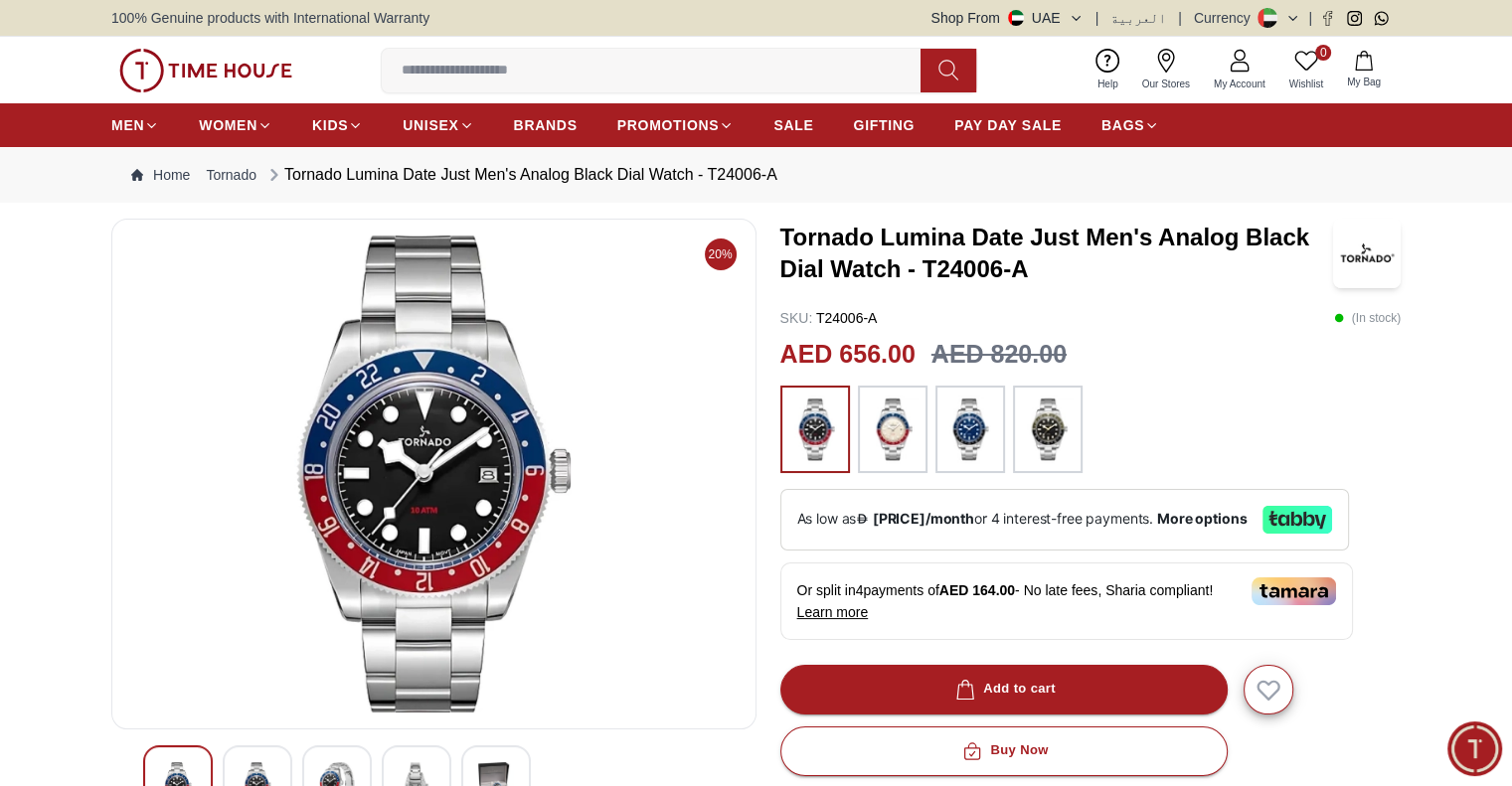 click on "Or split in  4  payments of  AED [PRICE]  - No late fees, Sharia compliant!    Learn more" at bounding box center (1067, 601) 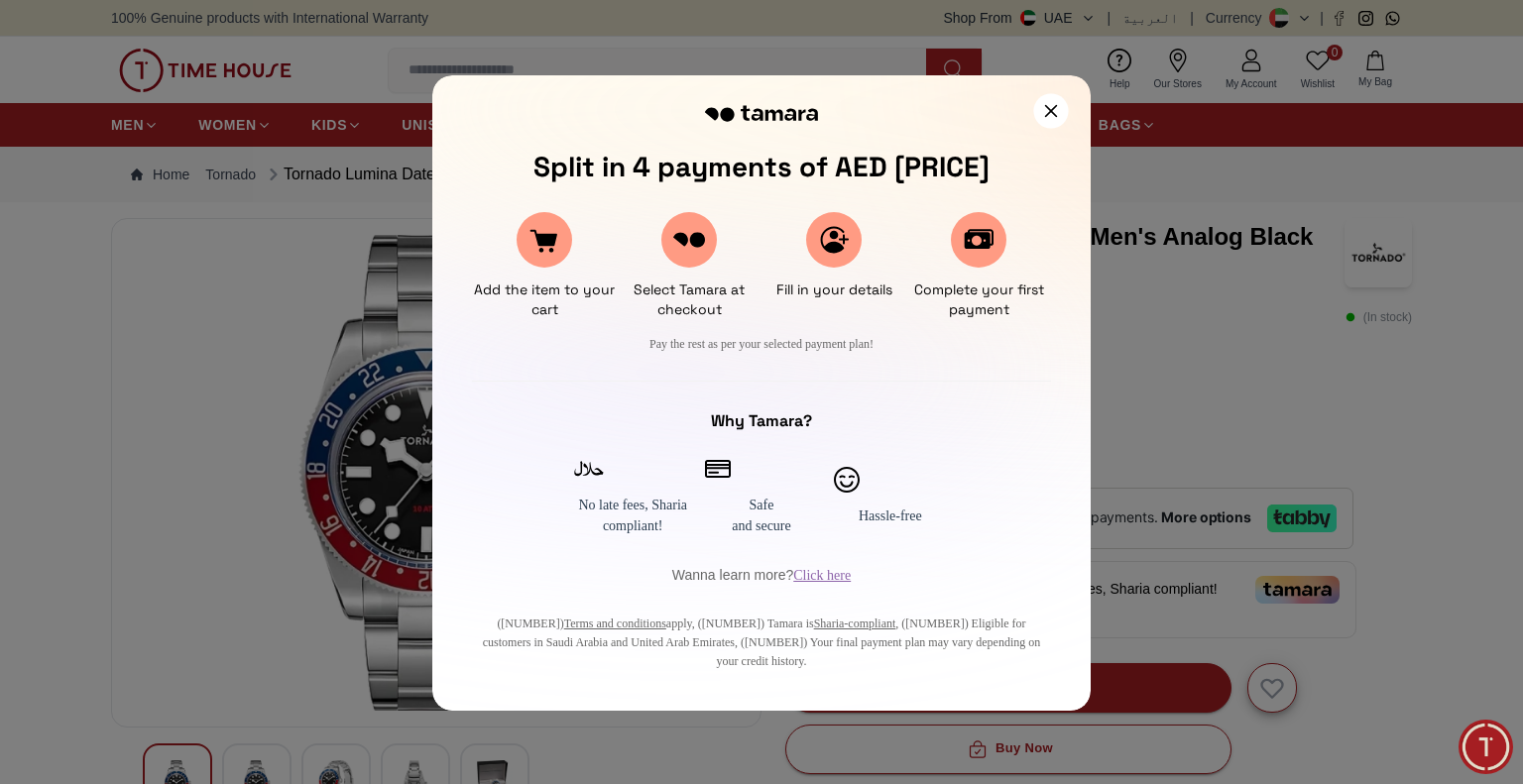click 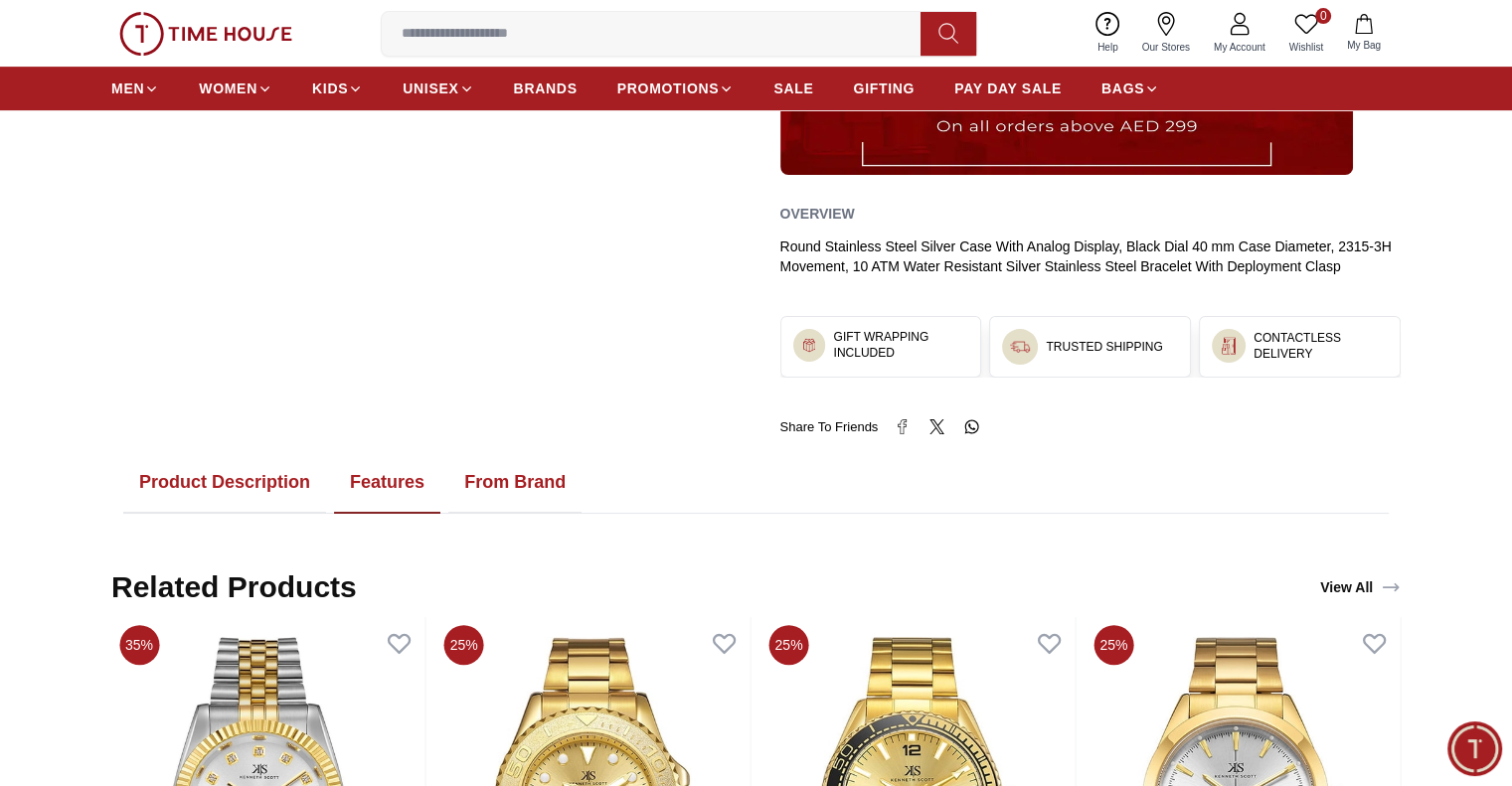 scroll, scrollTop: 1093, scrollLeft: 0, axis: vertical 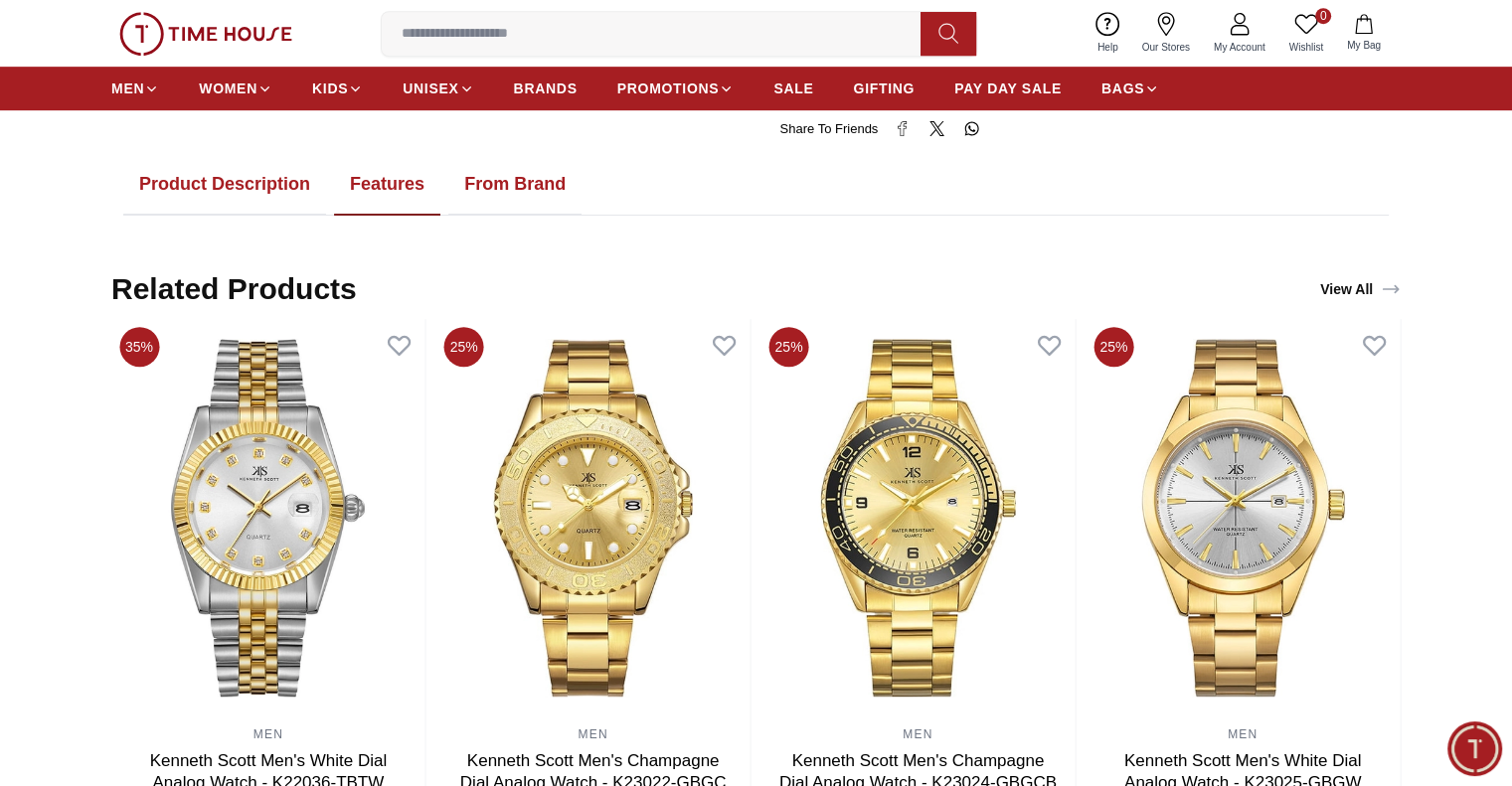 click on "From Brand" at bounding box center [515, 185] 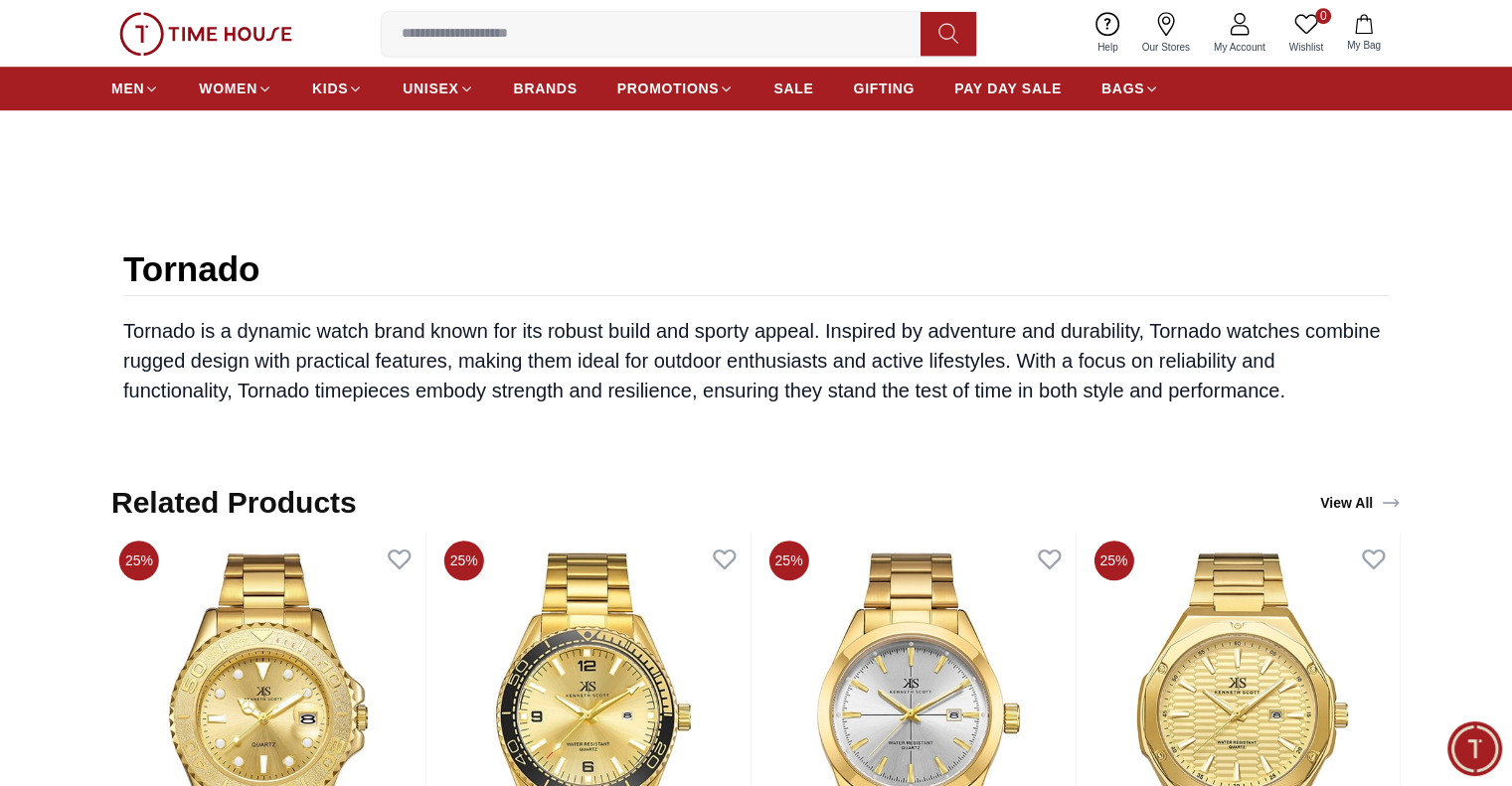 scroll, scrollTop: 1789, scrollLeft: 0, axis: vertical 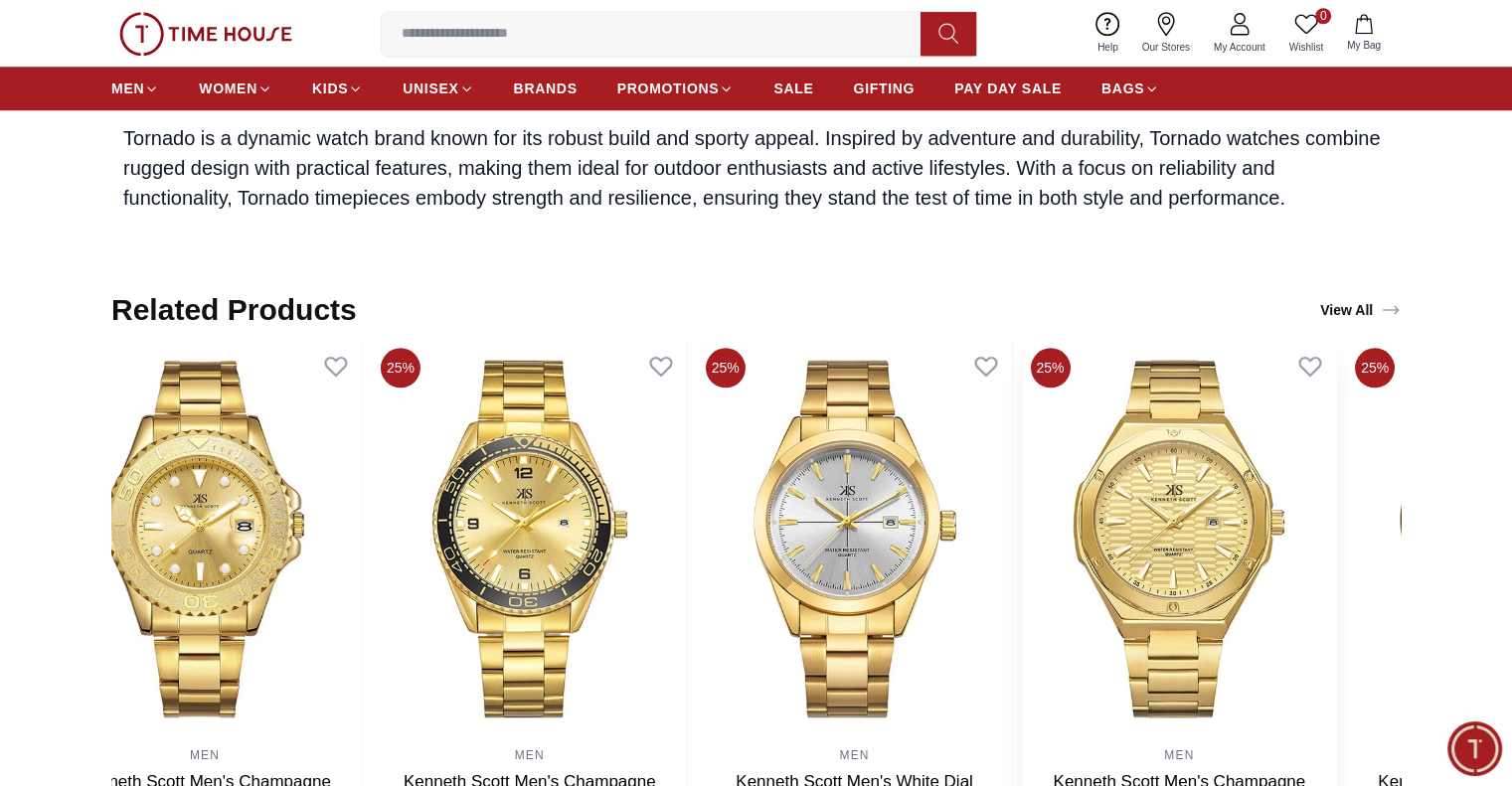 click at bounding box center [1179, 539] 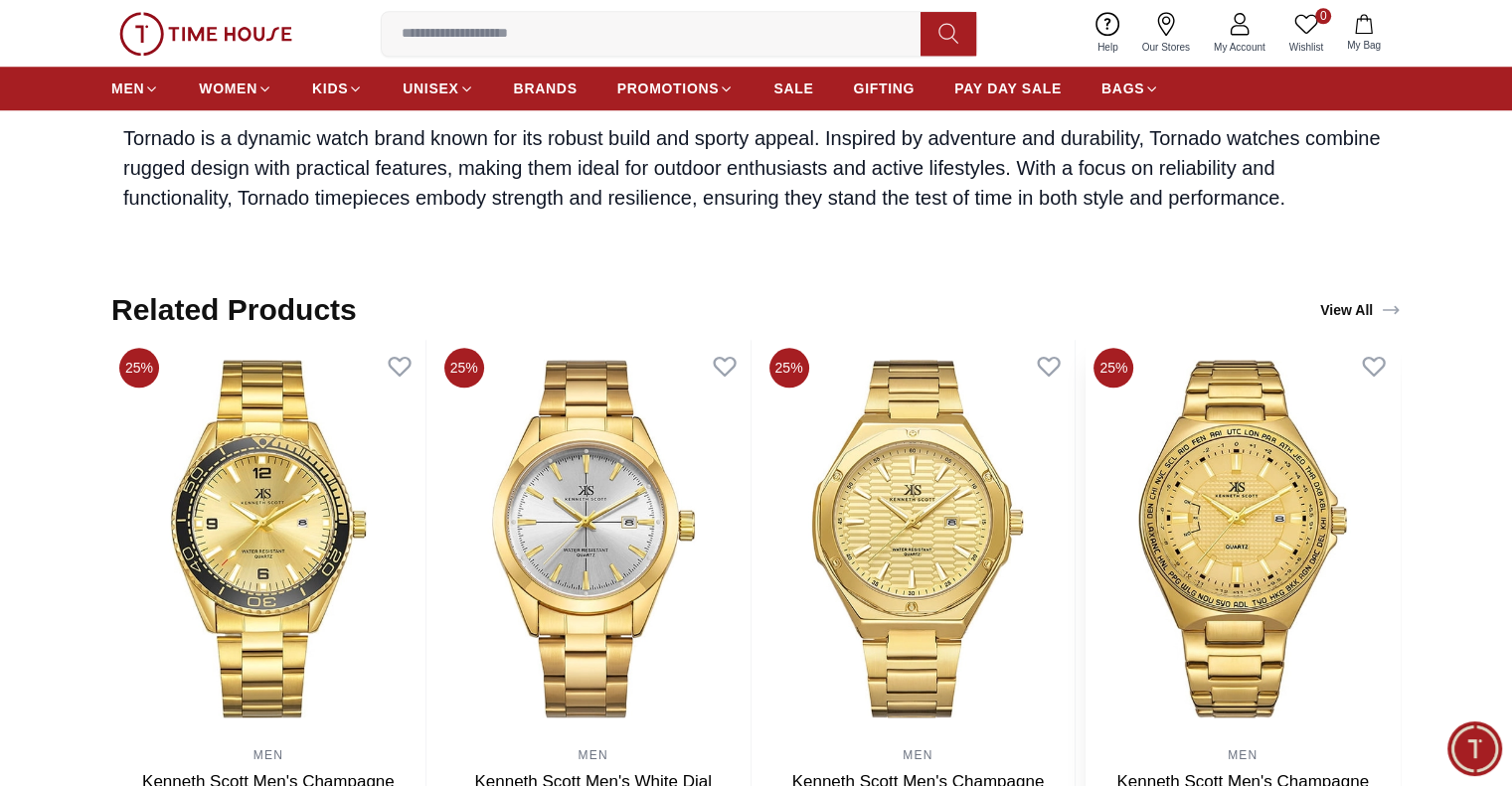 click at bounding box center (1243, 539) 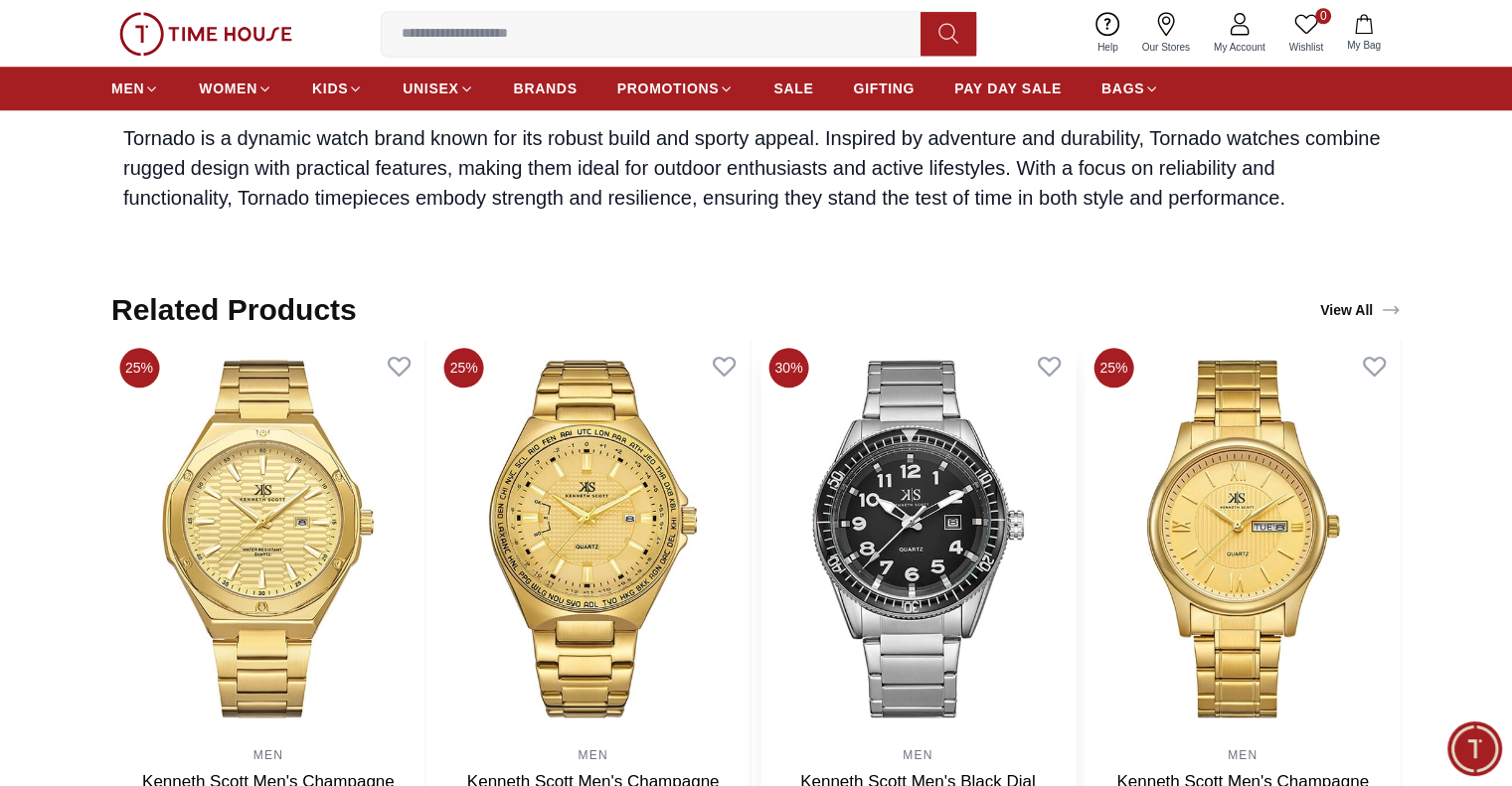 click at bounding box center [919, 539] 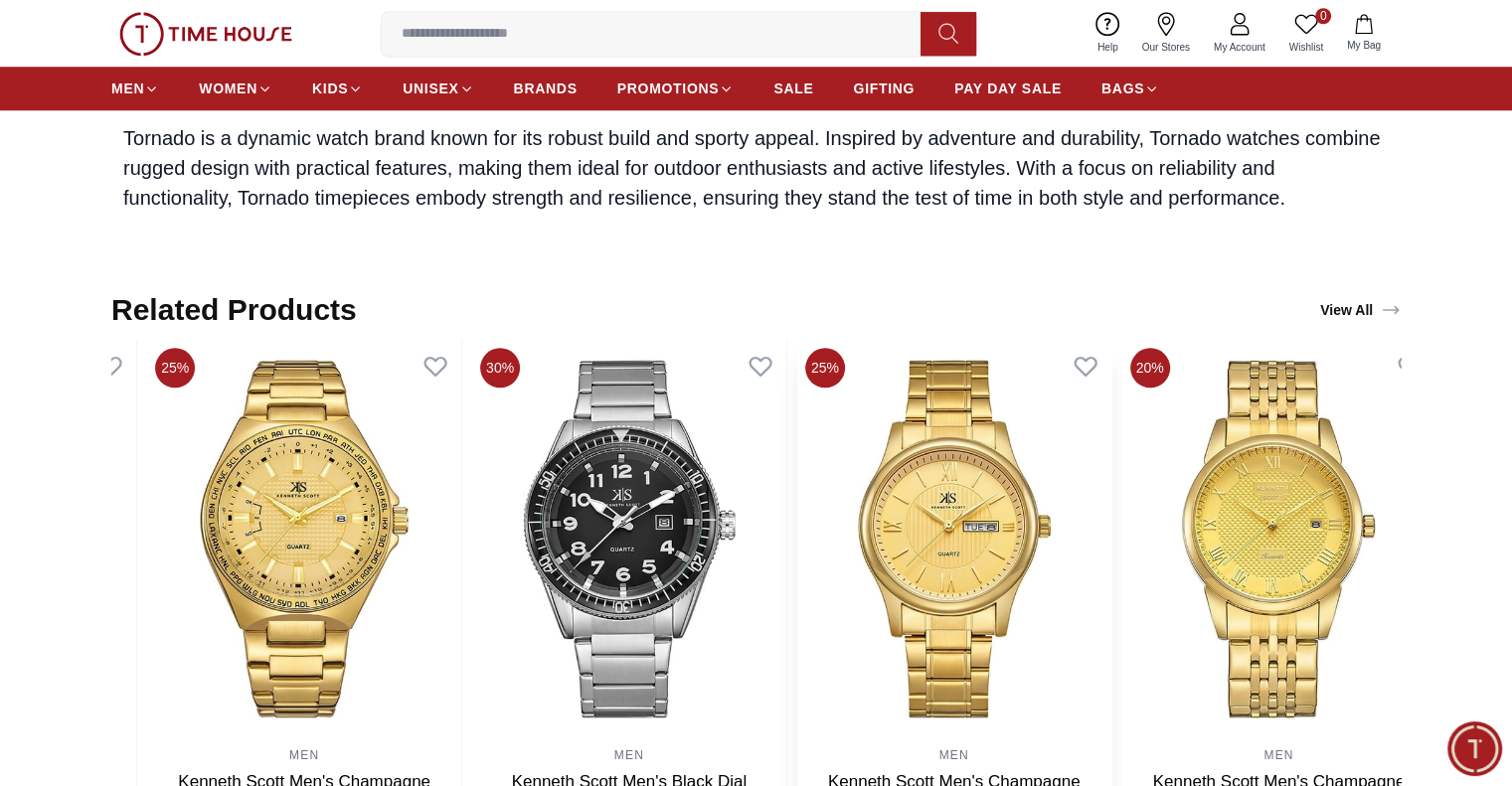 click at bounding box center (954, 539) 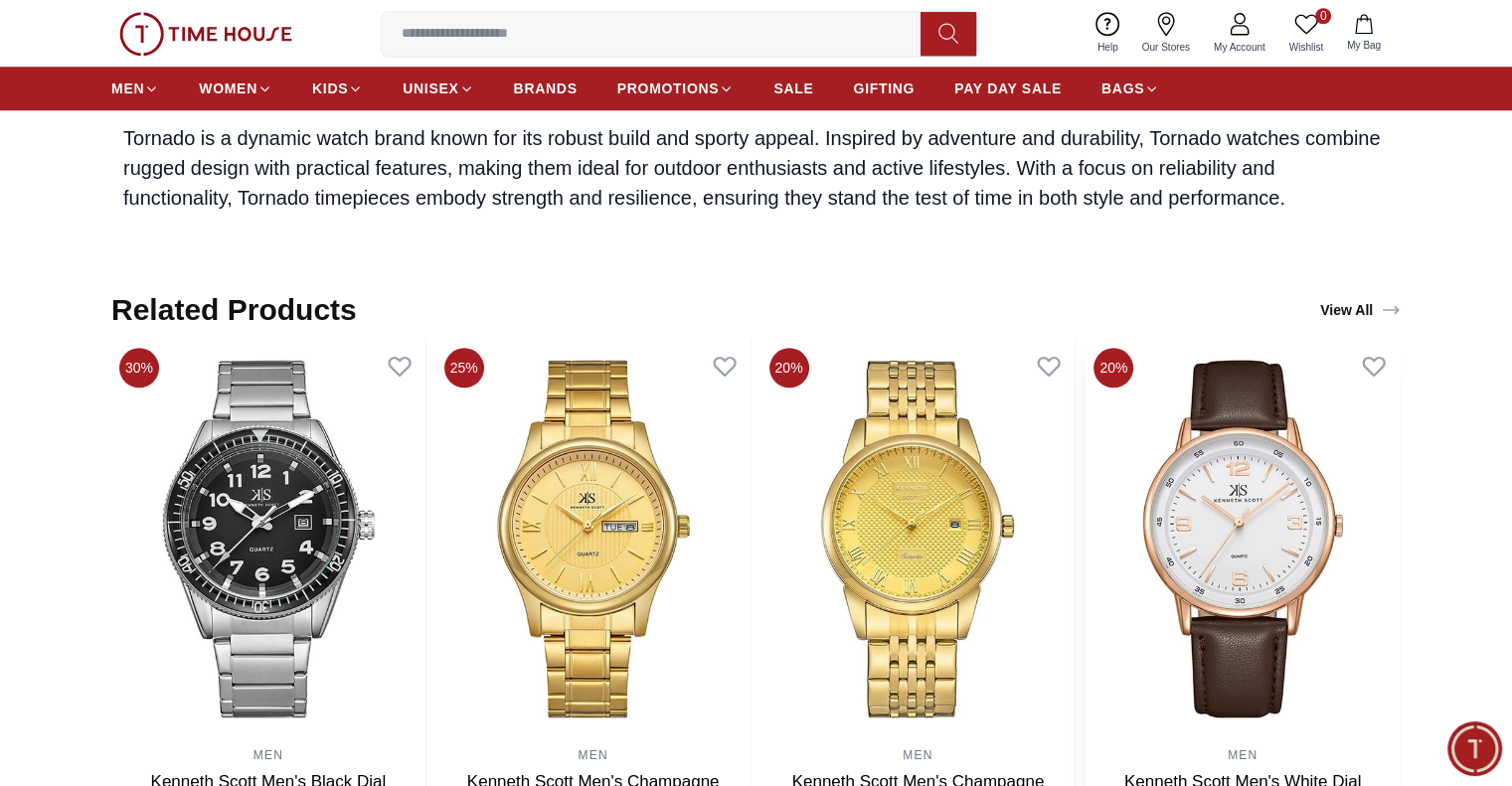 click at bounding box center (1243, 539) 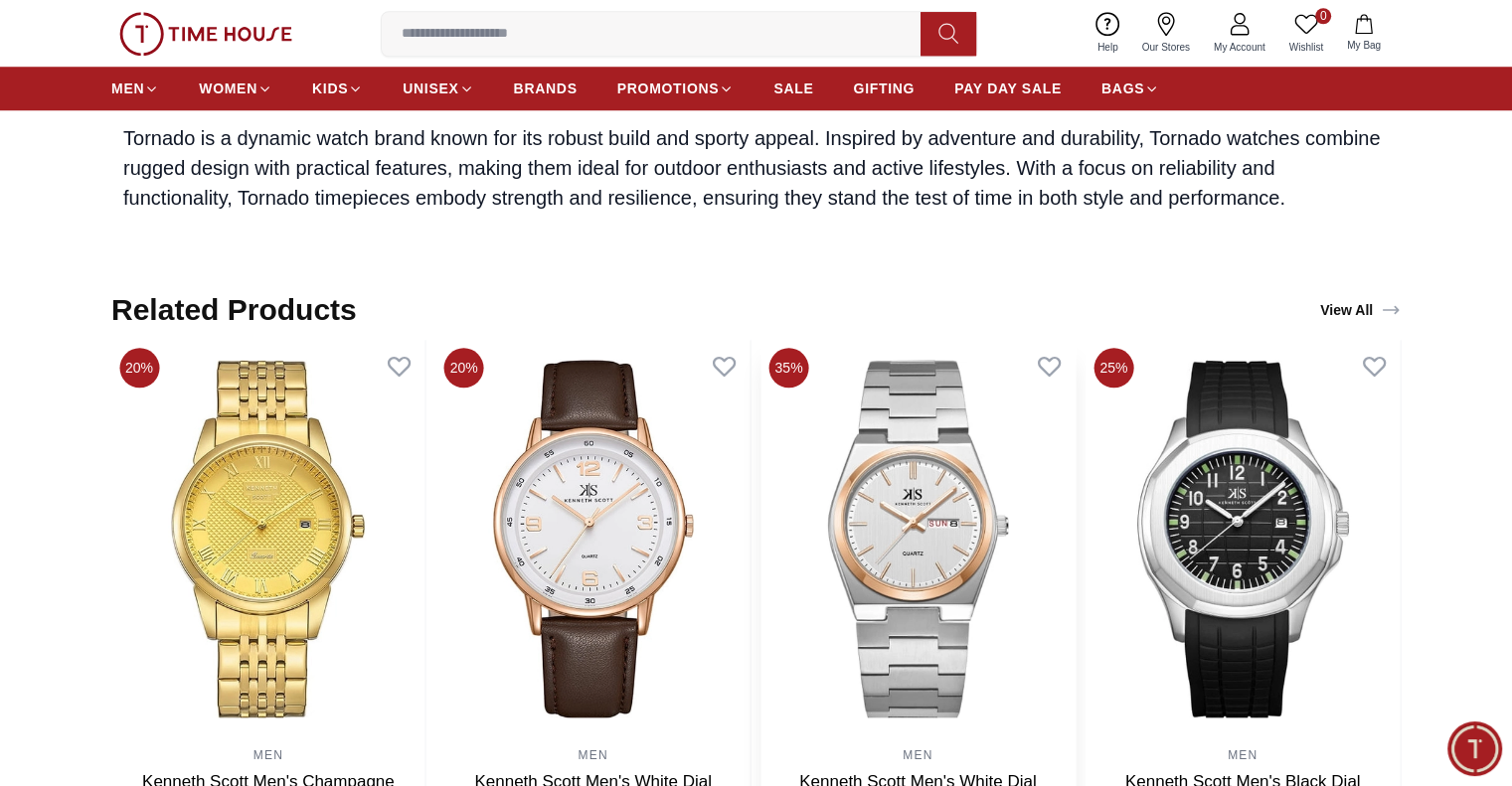 click at bounding box center (919, 539) 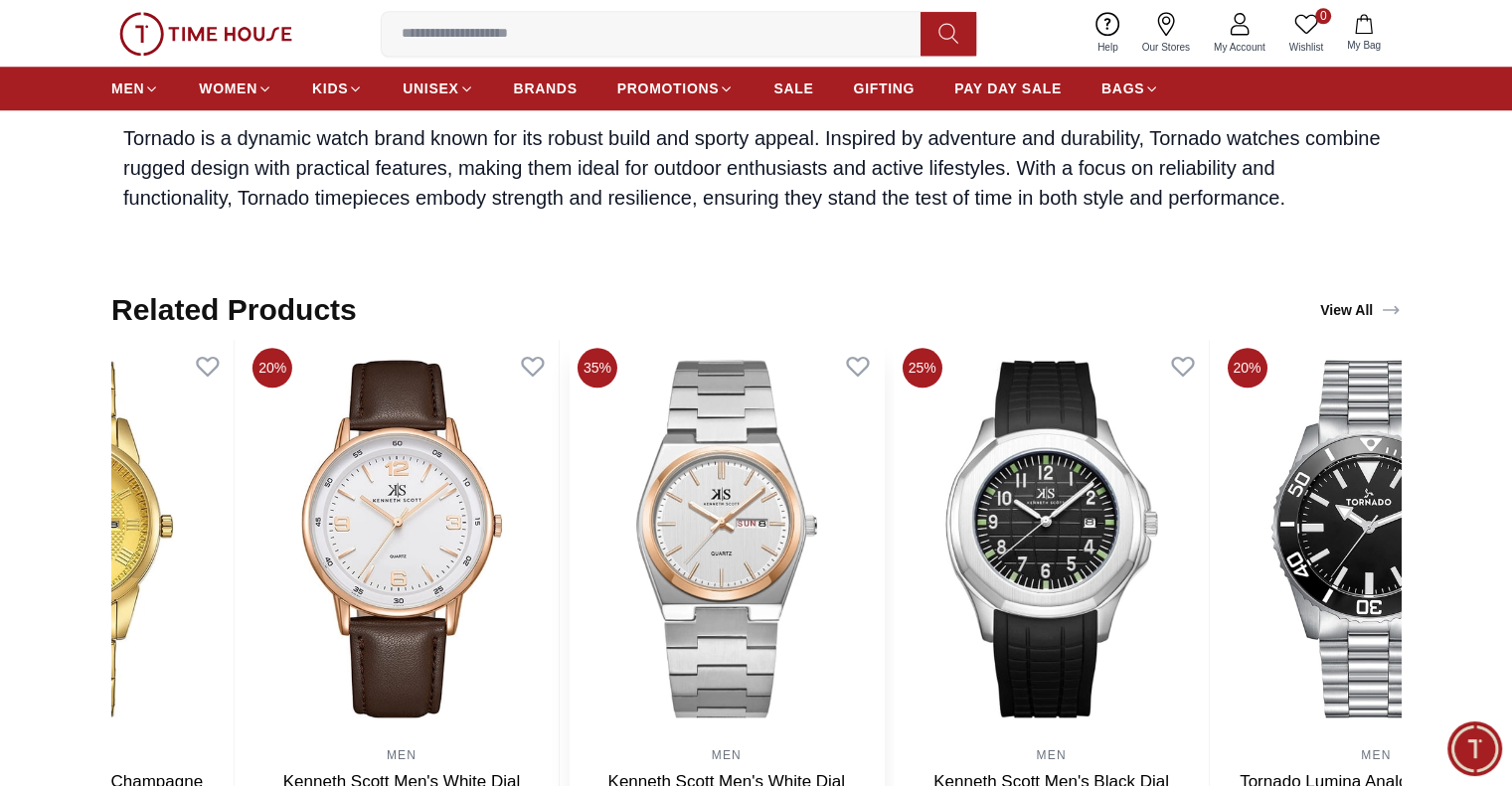 click at bounding box center (727, 539) 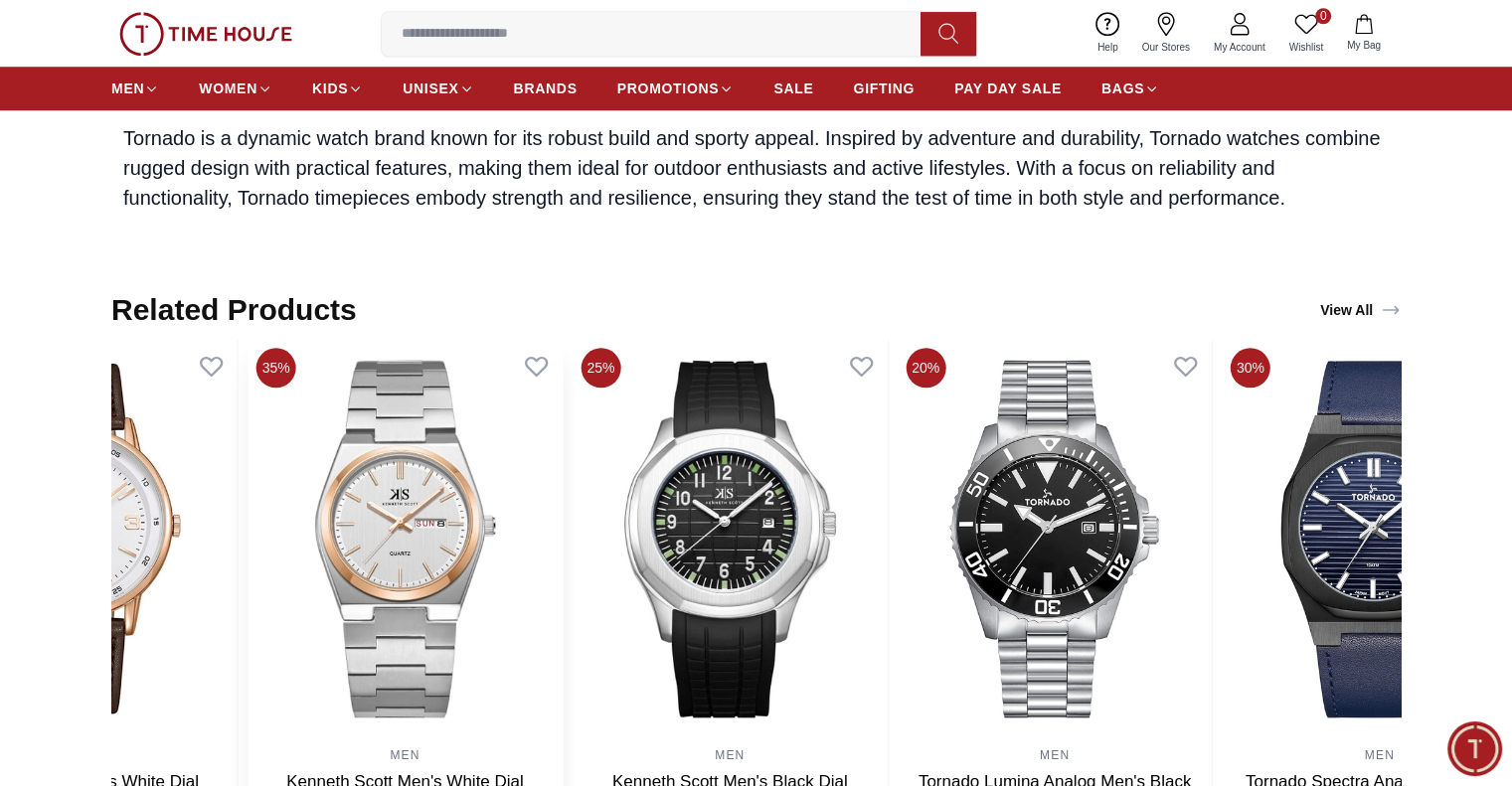 click at bounding box center (406, 539) 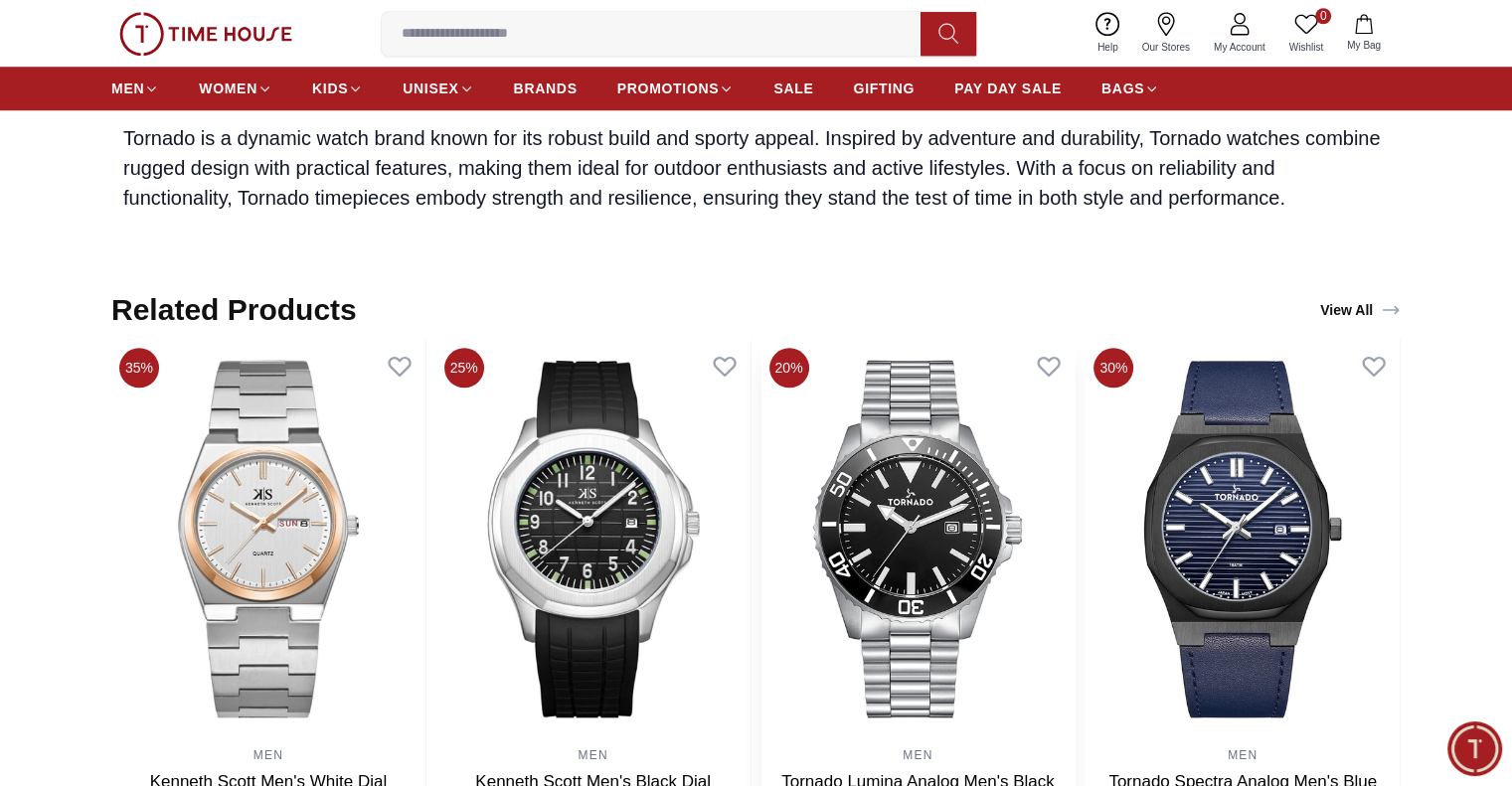 click at bounding box center [919, 539] 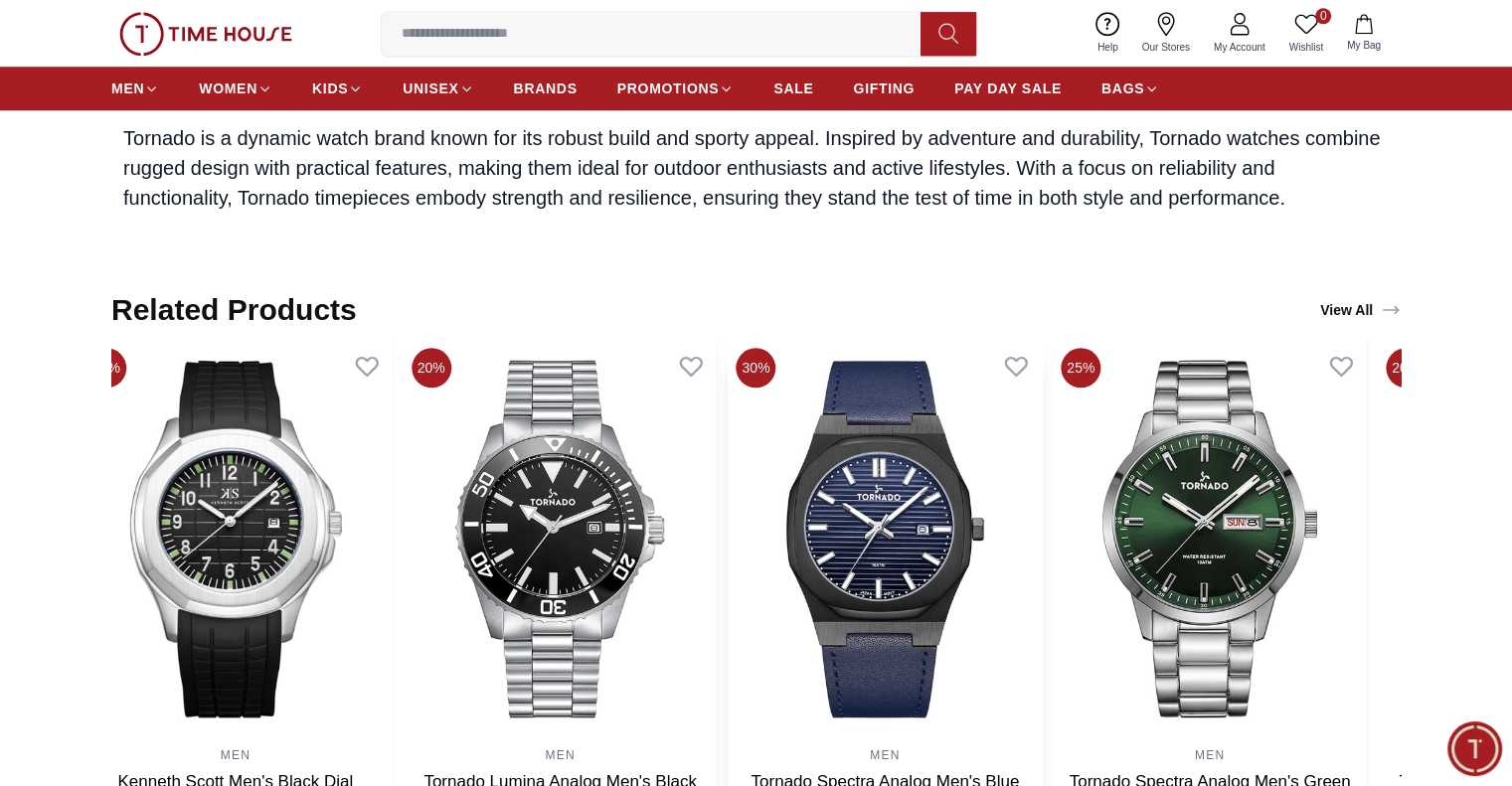click at bounding box center (885, 539) 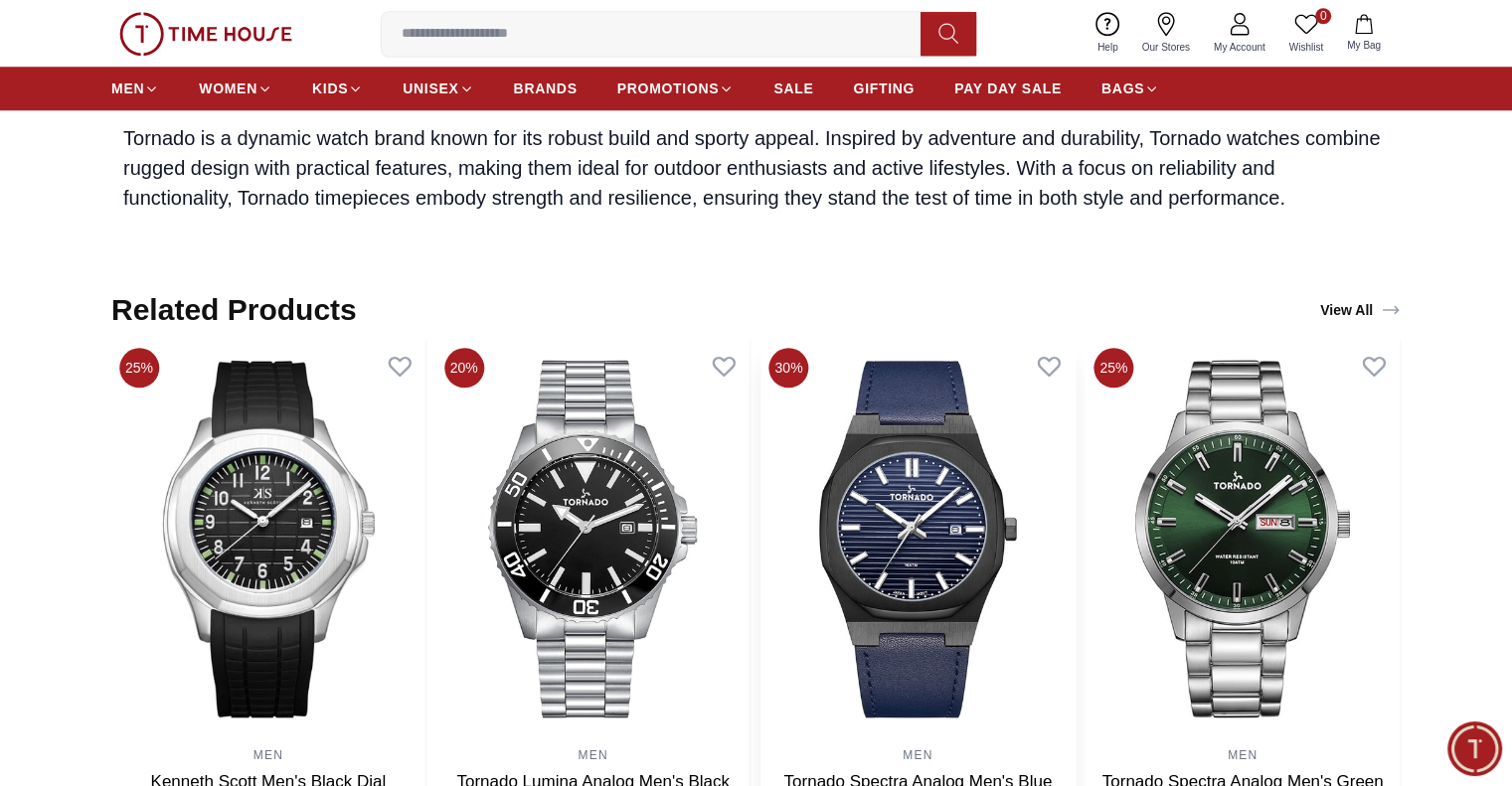 click at bounding box center (919, 539) 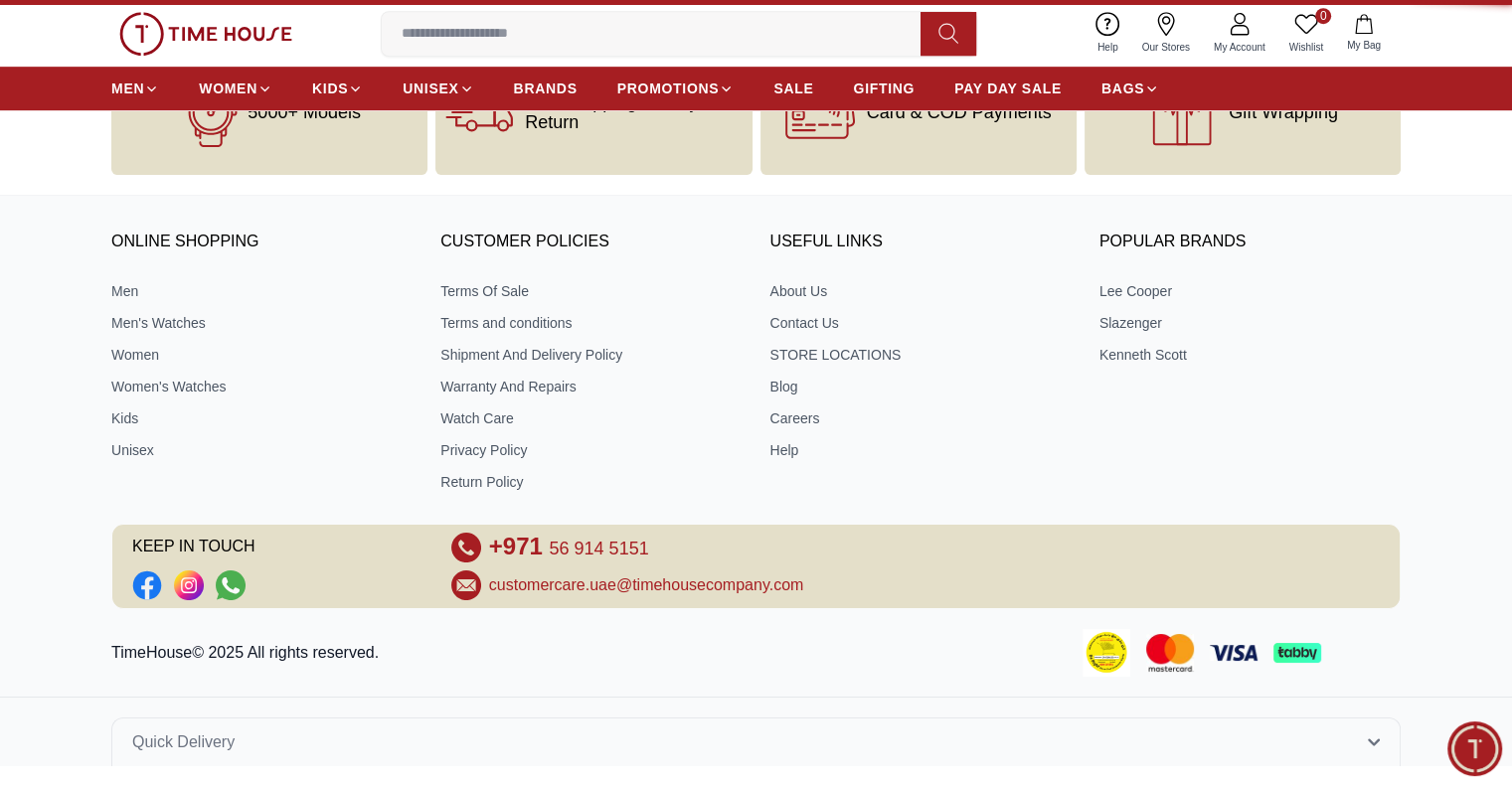 scroll, scrollTop: 0, scrollLeft: 0, axis: both 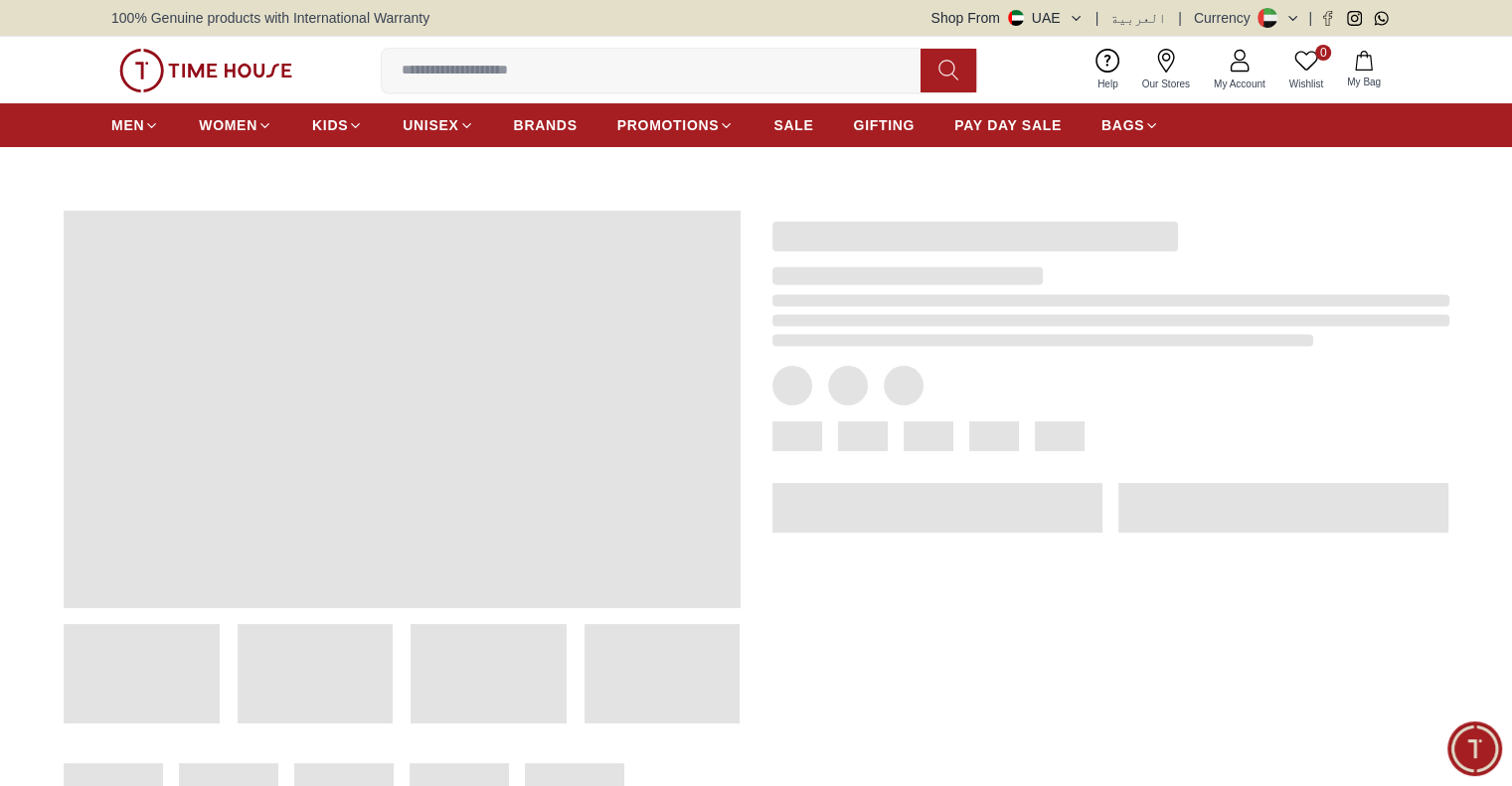 drag, startPoint x: 1050, startPoint y: 559, endPoint x: 910, endPoint y: 516, distance: 146.4548 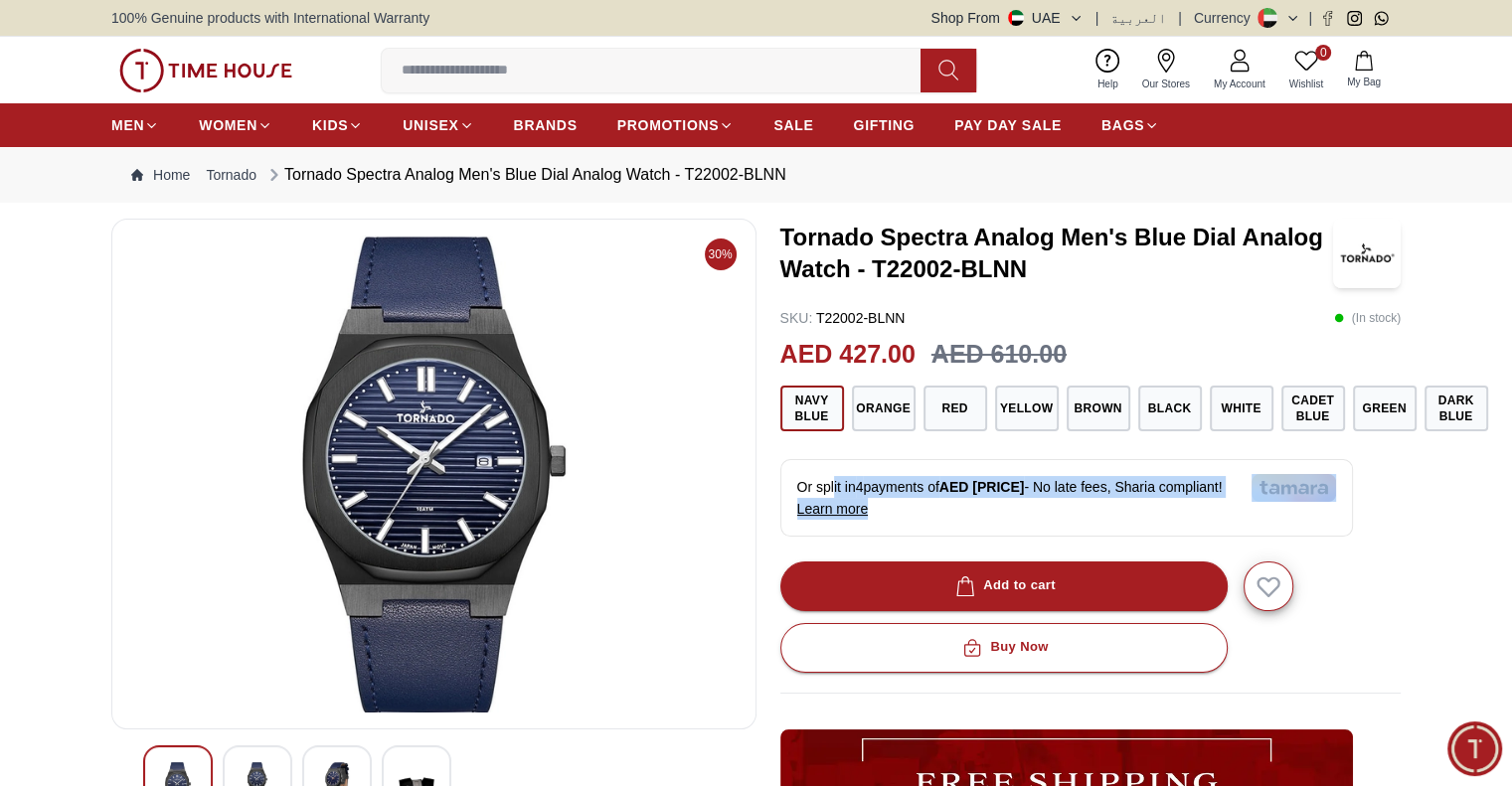 click on "Or split in  4  payments of  AED [PRICE]  - No late fees, Sharia compliant!    Learn more" at bounding box center (1067, 492) 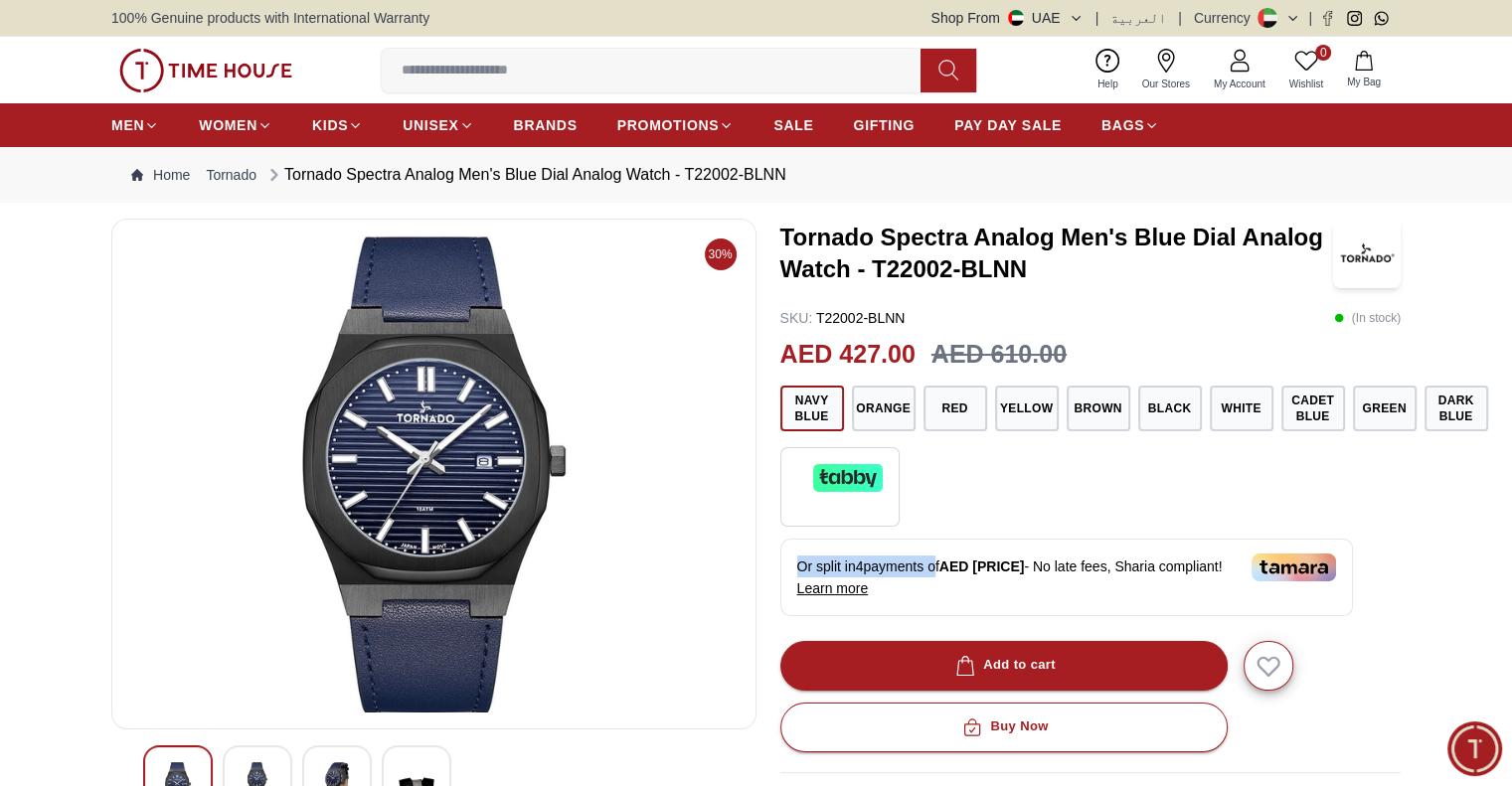 drag, startPoint x: 978, startPoint y: 534, endPoint x: 1099, endPoint y: 516, distance: 122.33152 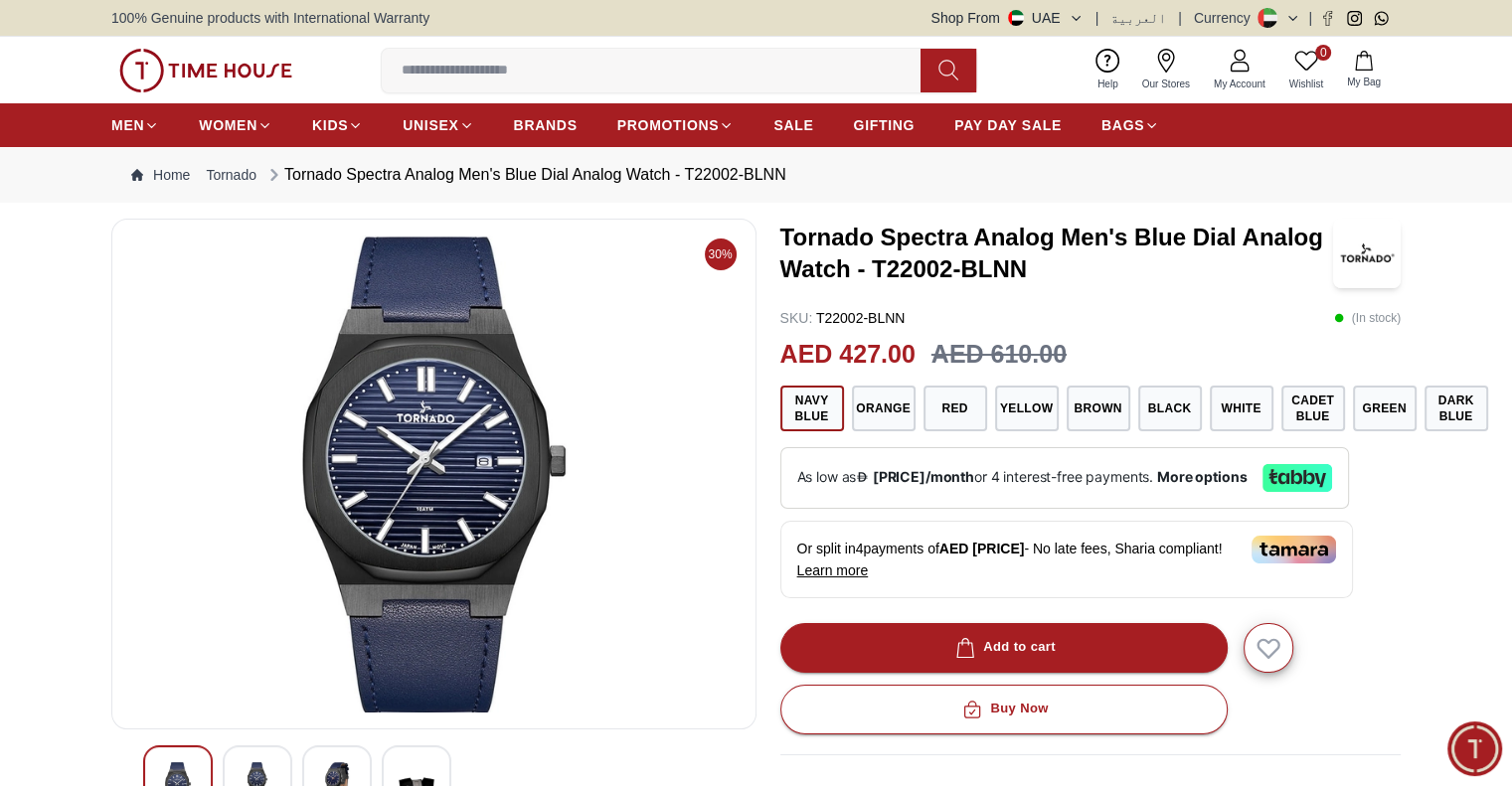 drag, startPoint x: 1099, startPoint y: 516, endPoint x: 1112, endPoint y: 503, distance: 18.384776 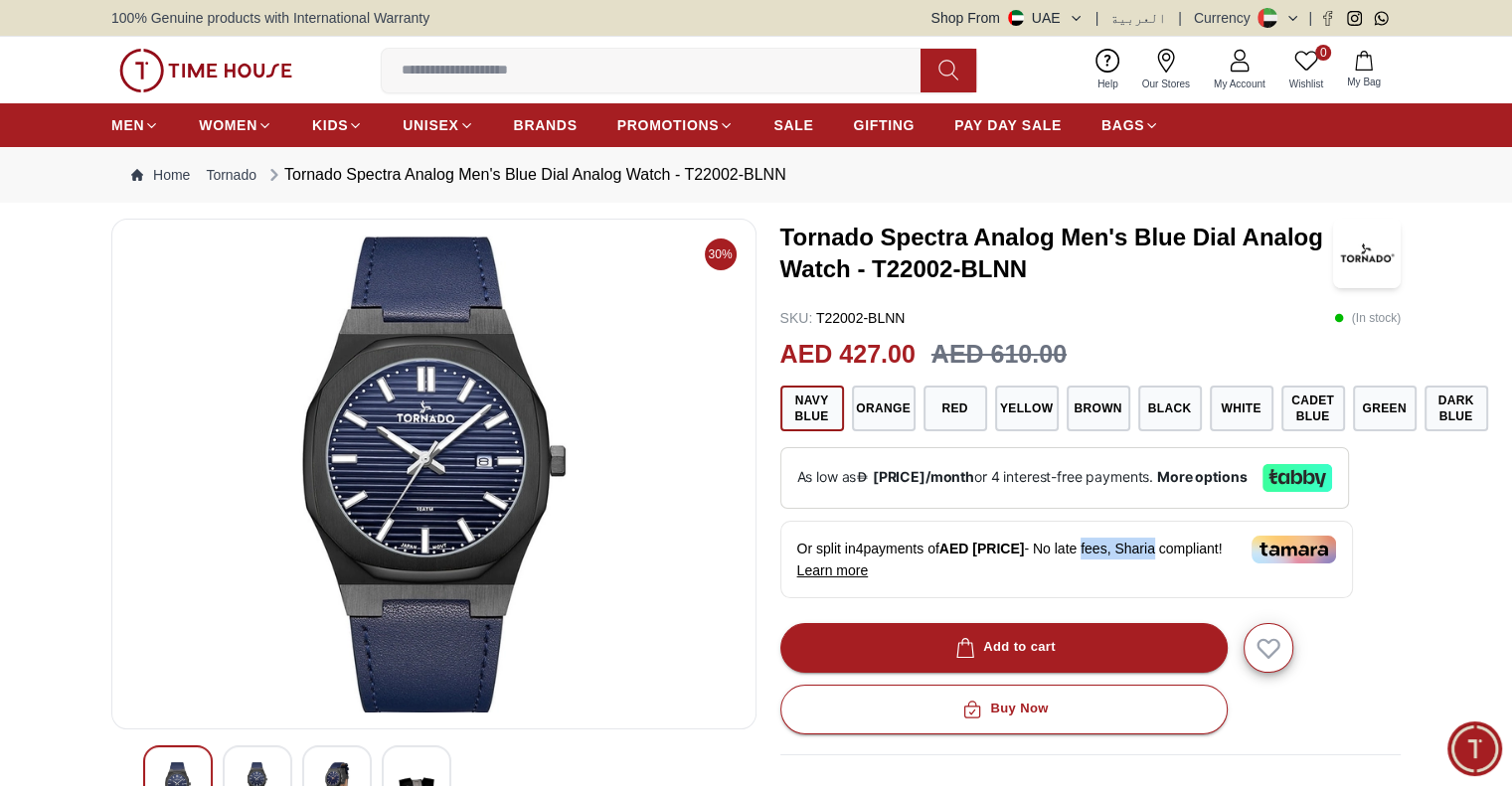 drag, startPoint x: 1141, startPoint y: 527, endPoint x: 1076, endPoint y: 528, distance: 65.007692 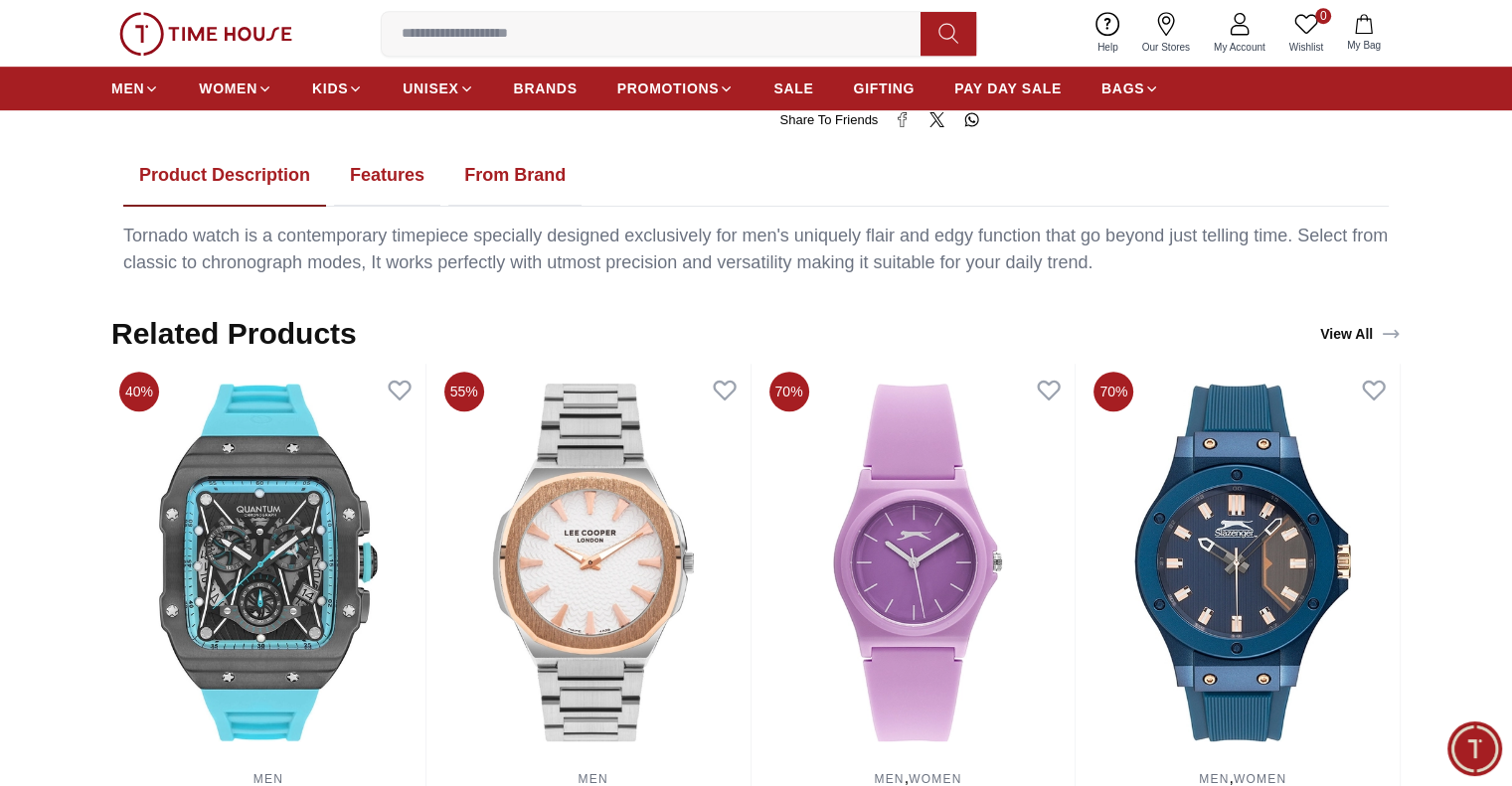 scroll, scrollTop: 1192, scrollLeft: 0, axis: vertical 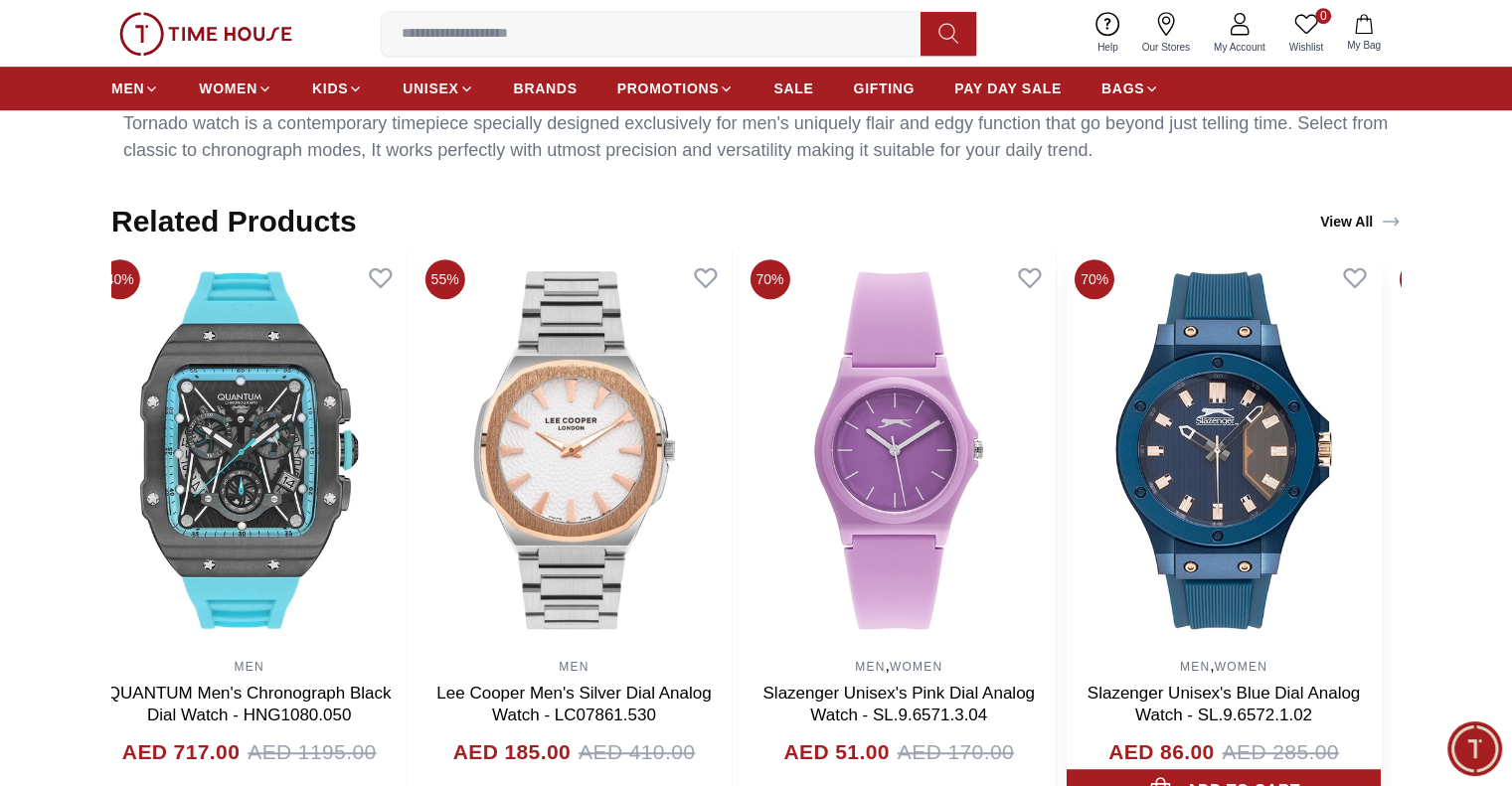 click on "40% MEN QUANTUM Men's Chronograph Black Dial Watch - HNG1080.050 AED [PRICE] AED [PRICE] Add to cart 55% MEN Lee Cooper Men's Silver Dial Analog Watch - LC07861.530 AED [PRICE] AED [PRICE] Add to cart 70% MEN ,  WOMEN Slazenger Unisex's Pink Dial Analog Watch - SL.9.6571.3.04 AED [PRICE] AED [PRICE] Add to cart 70% MEN ,  WOMEN Slazenger Unisex's Blue Dial Analog Watch - SL.9.6572.1.02 AED [PRICE] AED [PRICE] Add to cart 30% MEN Kenneth Scott Men's Black Dial Analog Watch - K22009-BSBB AED [PRICE] AED [PRICE] Add to cart 30% MEN Kenneth Scott Men's Black Dial Analog Watch - K22010-BBBB AED [PRICE] AED [PRICE] Add to cart 35% MEN Kenneth Scott Men's White Dial Analog Watch - K22036-TBTW AED [PRICE] AED [PRICE] Add to cart 25% MEN Kenneth Scott Men's Champagne Dial Analog Watch - K23022-GBGC AED [PRICE] AED [PRICE] Add to cart 25% MEN Kenneth Scott Men's Champagne Dial Analog Watch - K23024-GBGCB AED [PRICE] AED [PRICE] Add to cart 25% MEN Kenneth Scott Men's White Dial Analog Watch - K23025-GBGW AED [PRICE] AED [PRICE] Add to cart" at bounding box center [737, 532] 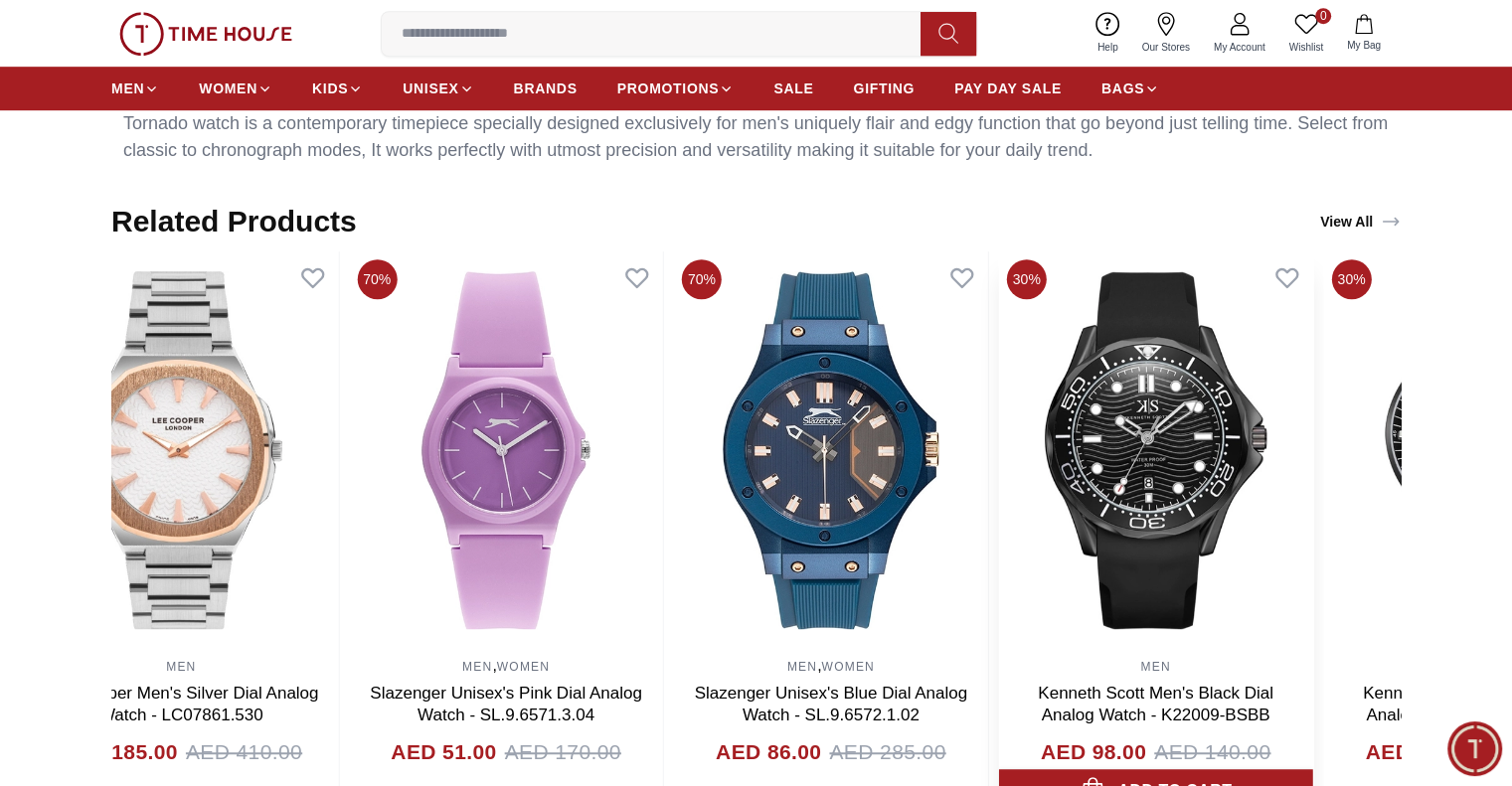 click at bounding box center (1156, 450) 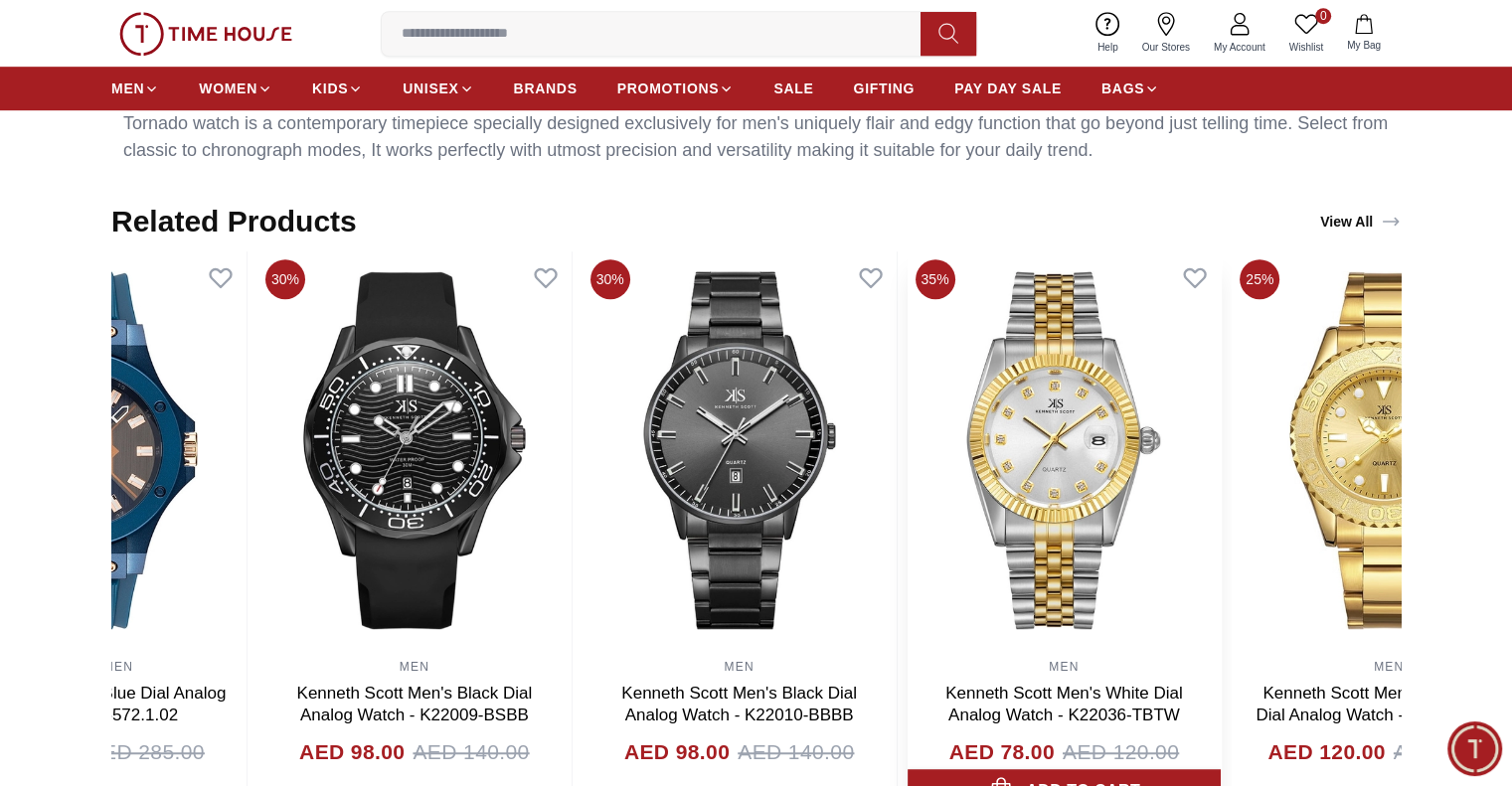 click at bounding box center (1064, 450) 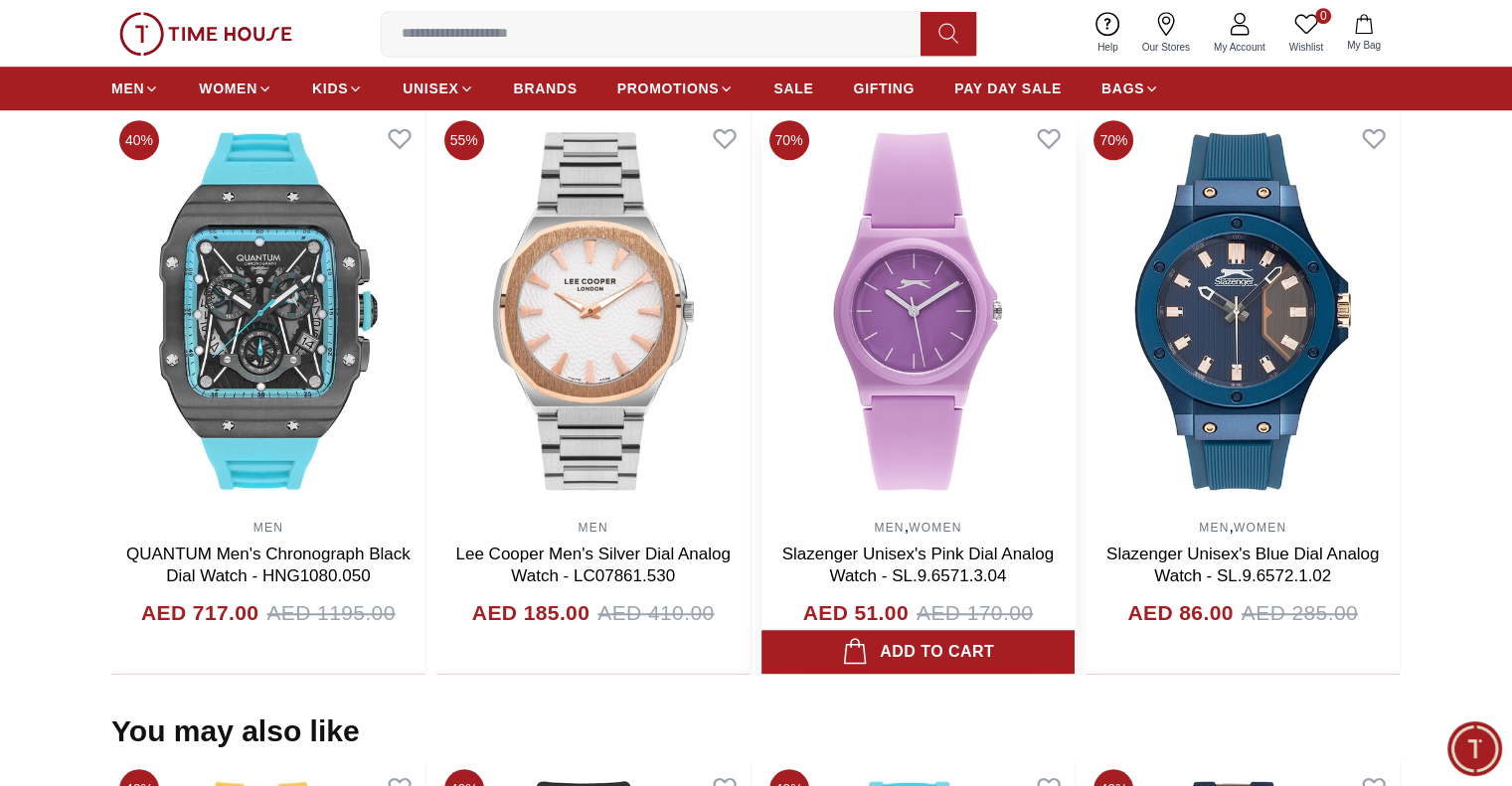 scroll, scrollTop: 894, scrollLeft: 0, axis: vertical 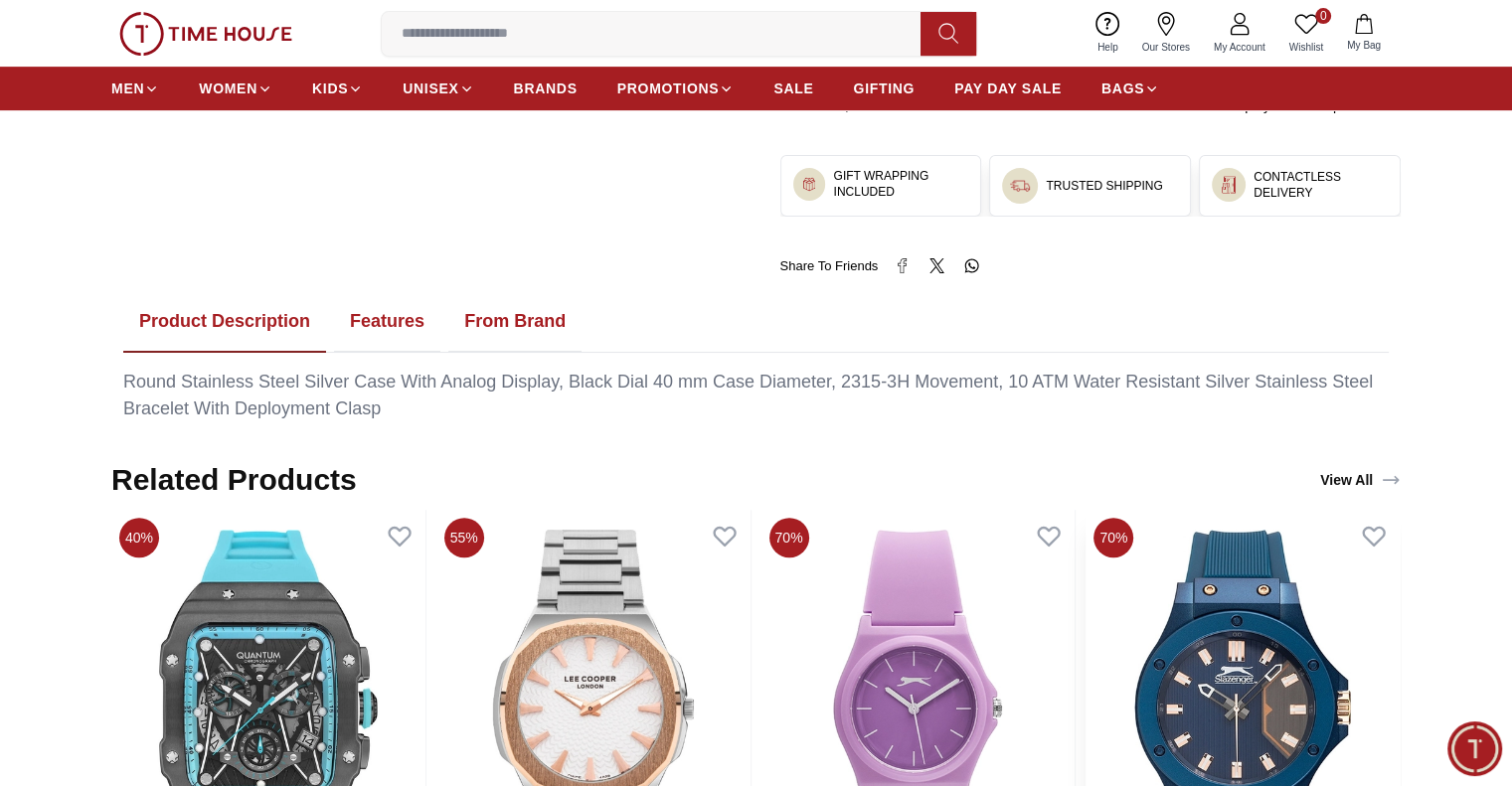 click at bounding box center (1243, 708) 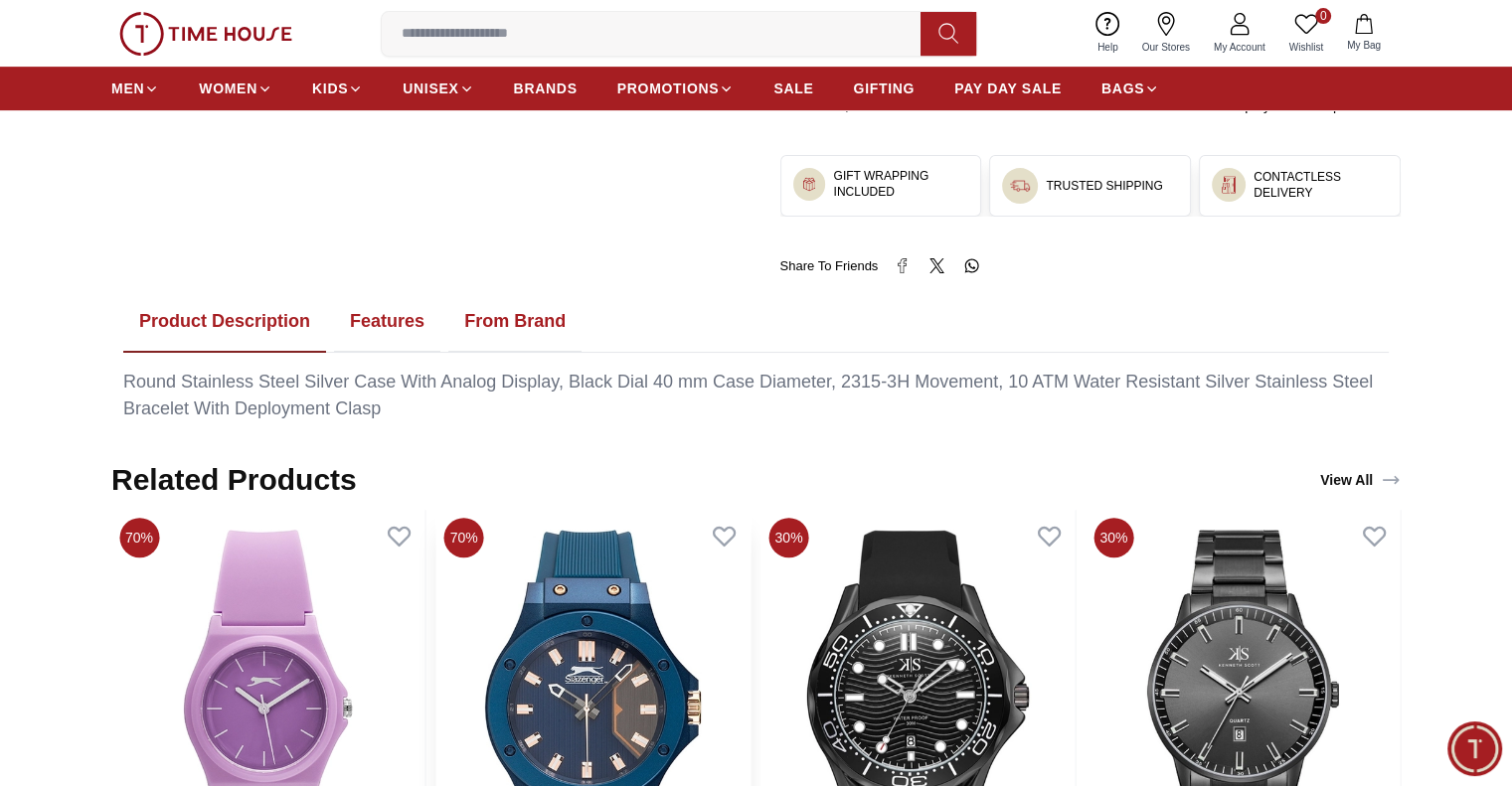 drag, startPoint x: 1443, startPoint y: 738, endPoint x: 950, endPoint y: 610, distance: 509.34566 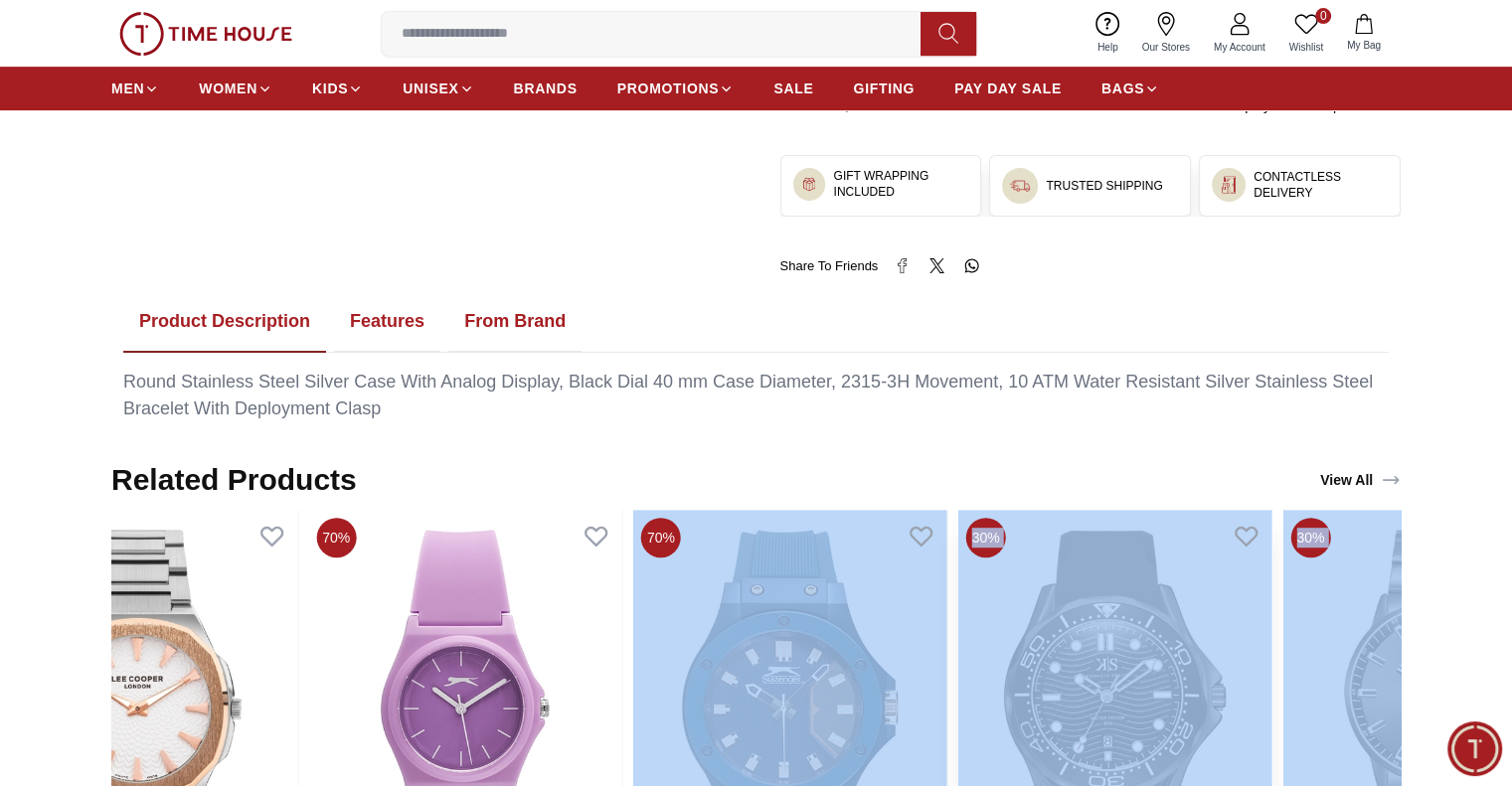 click at bounding box center [1115, 708] 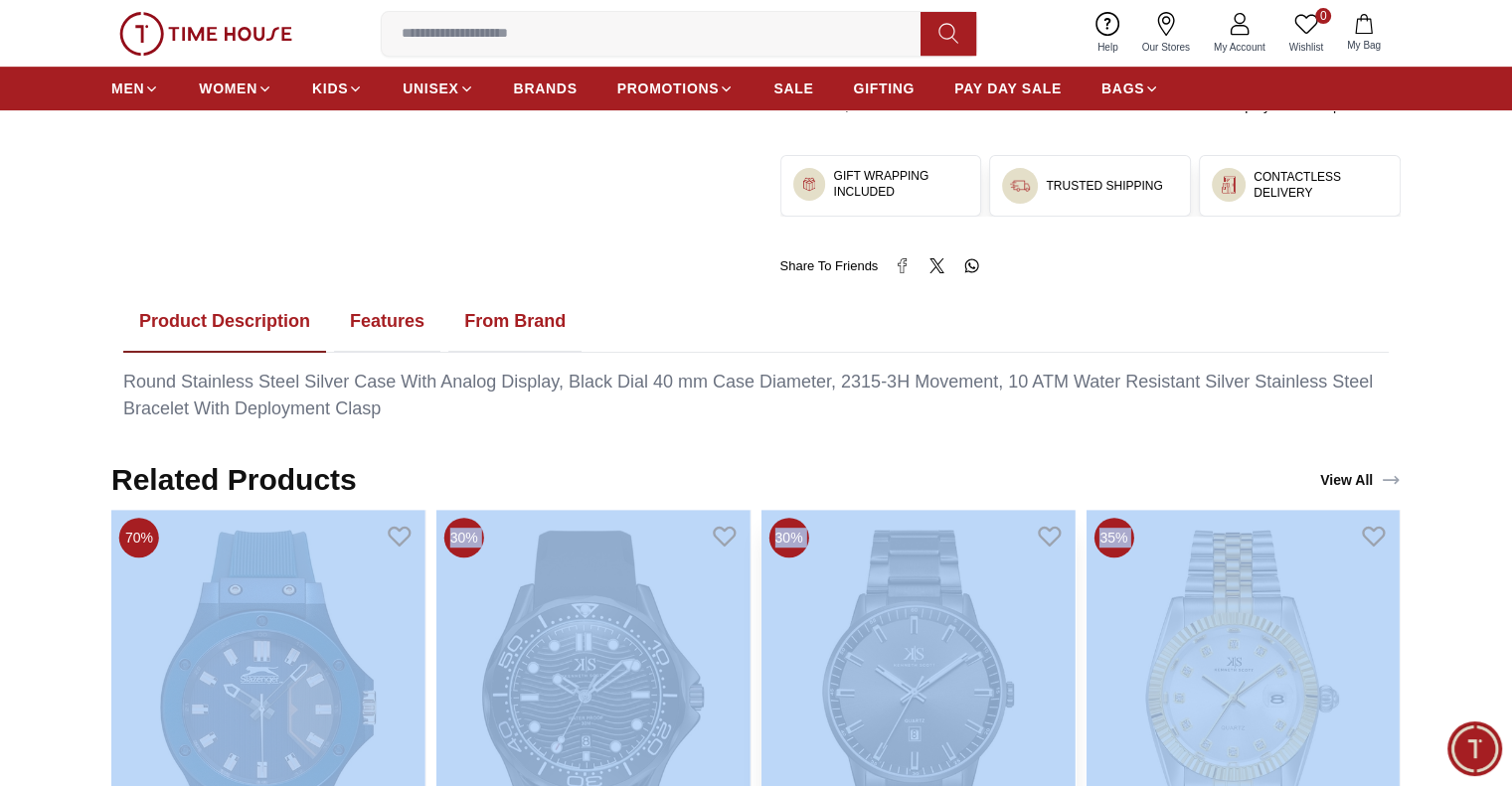 click at bounding box center (919, 708) 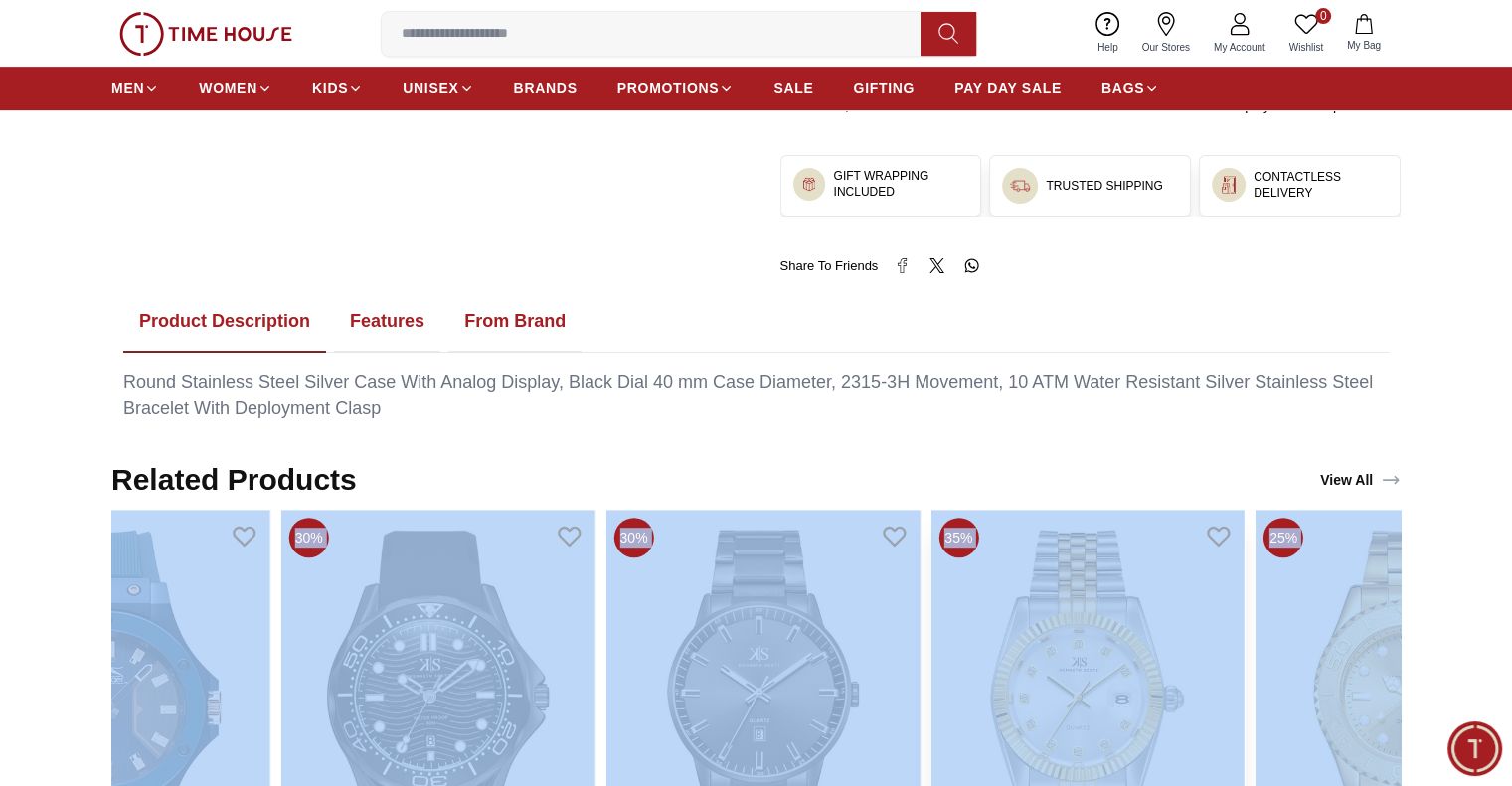 click at bounding box center (1088, 708) 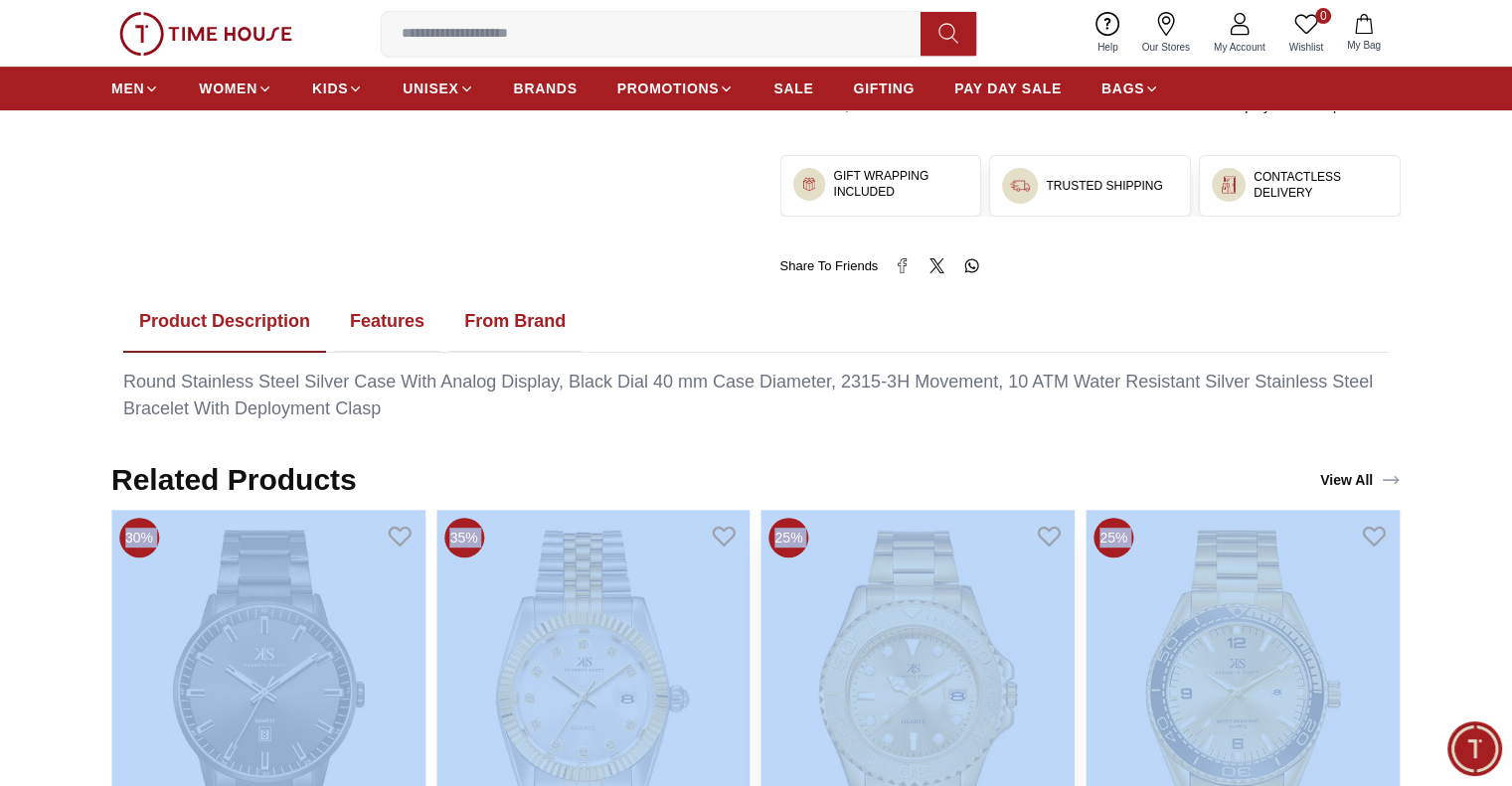 click at bounding box center [919, 708] 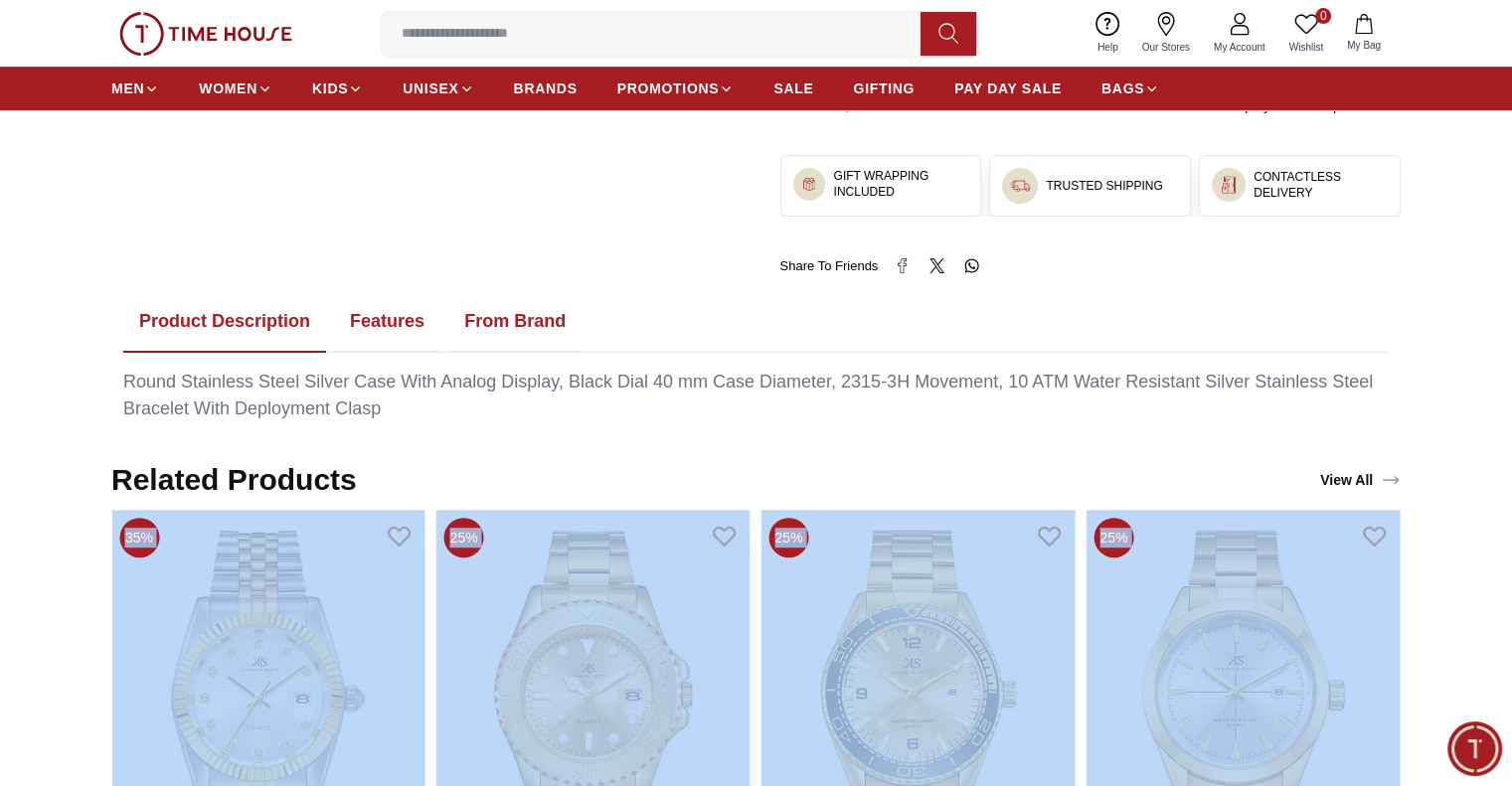 click at bounding box center (593, 708) 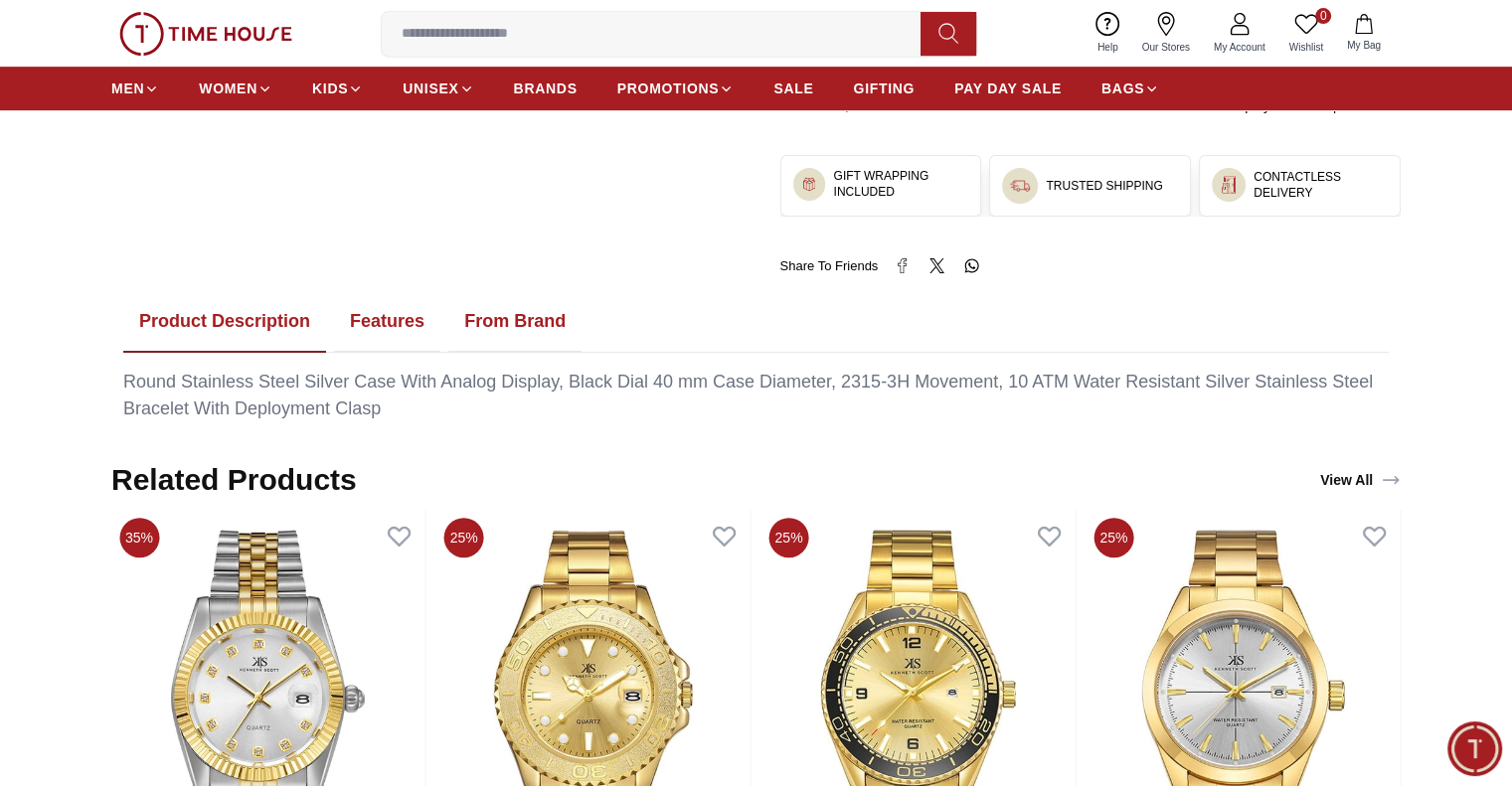 click on "Product Description Features From Brand" at bounding box center [756, 322] 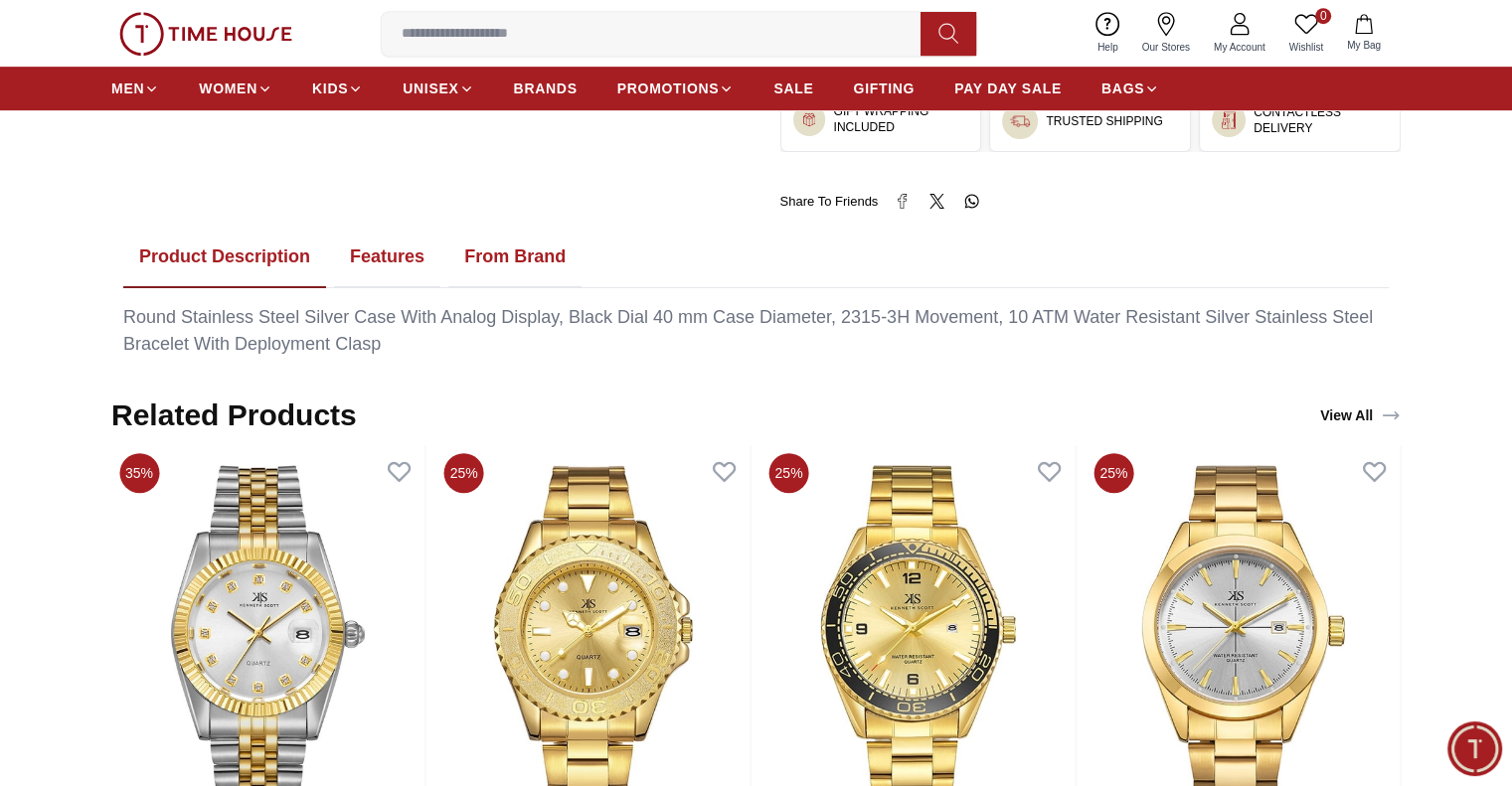 scroll, scrollTop: 994, scrollLeft: 0, axis: vertical 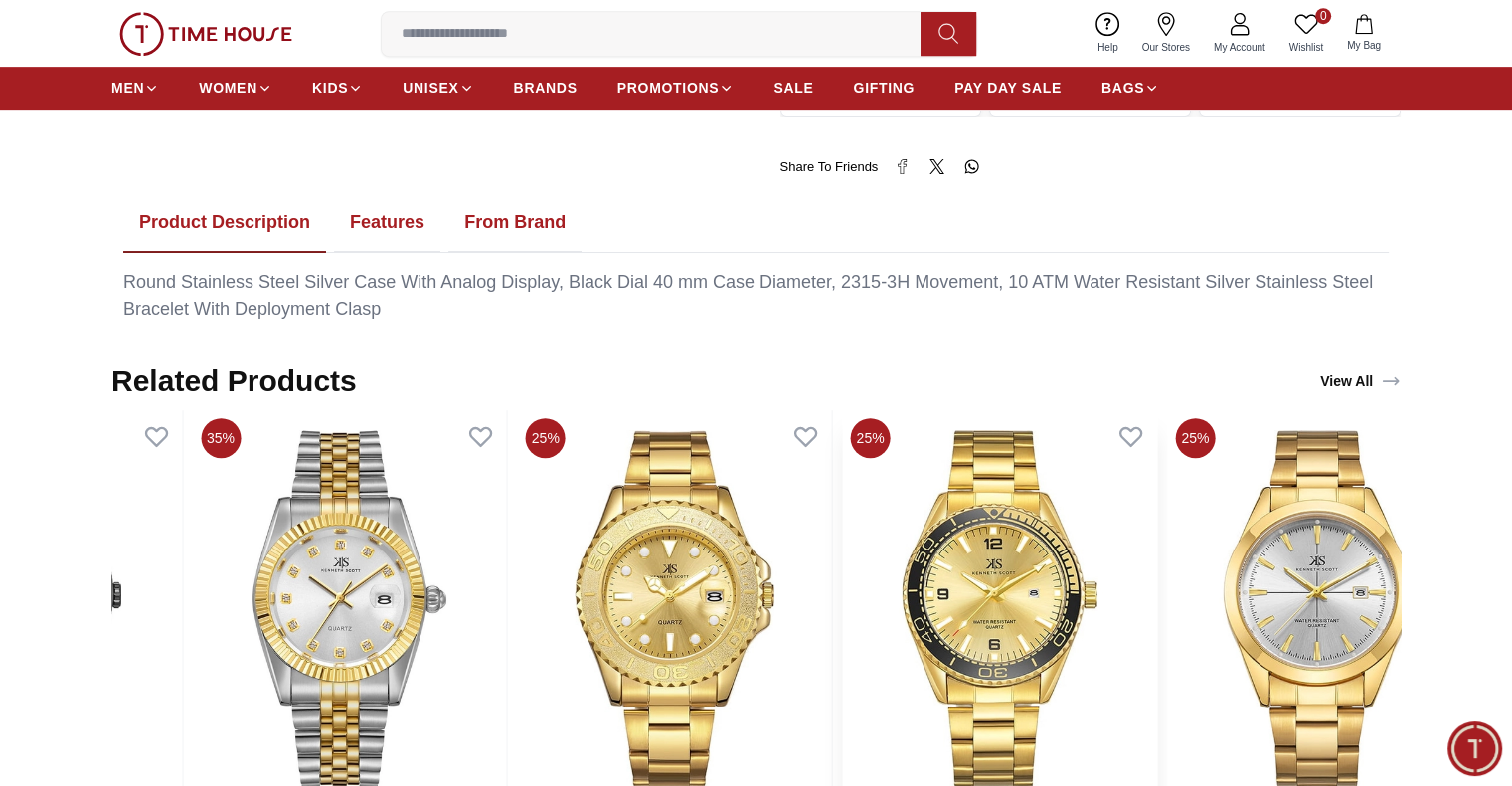 click at bounding box center (1000, 609) 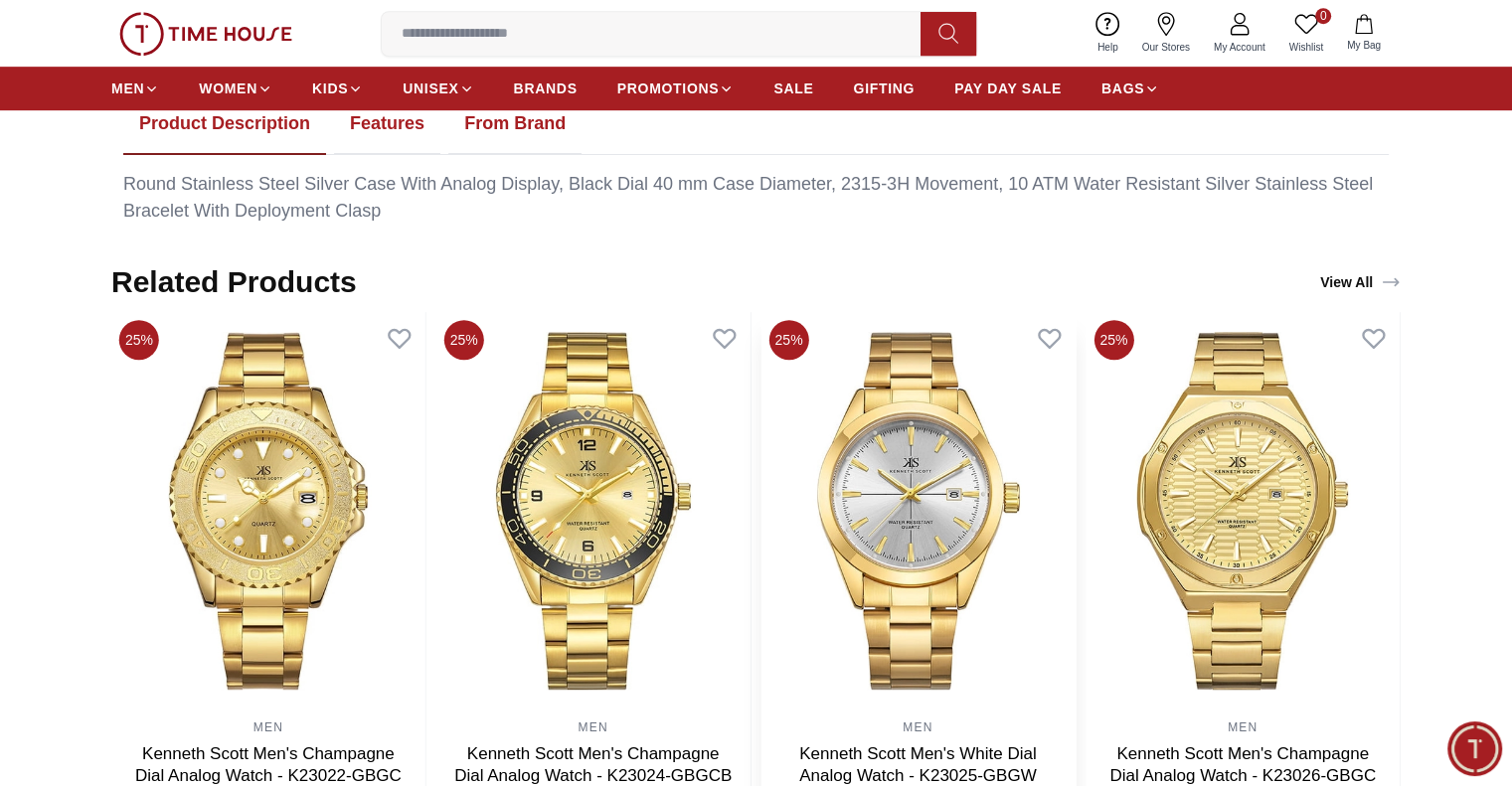 scroll, scrollTop: 1292, scrollLeft: 0, axis: vertical 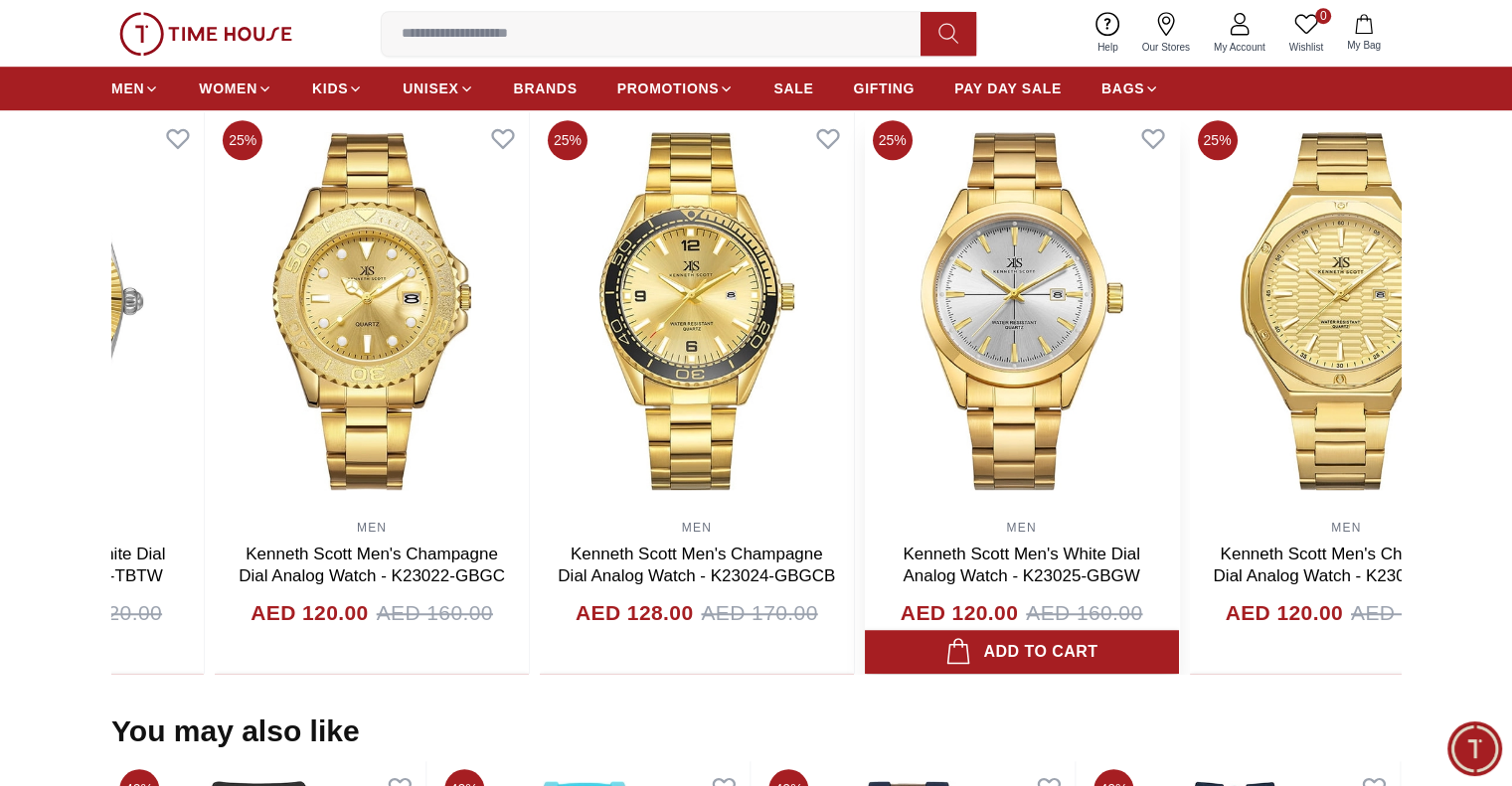 click at bounding box center [1022, 311] 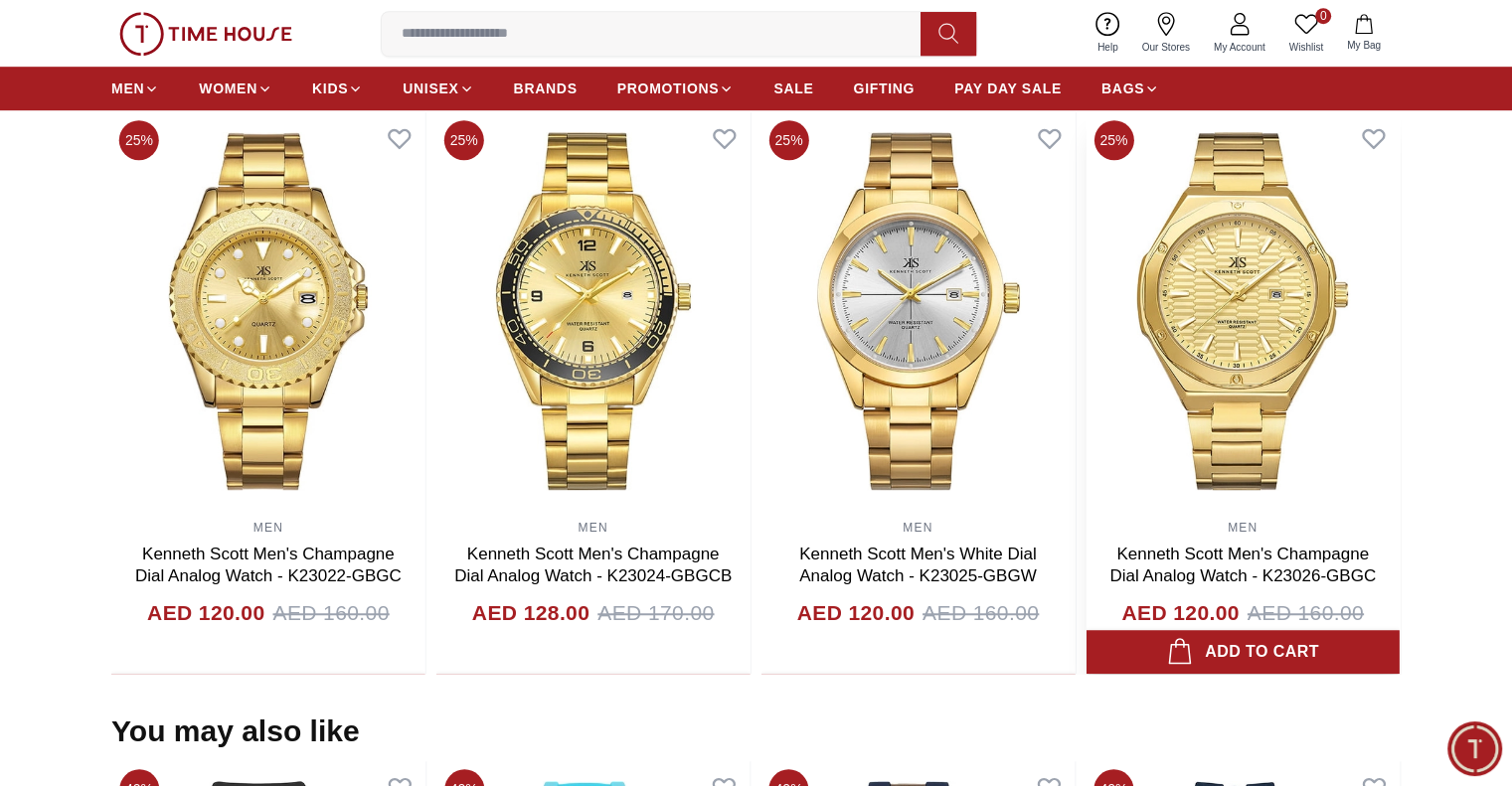 click at bounding box center (1243, 311) 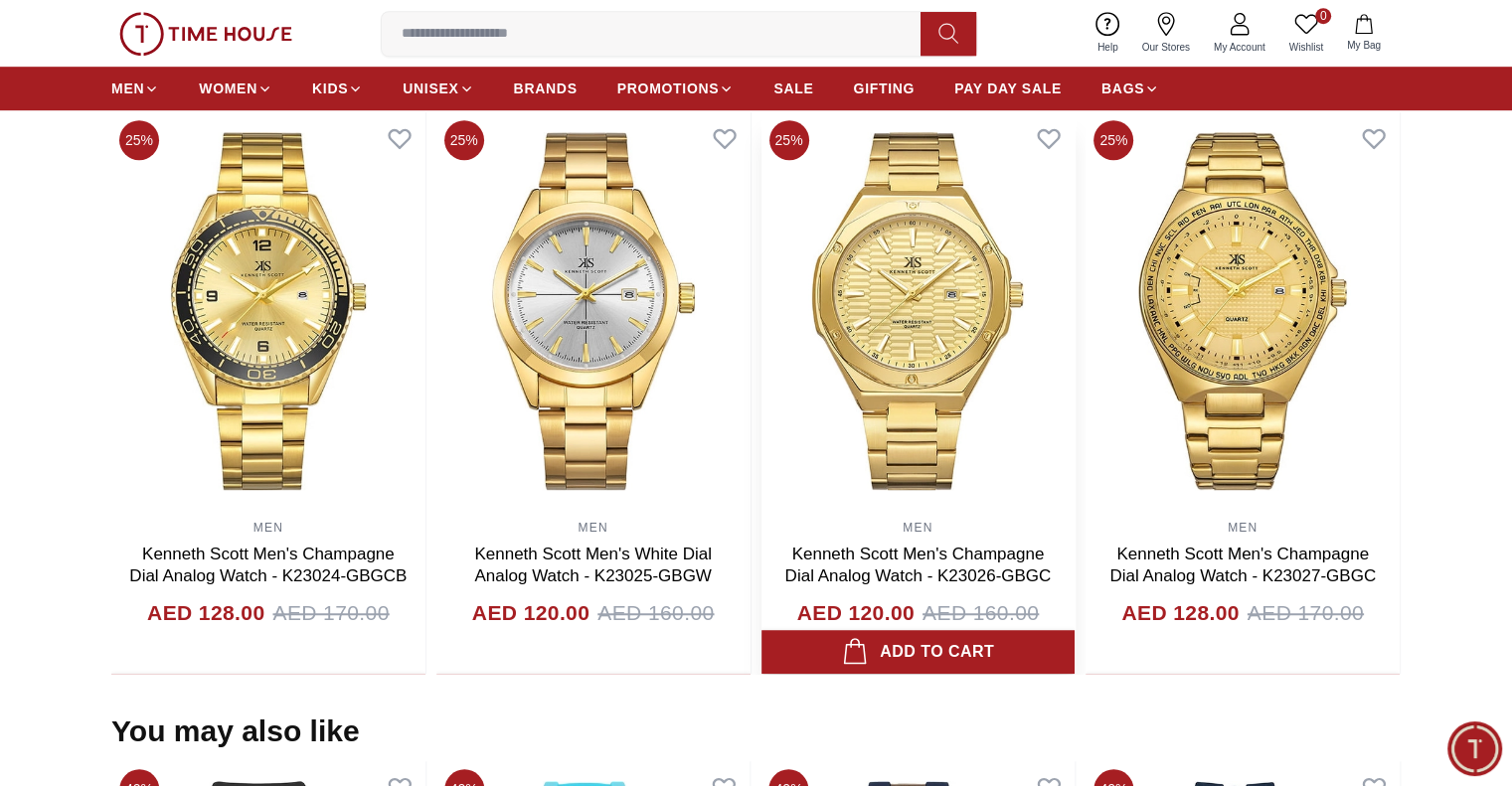 click at bounding box center [919, 311] 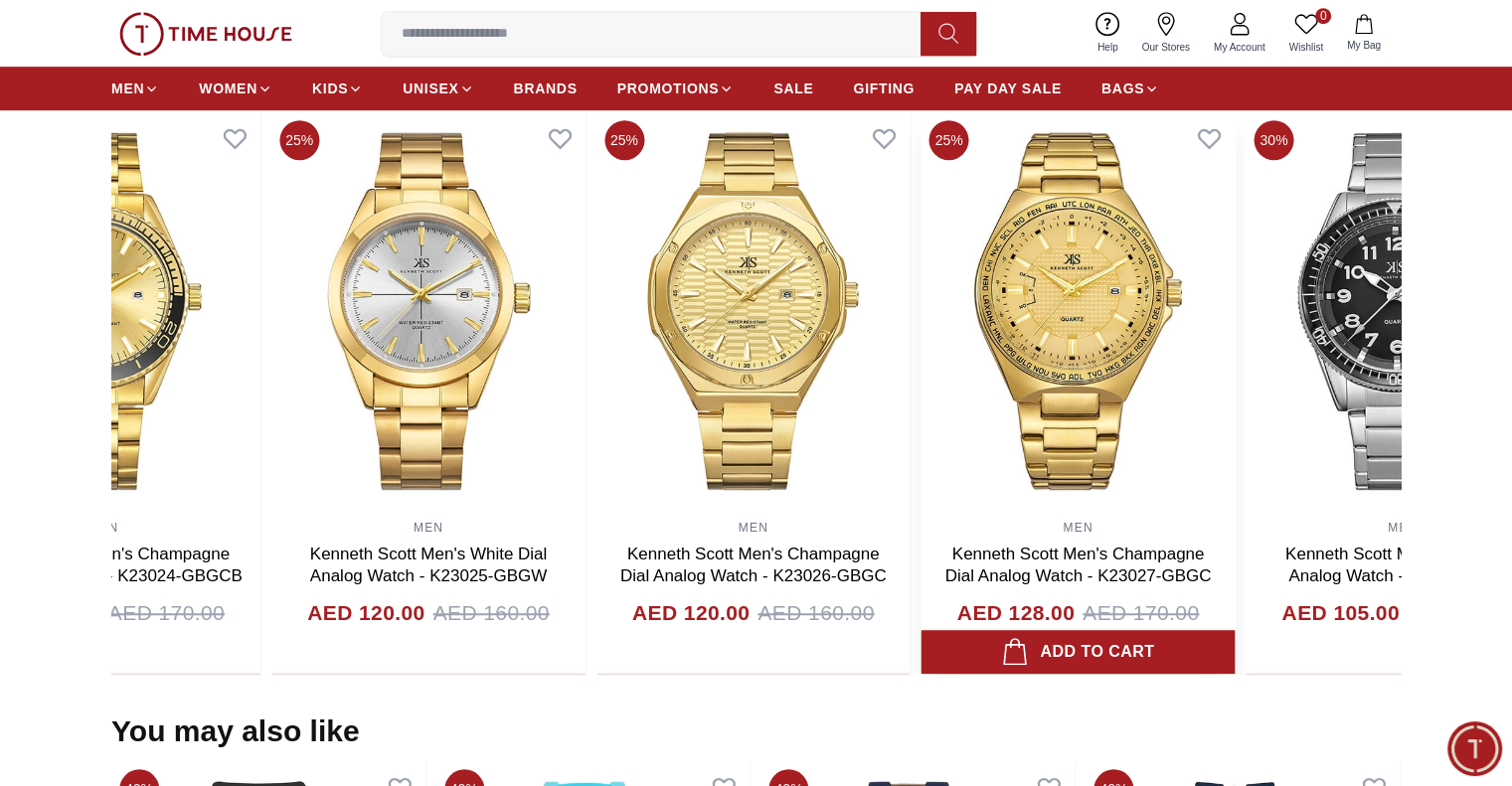 click on "MEN Kenneth Scott Men's Champagne Dial Analog Watch - K23027-GBGC AED [PRICE] AED [PRICE]" at bounding box center (1079, 393) 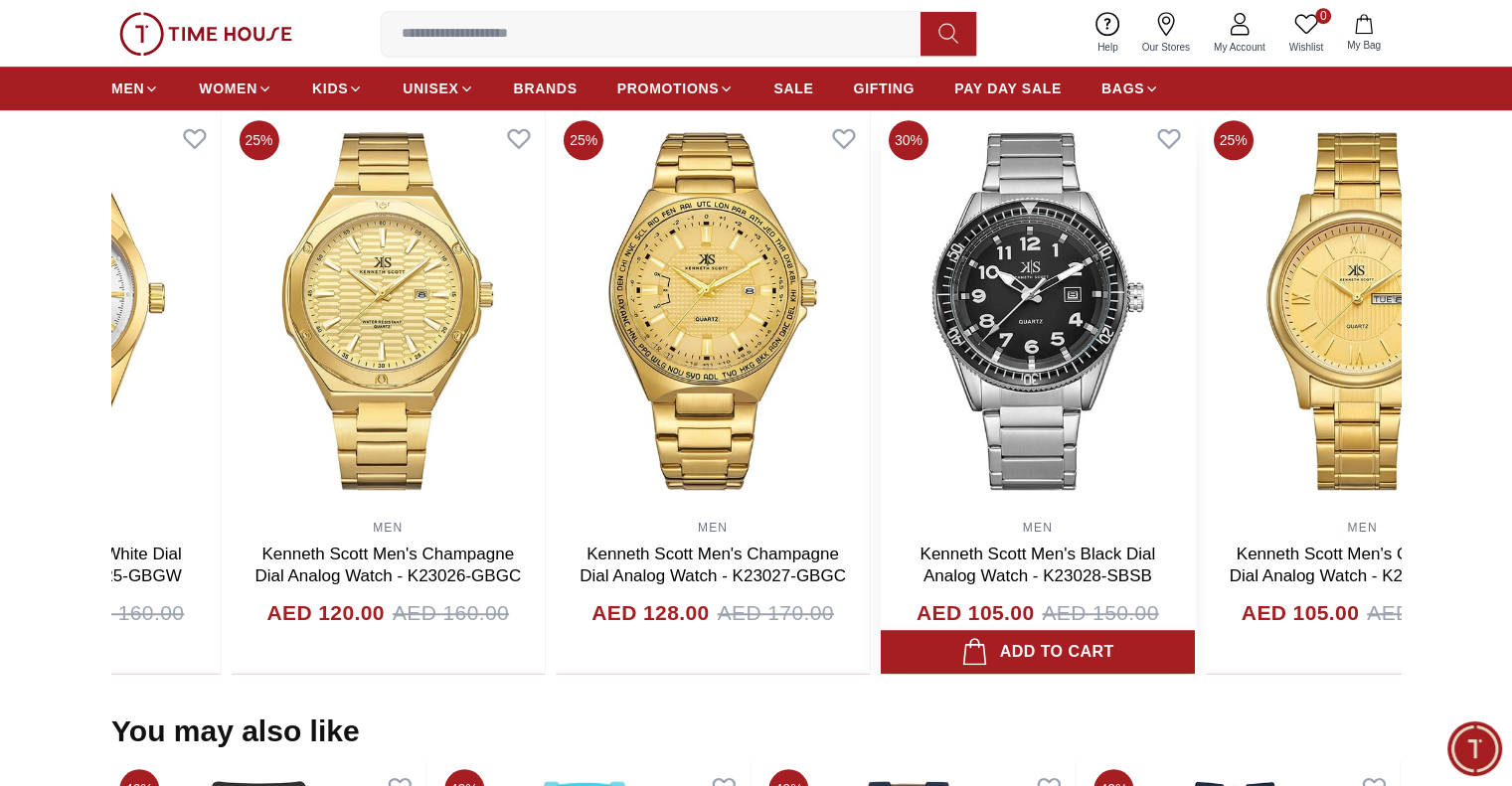 click on "MEN Kenneth Scott Men's Black  Dial Analog Watch - K23028-SBSB AED [PRICE] AED [PRICE]" at bounding box center (1038, 393) 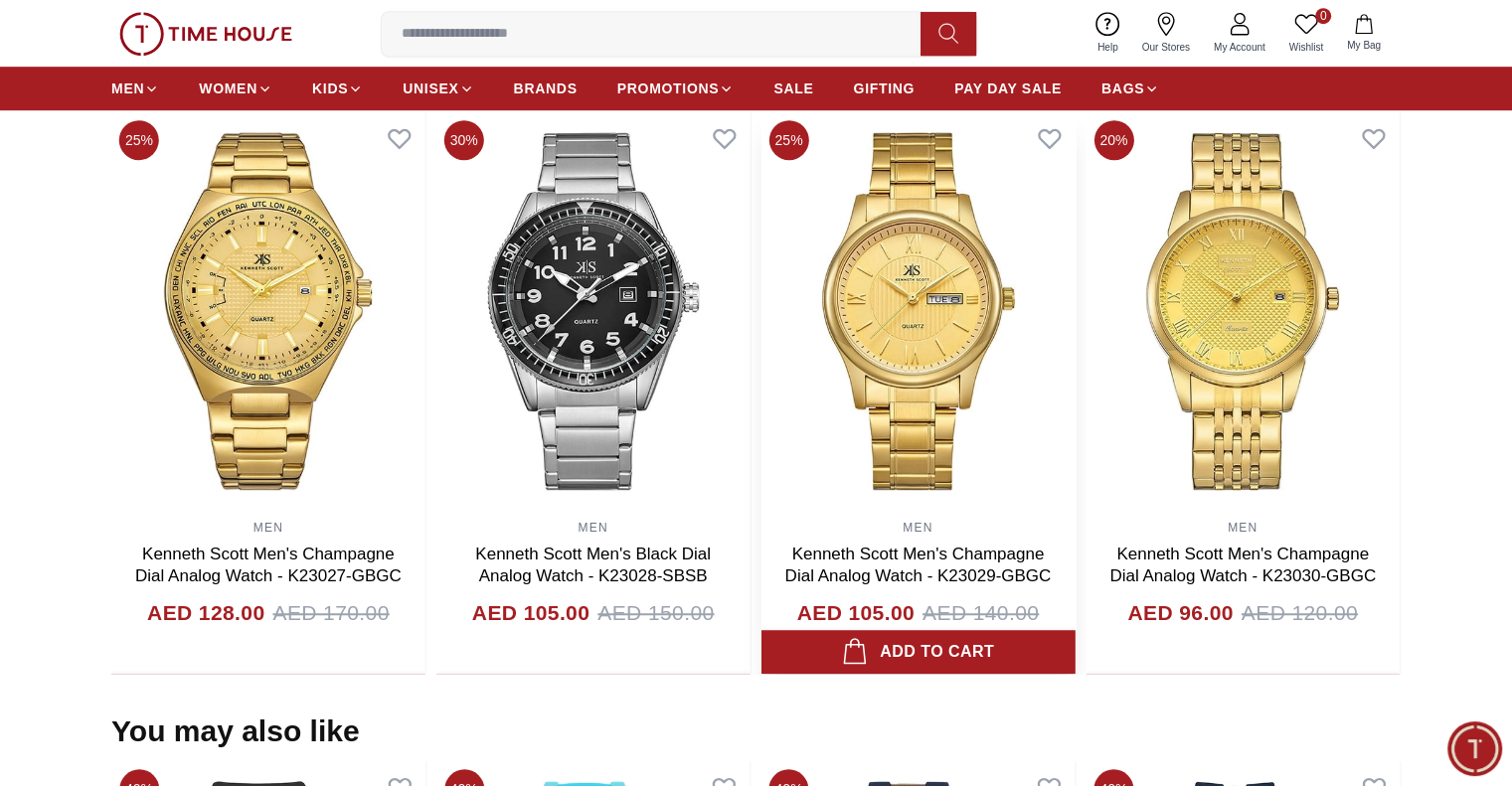 click at bounding box center (919, 311) 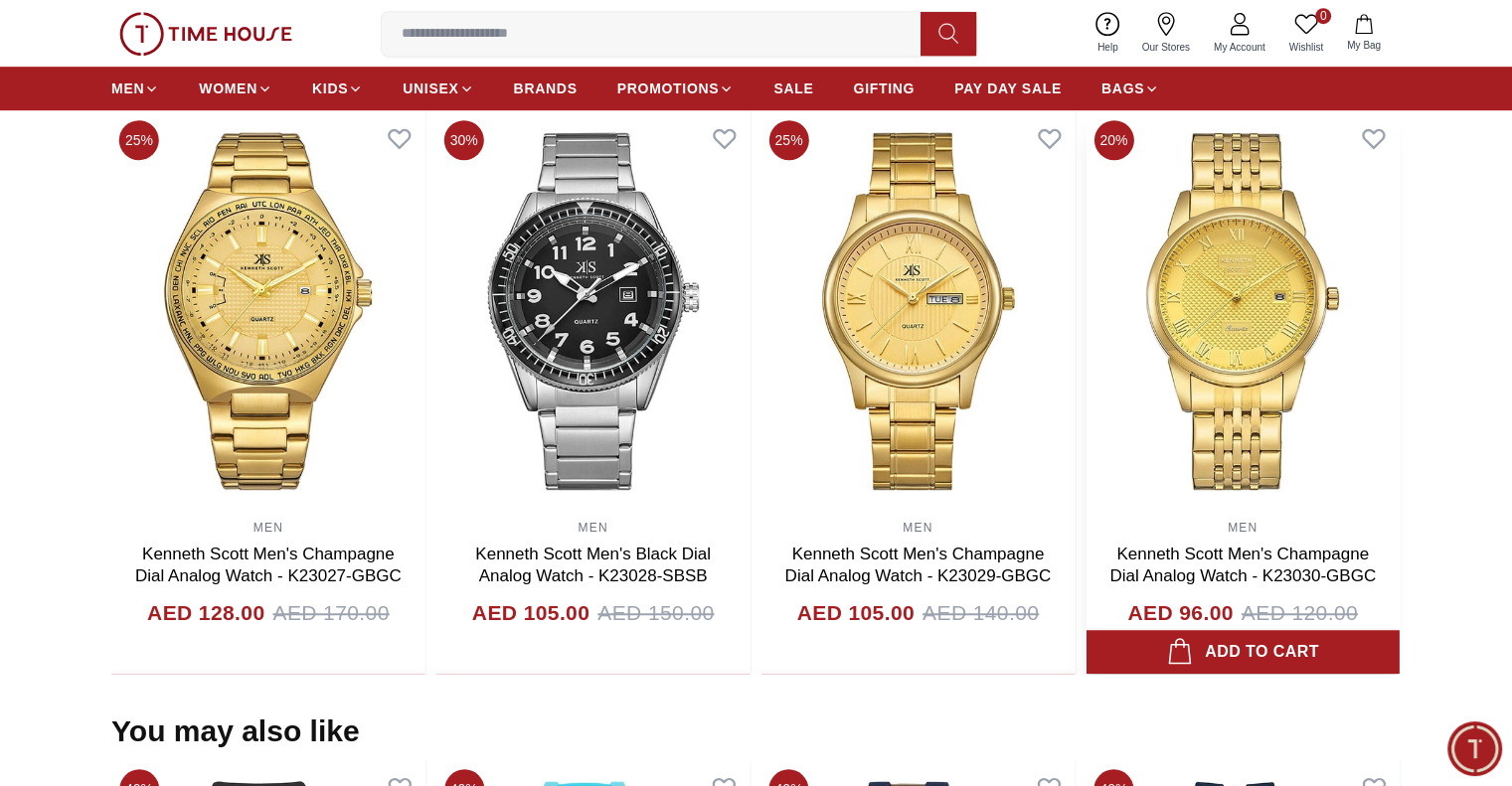 click at bounding box center [1243, 311] 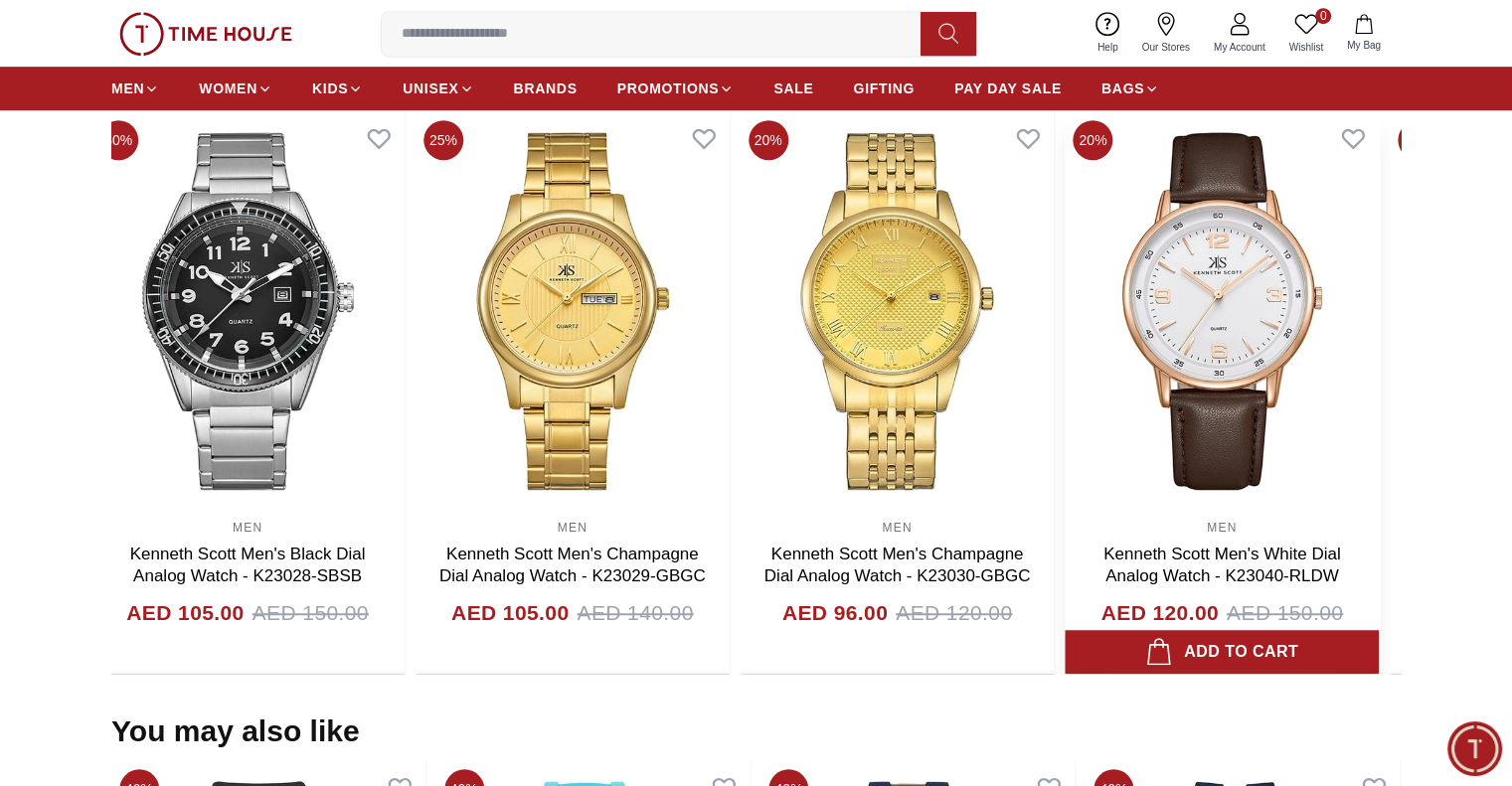 click at bounding box center (1222, 311) 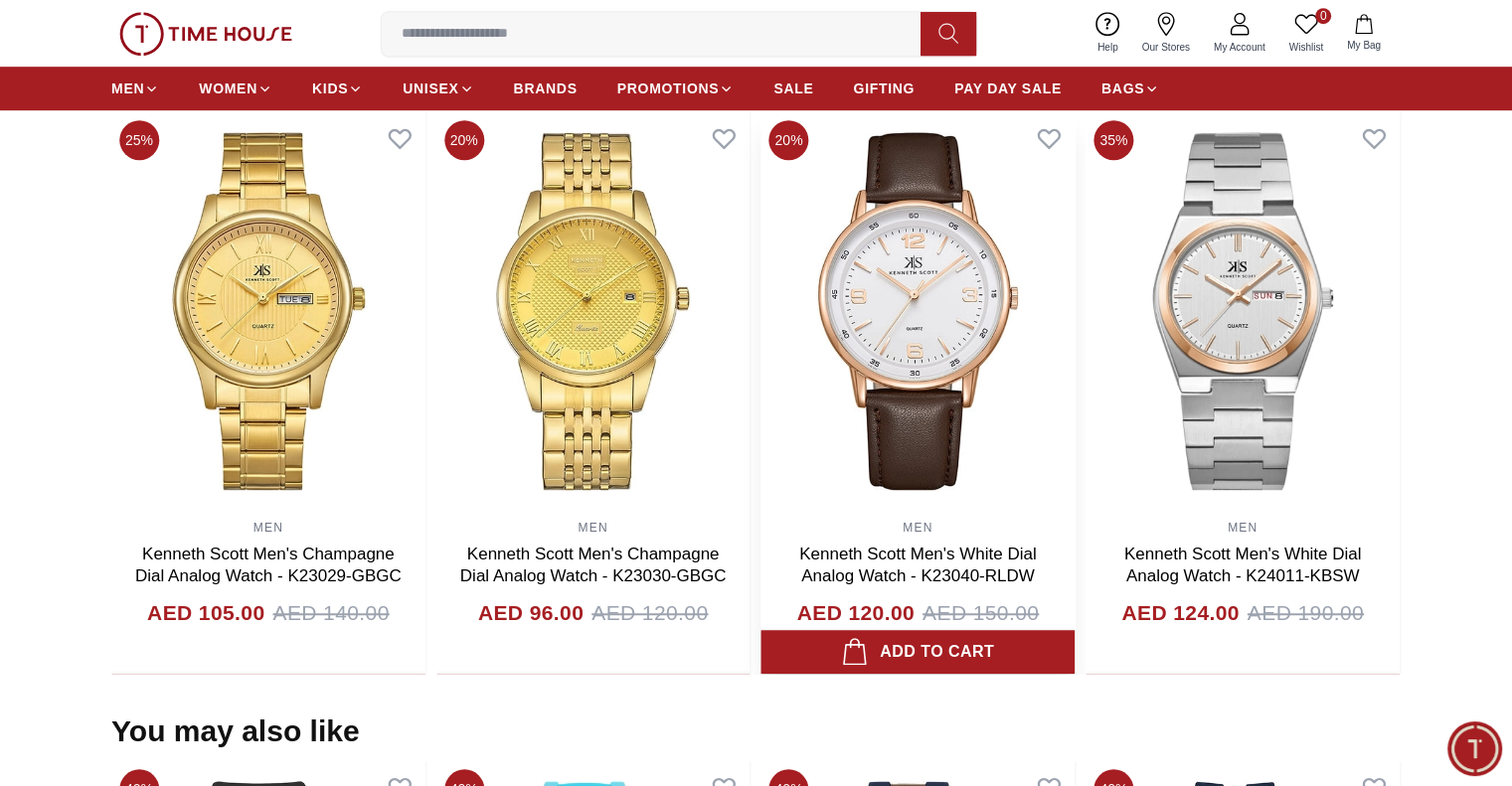 click at bounding box center (919, 311) 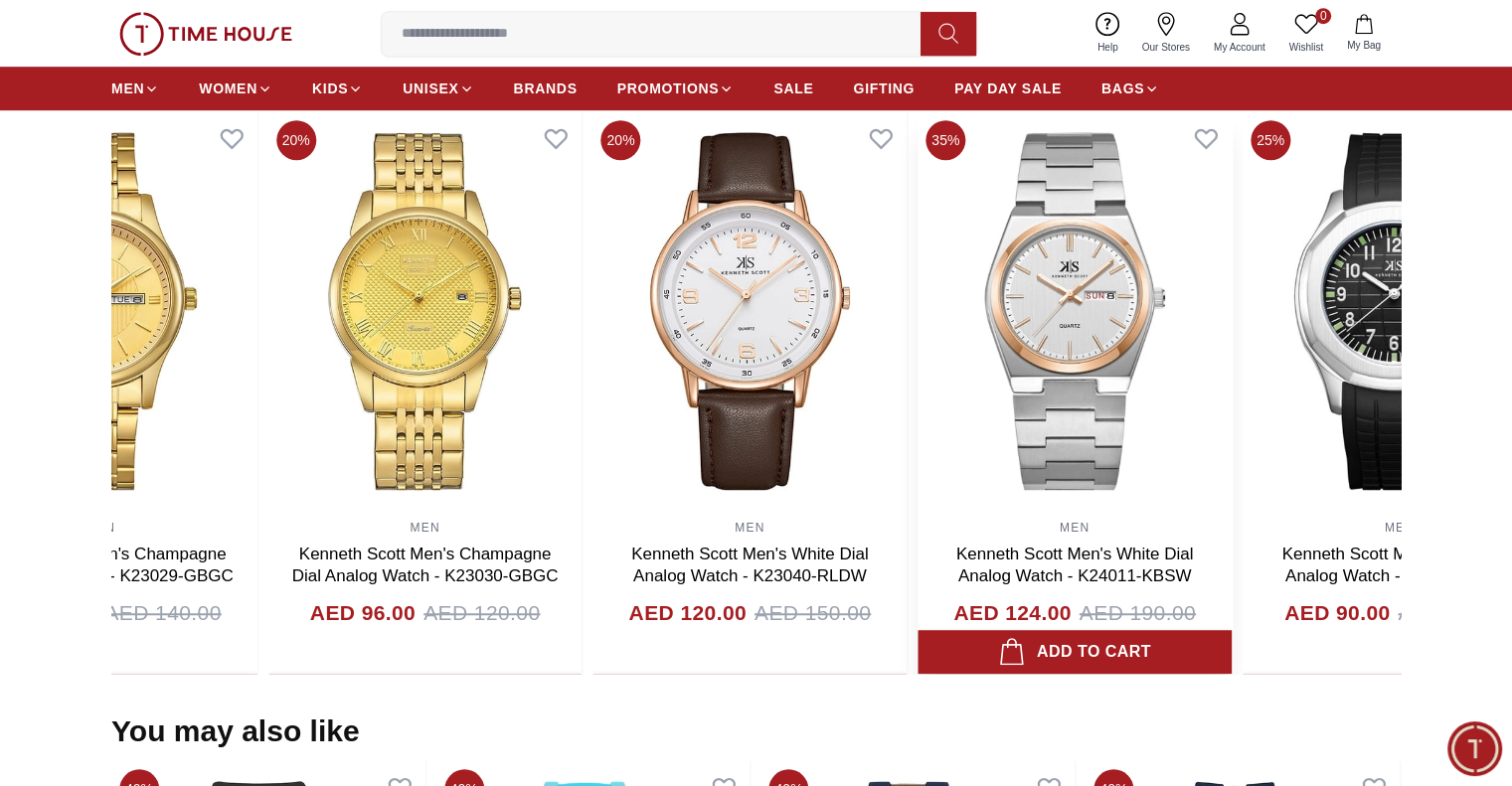 click at bounding box center (1075, 311) 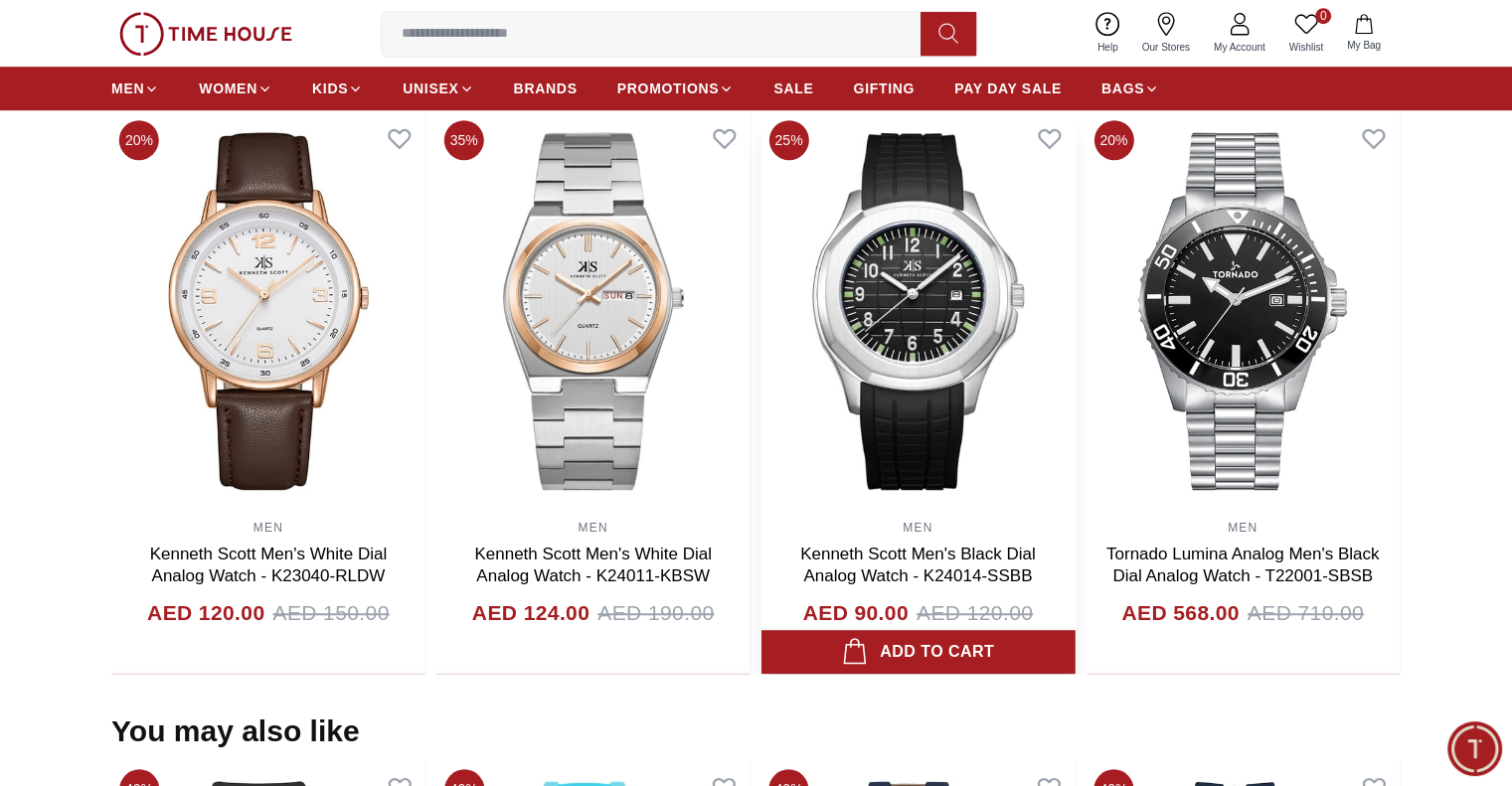 click at bounding box center (919, 311) 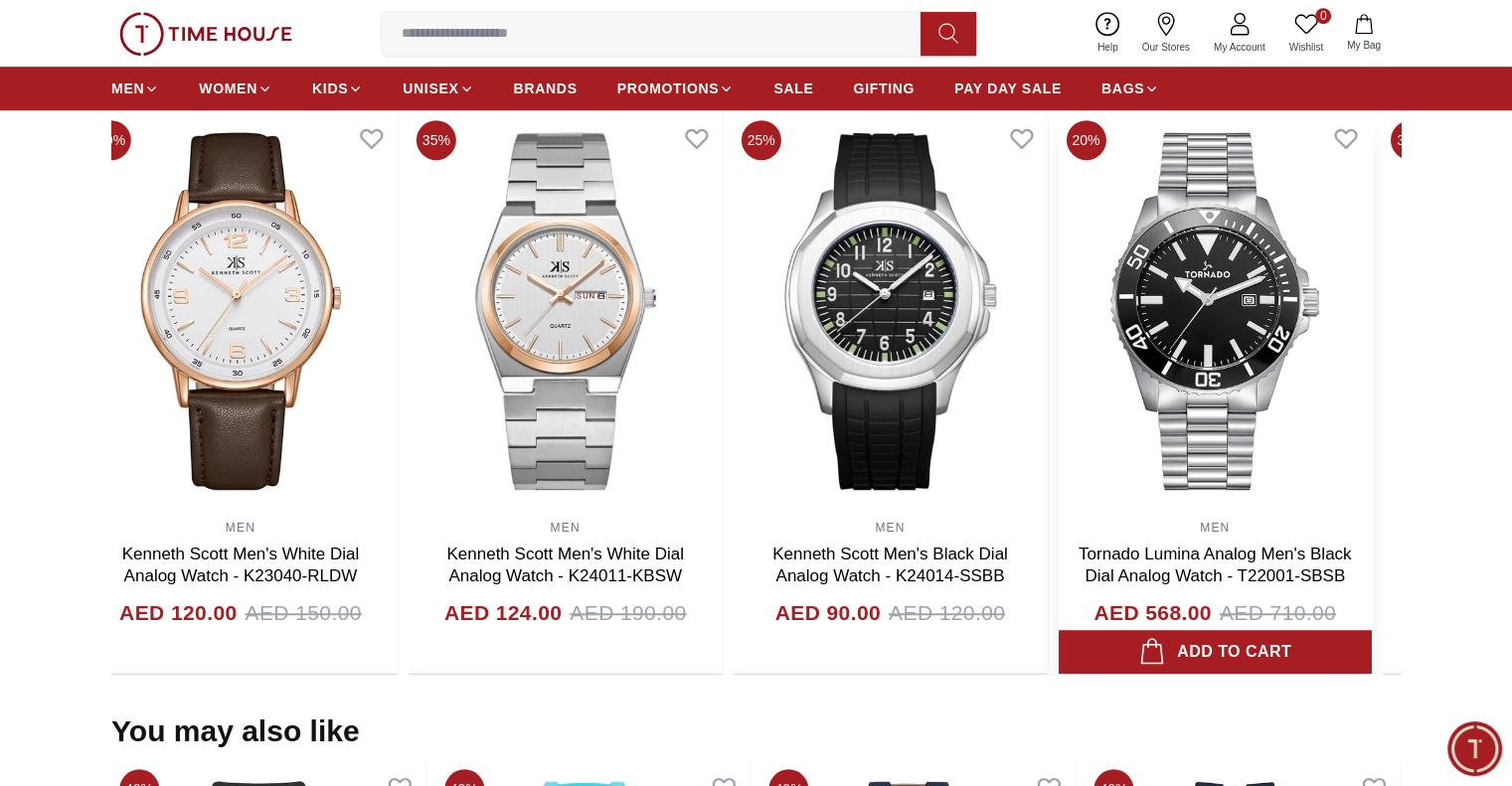 click at bounding box center [1215, 311] 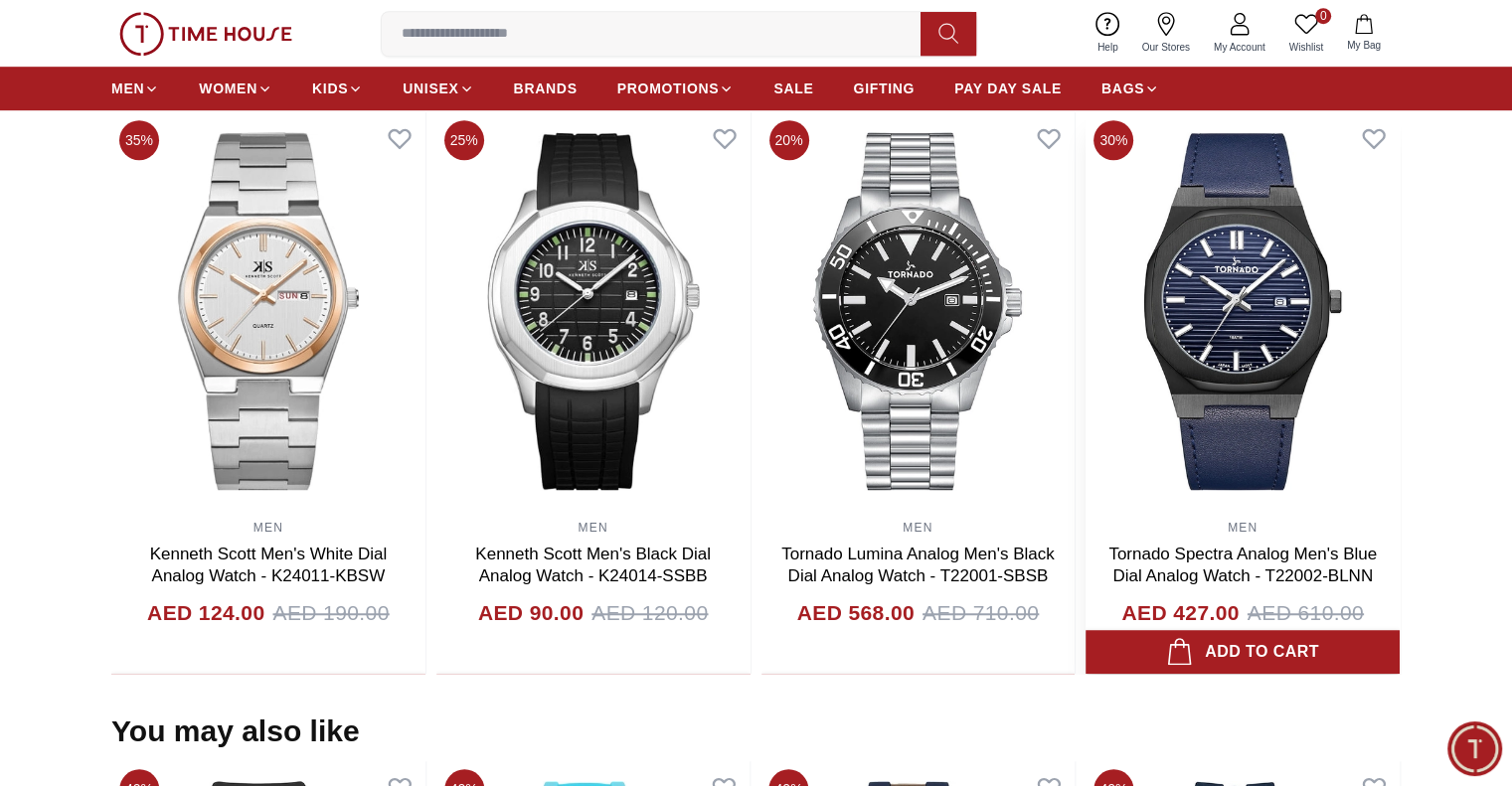 click at bounding box center [1243, 311] 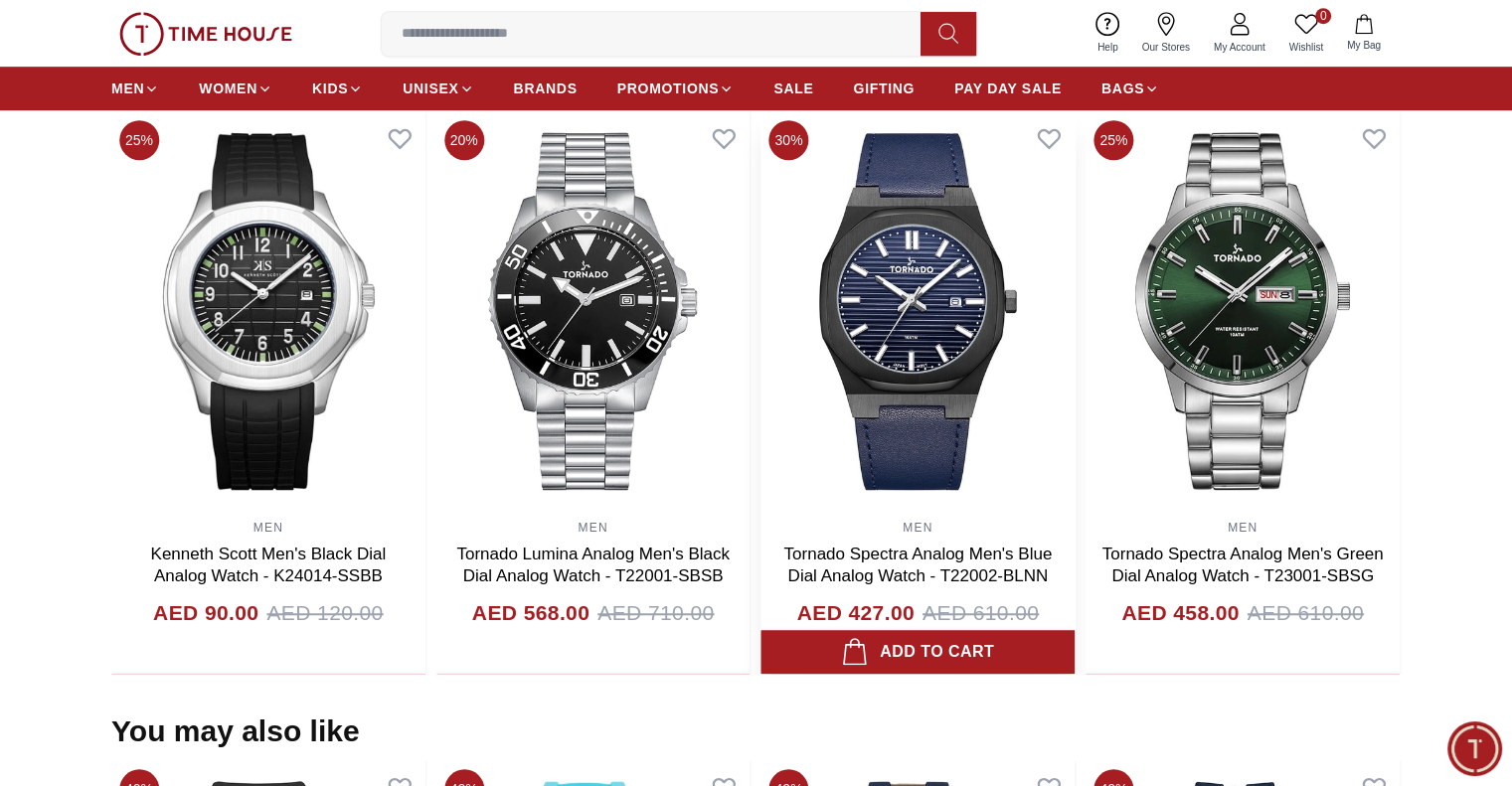 click at bounding box center (919, 311) 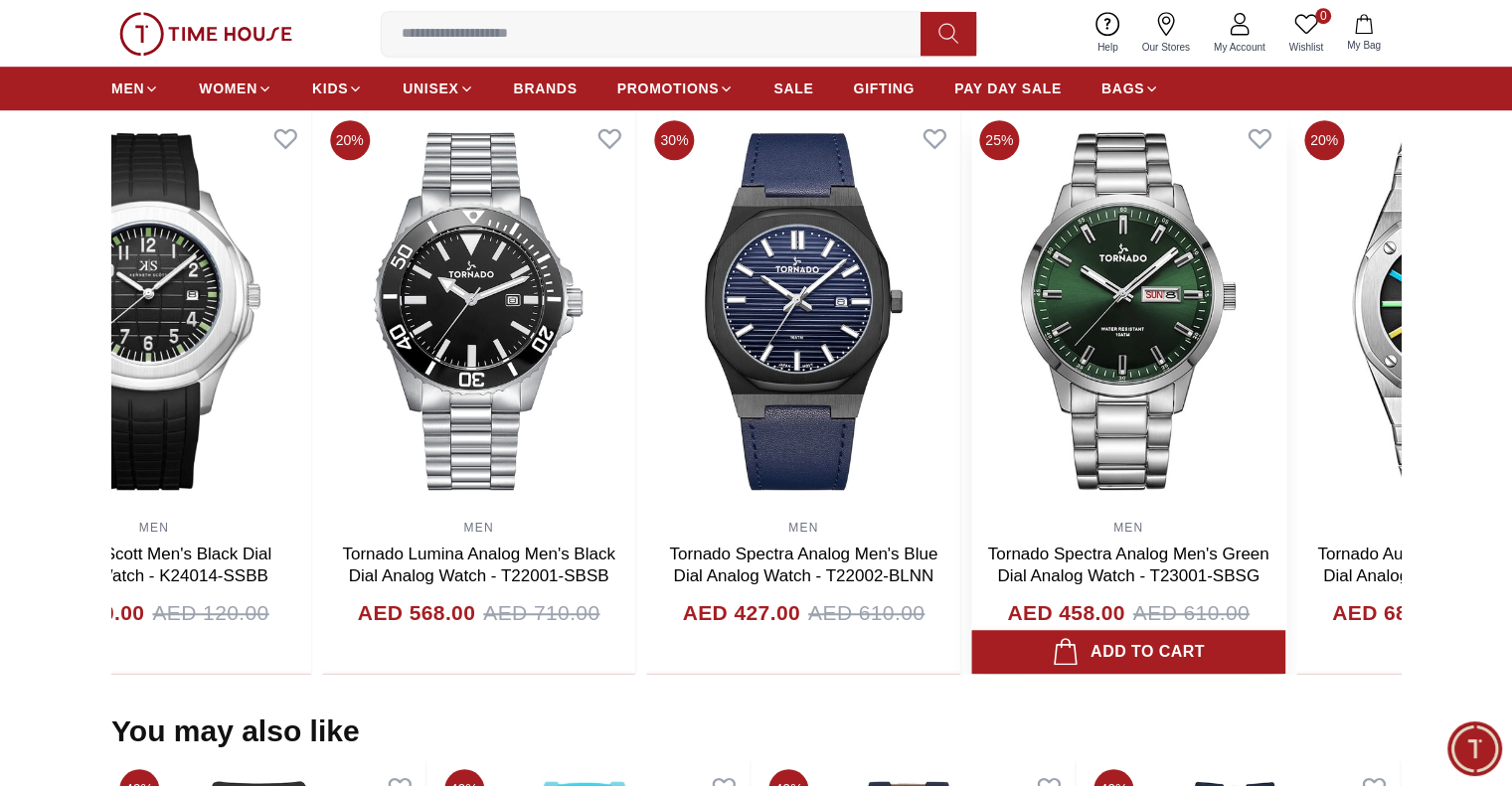click at bounding box center [1128, 311] 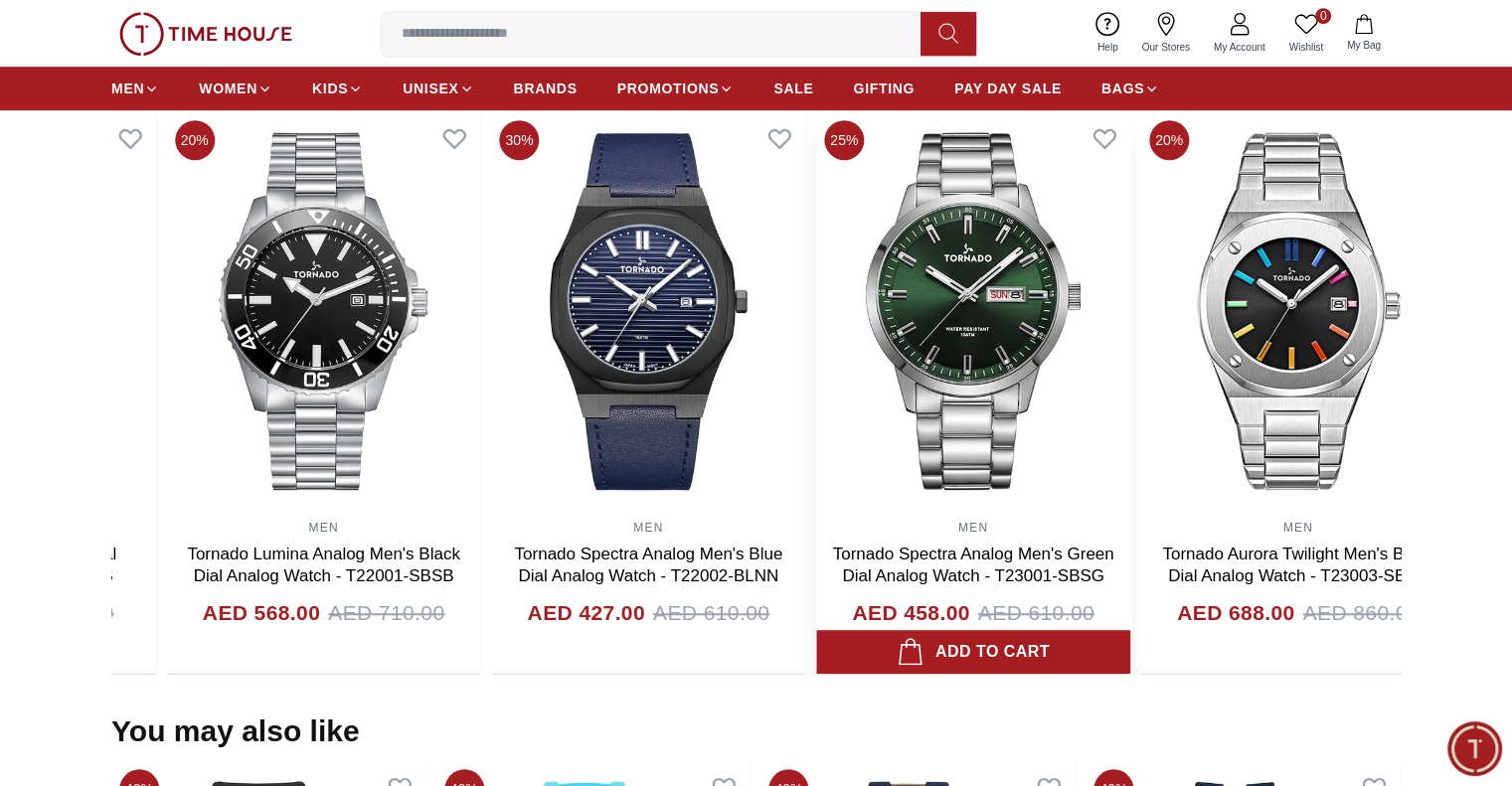 click at bounding box center [973, 311] 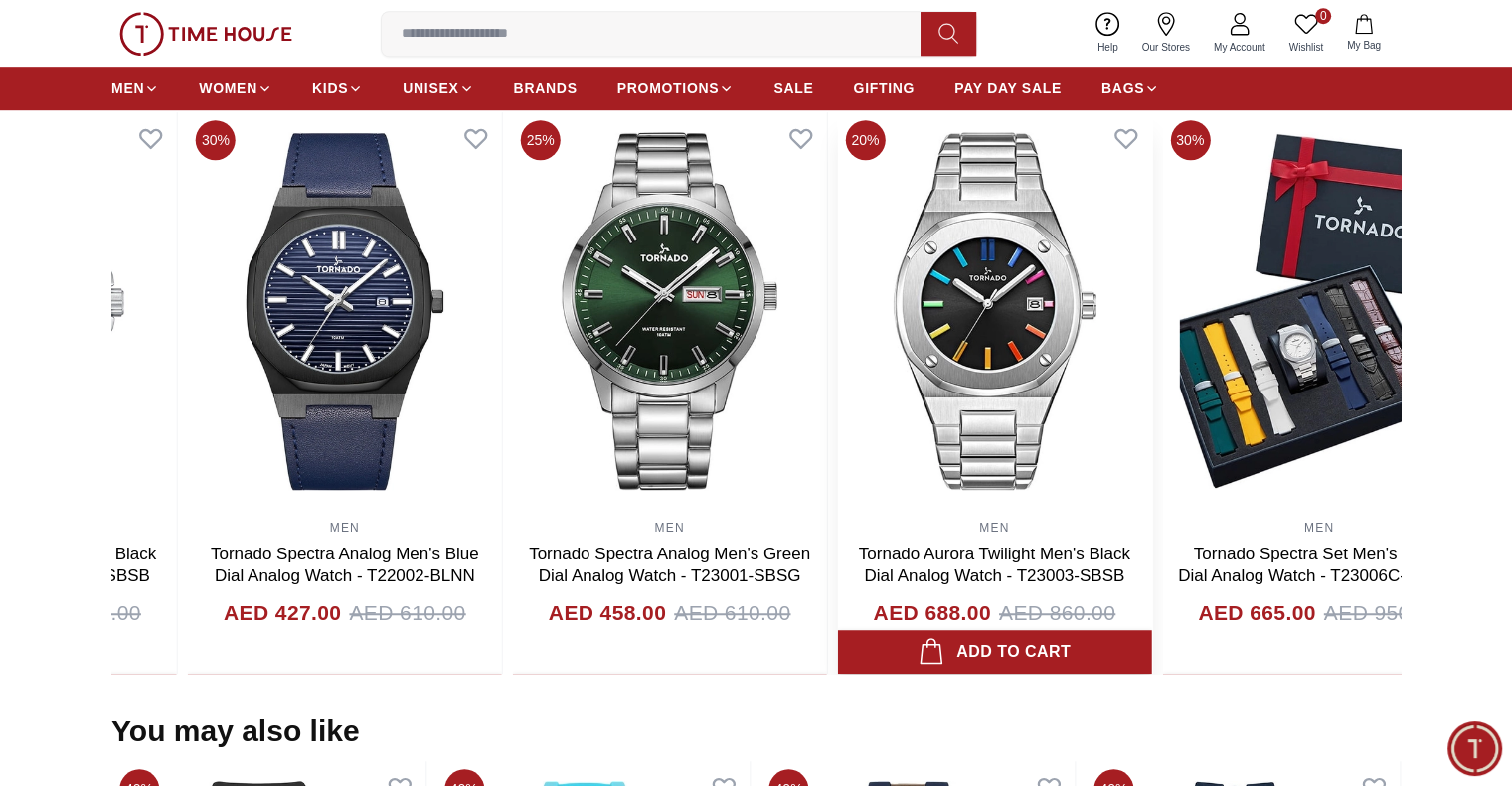 click at bounding box center [994, 311] 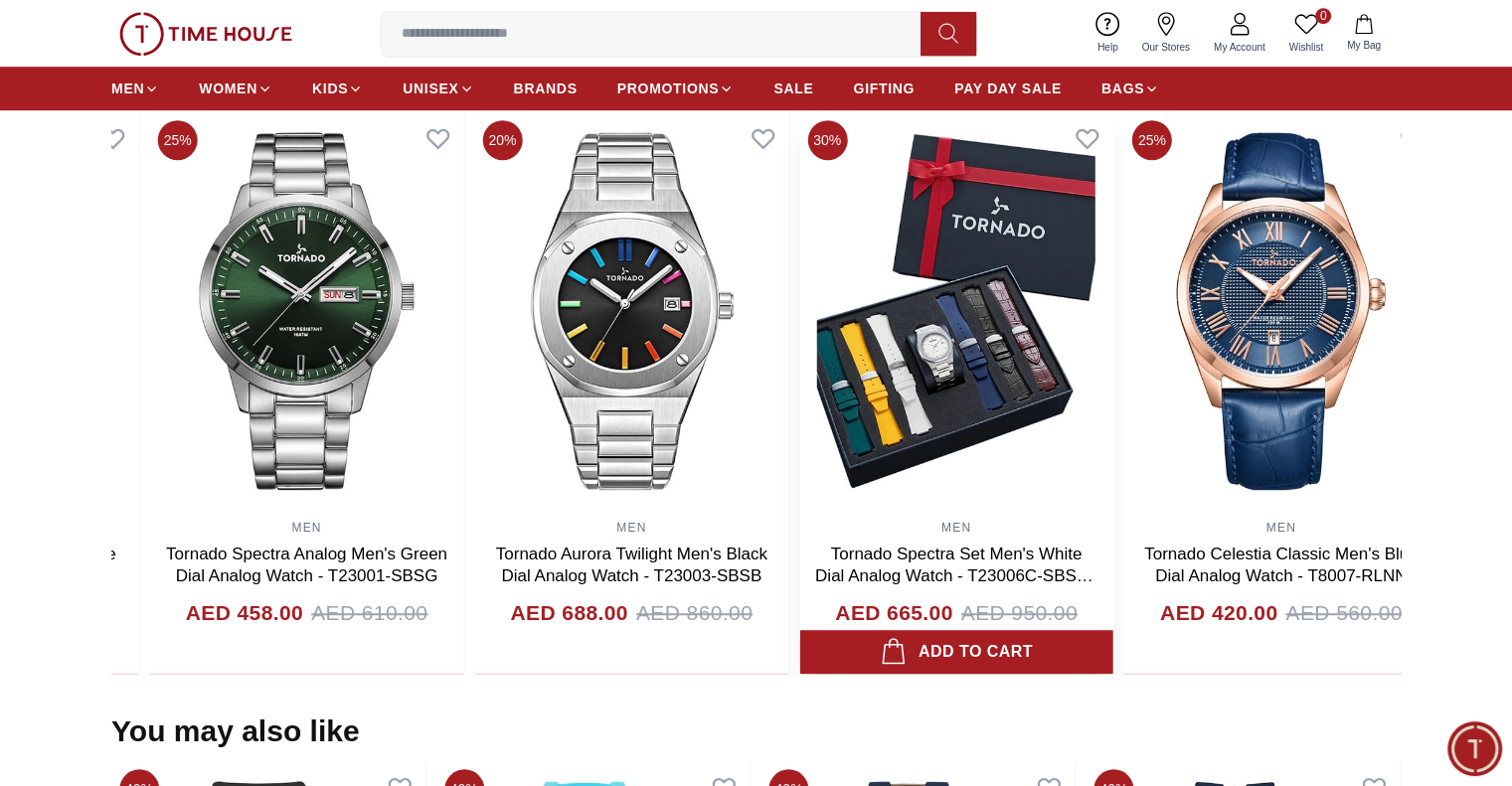 click at bounding box center [956, 311] 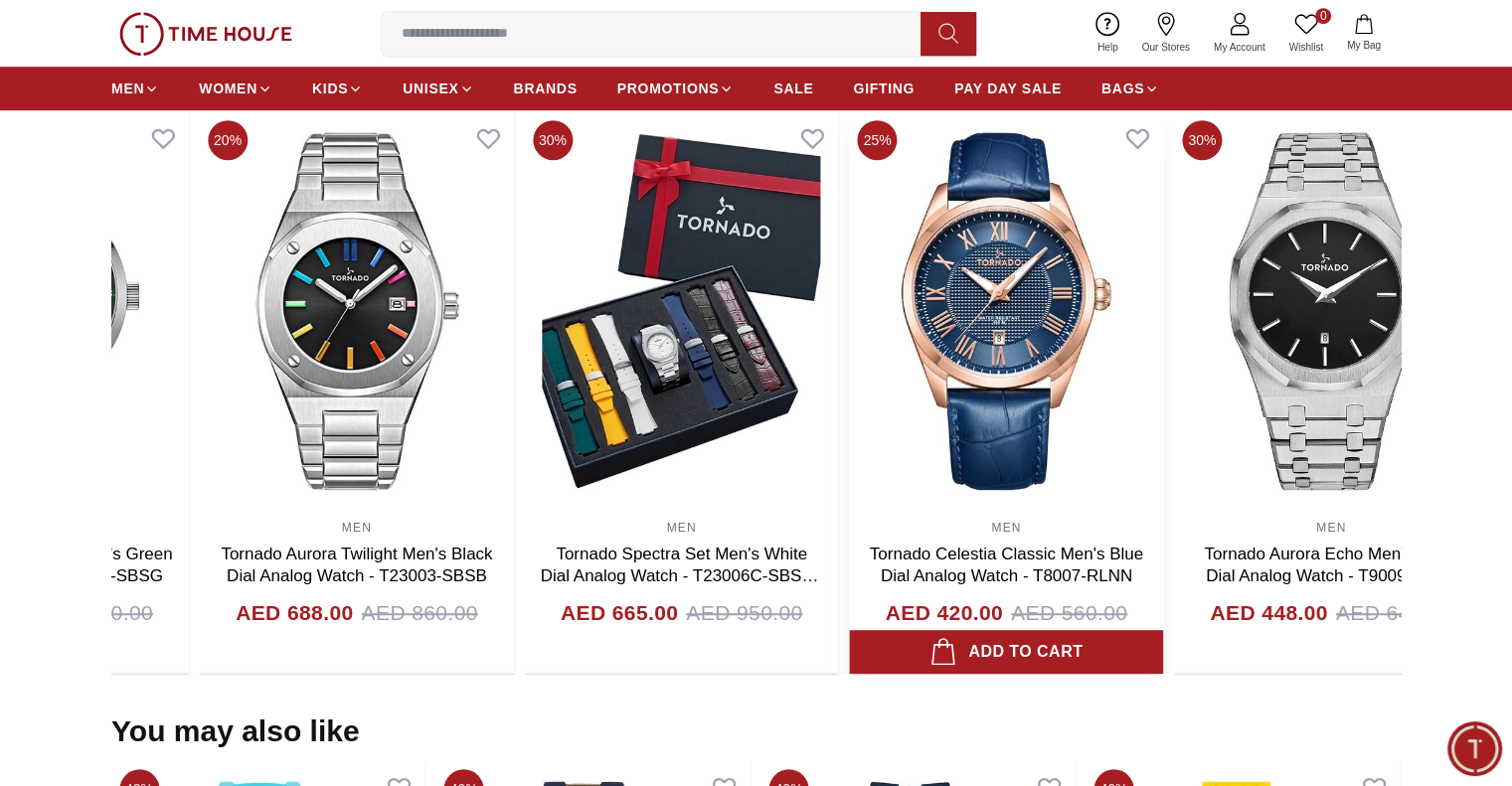 click at bounding box center [1007, 311] 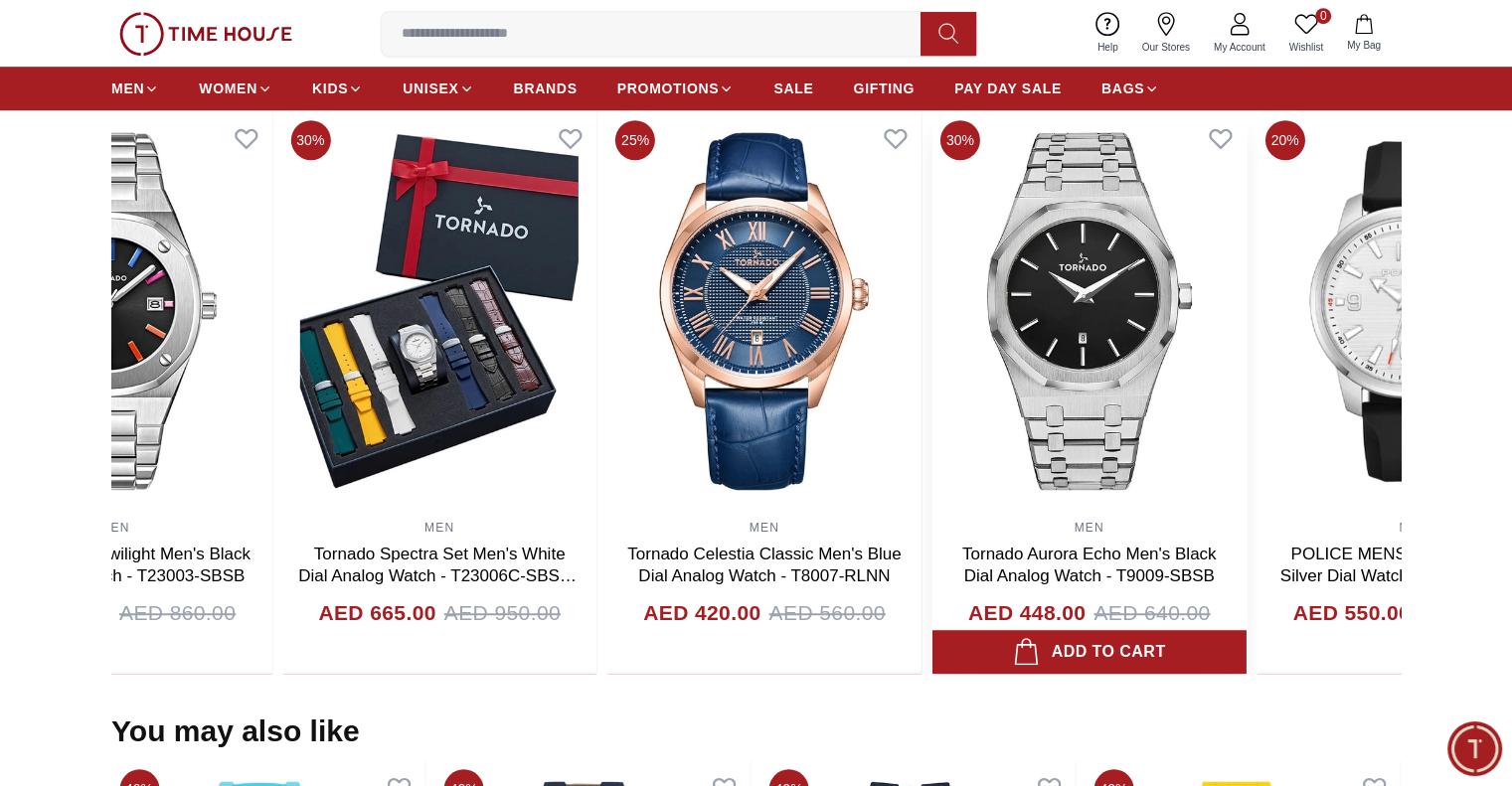 click at bounding box center [1090, 311] 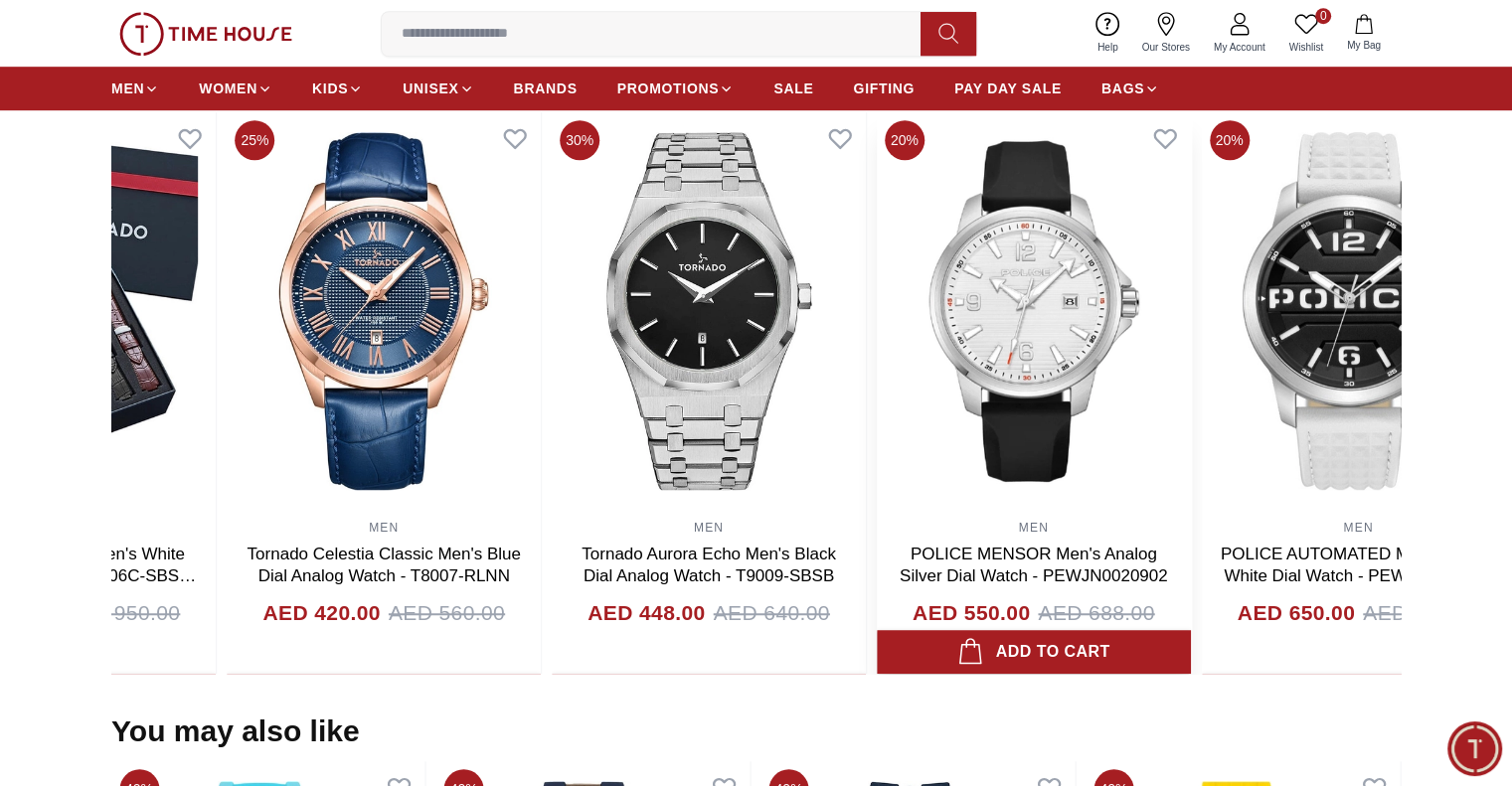 click at bounding box center (1034, 311) 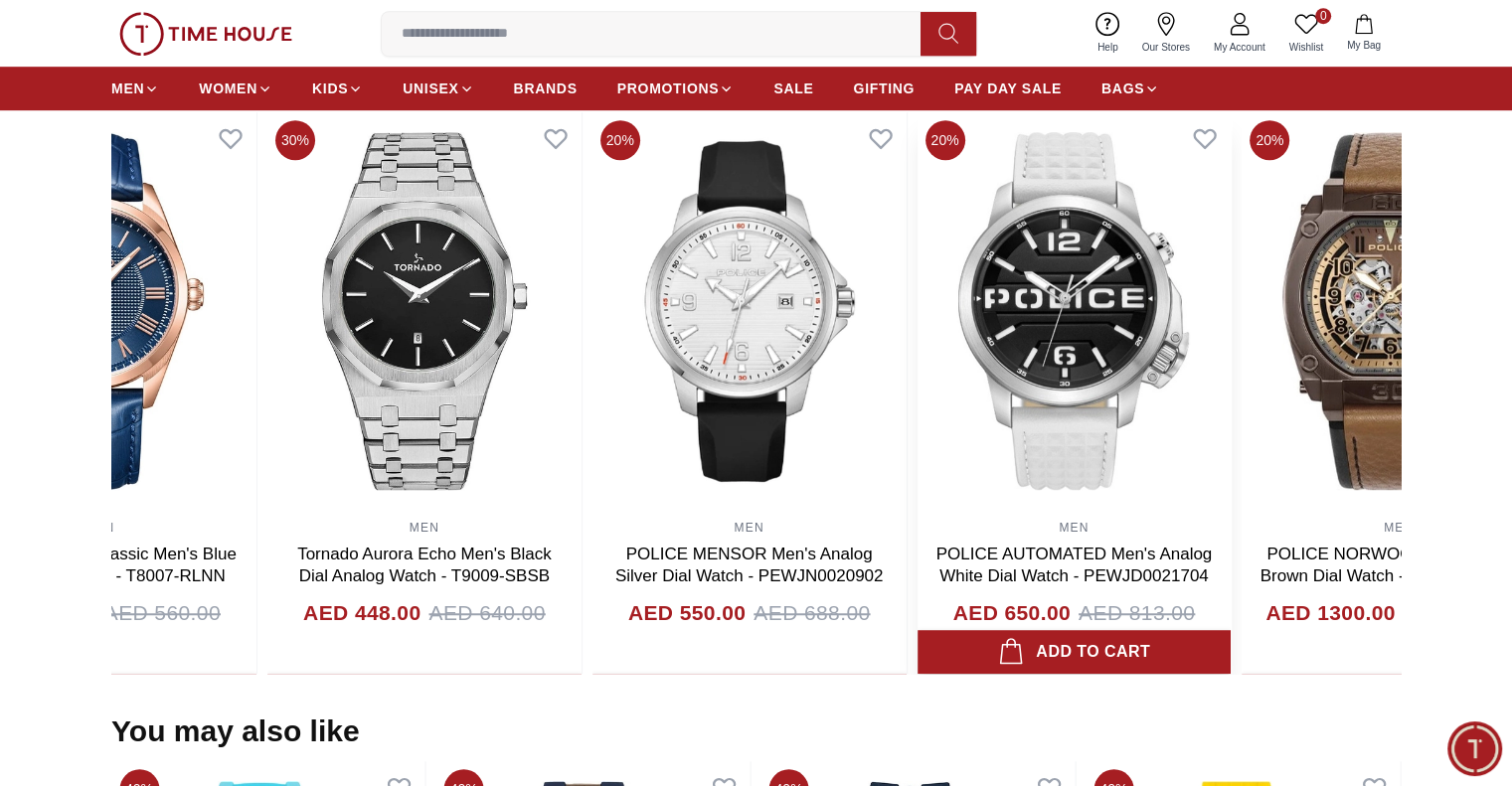 click at bounding box center (1075, 311) 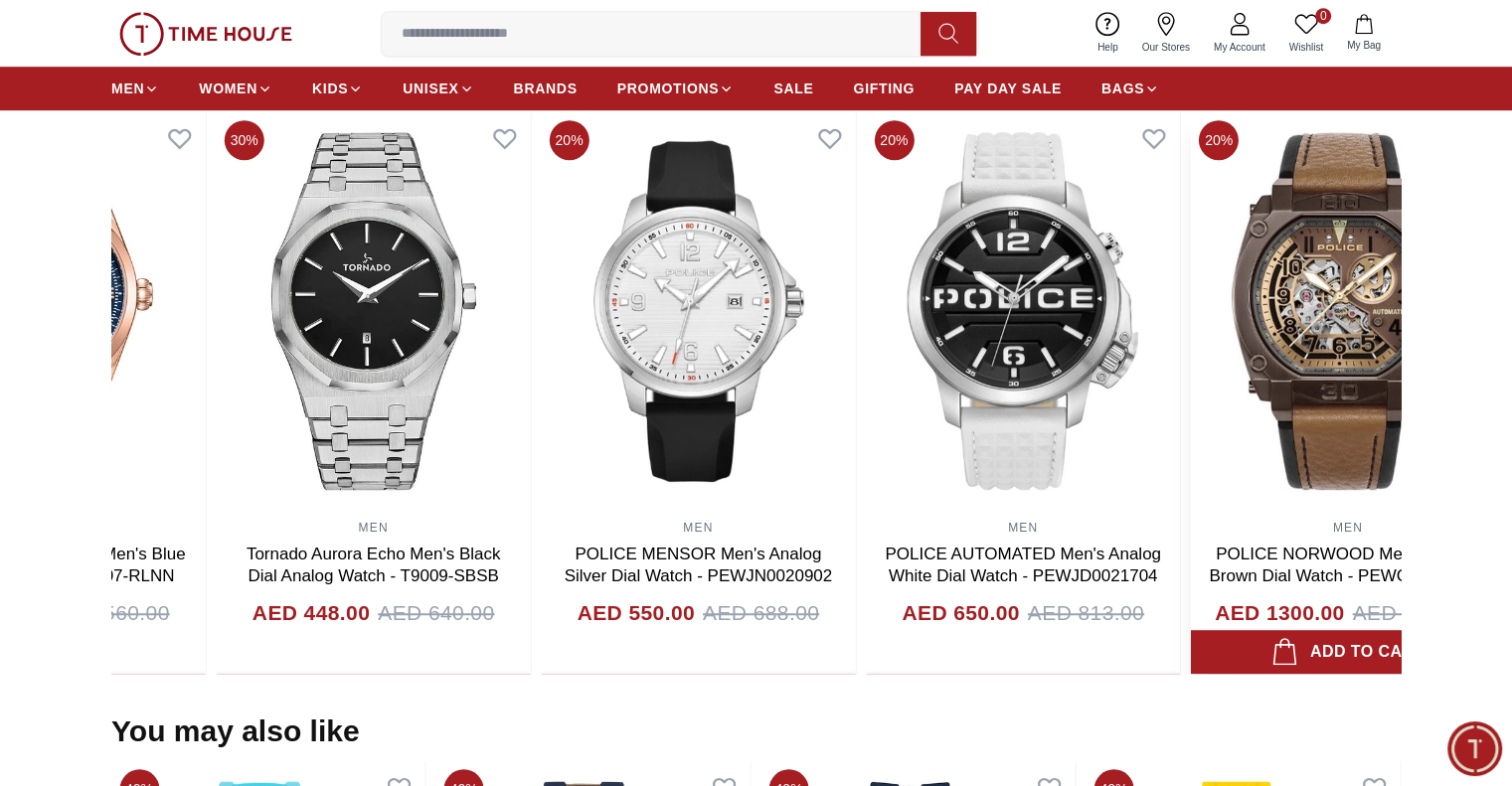 click at bounding box center (1348, 311) 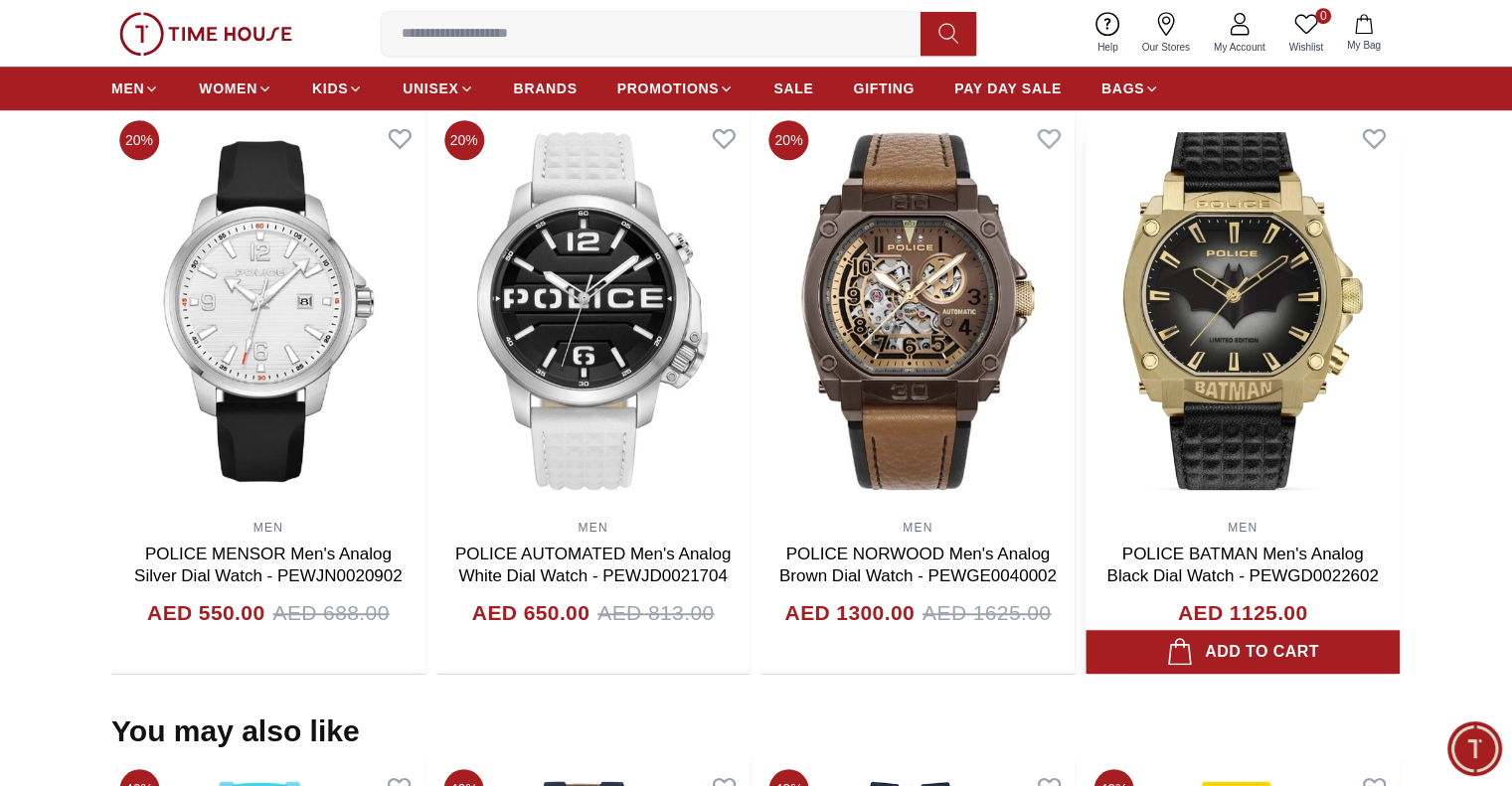 click at bounding box center (1243, 311) 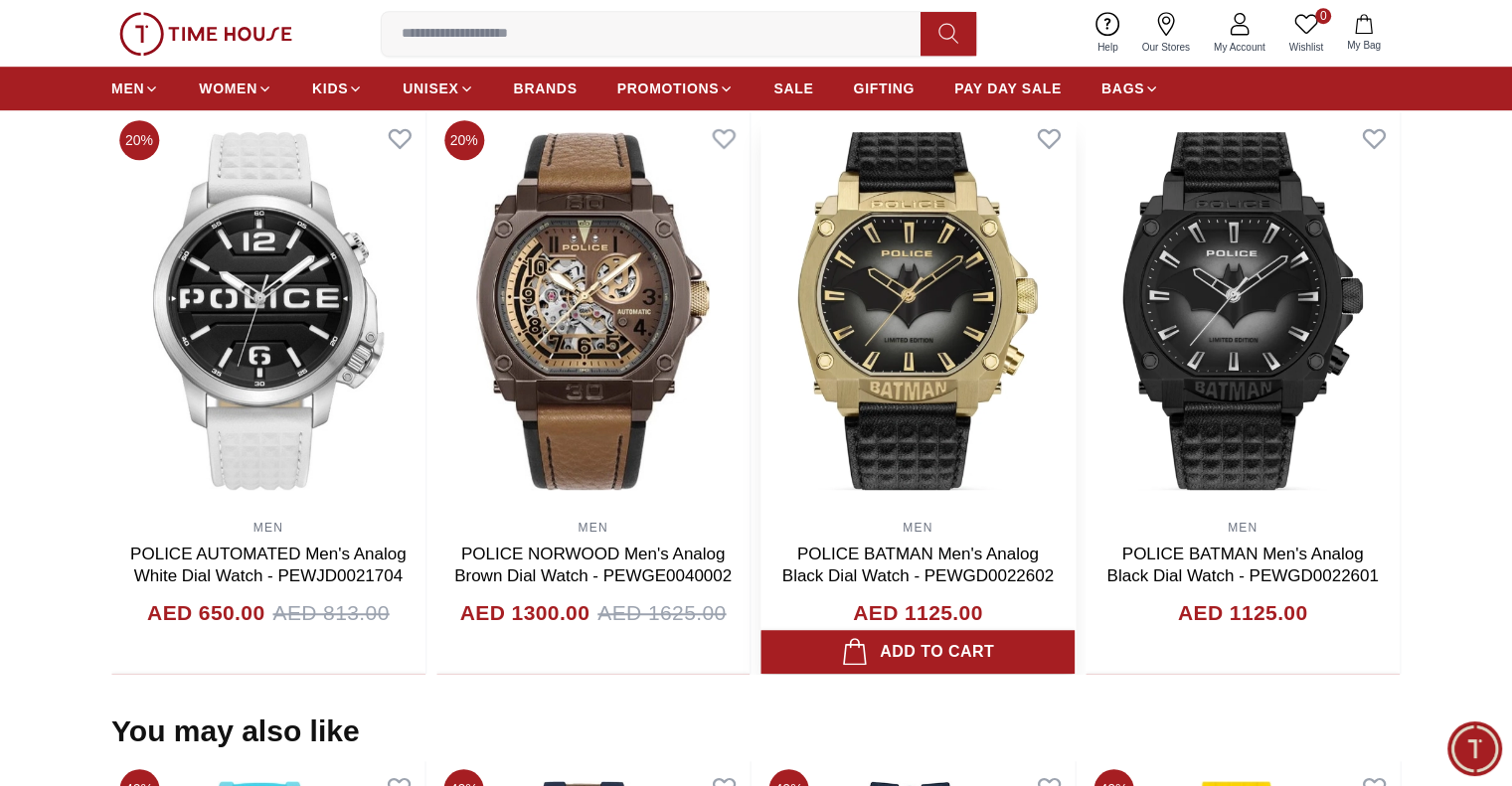 click on "55% MEN Lee Cooper Men's Silver Dial Analog Watch - LC07861.530 AED [PRICE] AED [PRICE] Add to cart 70% MEN ,  WOMEN Slazenger Unisex's Pink Dial Analog Watch - SL.9.6571.3.04 AED [PRICE] AED [PRICE] Add to cart 70% MEN ,  WOMEN Slazenger Unisex's Blue Dial Analog Watch - SL.9.6572.1.02 AED [PRICE] AED [PRICE] Add to cart 30% MEN Kenneth Scott Men's Black Dial Analog Watch - K22009-BSBB AED [PRICE] AED [PRICE] Add to cart 30% MEN Kenneth Scott Men's Black Dial Analog Watch - K22010-BBBB AED [PRICE] AED [PRICE] Add to cart 35% MEN Kenneth Scott Men's White Dial Analog Watch - K22036-TBTW AED [PRICE] AED [PRICE] Add to cart 25% MEN Kenneth Scott Men's Champagne Dial Analog Watch - K23022-GBGC AED [PRICE] AED [PRICE] Add to cart 25% MEN Kenneth Scott Men's Champagne Dial Analog Watch - K23024-GBGCB AED [PRICE] AED [PRICE] Add to cart 25% MEN Kenneth Scott Men's White Dial Analog Watch - K23025-GBGW AED [PRICE] AED [PRICE] Add to cart 25% MEN Kenneth Scott Men's Champagne Dial Analog Watch - K23026-GBGC AED [PRICE] AED [PRICE] 25% MEN" at bounding box center (-7365, 393) 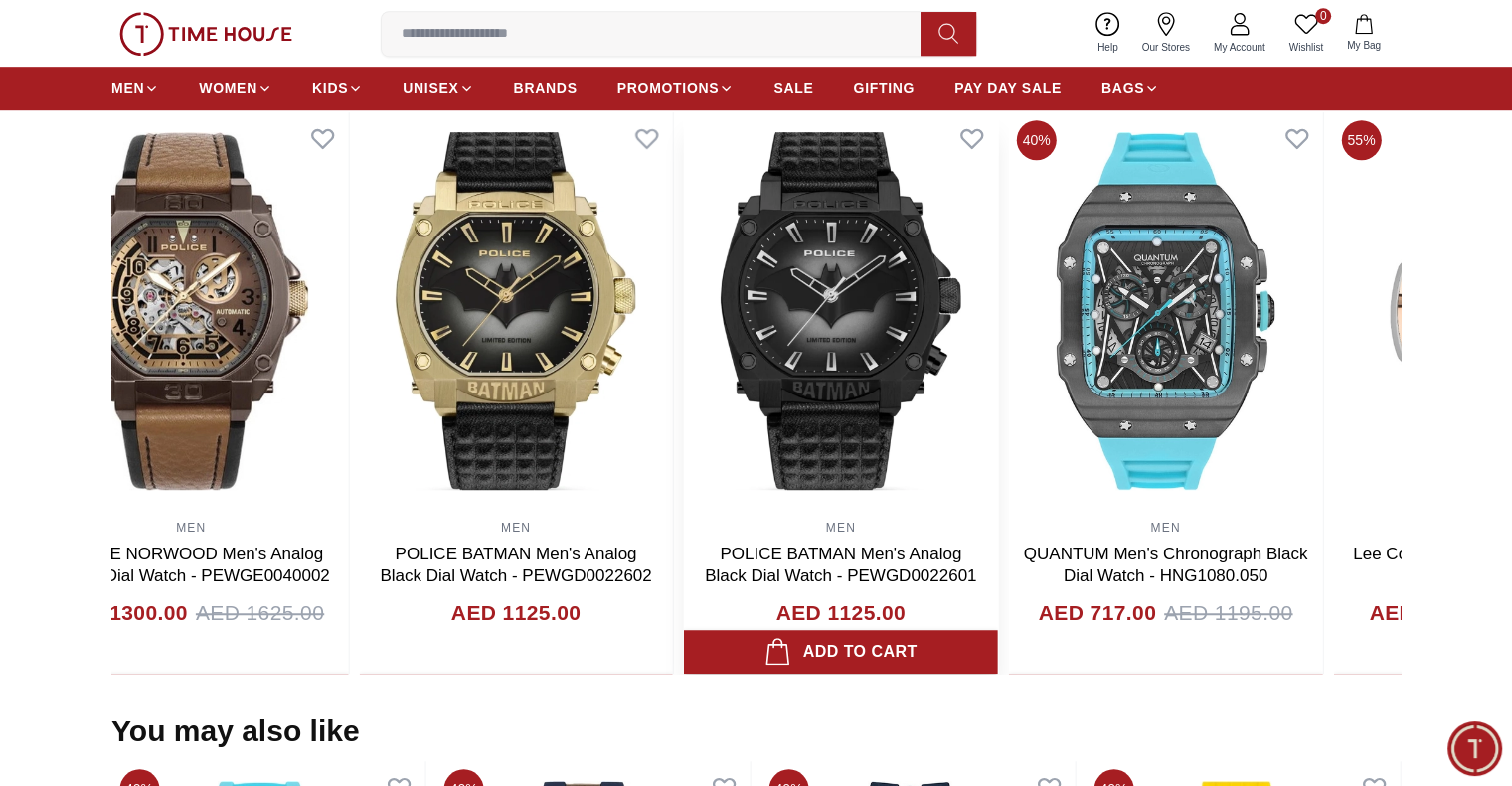 click on "70% MEN ,  WOMEN Slazenger Unisex's Pink Dial Analog Watch - SL.9.6571.3.04 AED [PRICE] AED [PRICE] Add to cart 70% MEN ,  WOMEN Slazenger Unisex's Blue Dial Analog Watch - SL.9.6572.1.02 AED [PRICE] AED [PRICE] Add to cart 30% MEN Kenneth Scott Men's Black Dial Analog Watch - K22009-BSBB AED [PRICE] AED [PRICE] Add to cart 30% MEN Kenneth Scott Men's Black Dial Analog Watch - K22010-BBBB AED [PRICE] AED [PRICE] Add to cart 35% MEN Kenneth Scott Men's White Dial Analog Watch - K22036-TBTW AED [PRICE] AED [PRICE] Add to cart 25% MEN Kenneth Scott Men's Champagne Dial Analog Watch - K23022-GBGC AED [PRICE] AED [PRICE] Add to cart 25% MEN Kenneth Scott Men's Champagne Dial Analog Watch - K23024-GBGCB AED [PRICE] AED [PRICE] Add to cart 25% MEN Kenneth Scott Men's White Dial Analog Watch - K23025-GBGW AED [PRICE] AED [PRICE] Add to cart 25% MEN Kenneth Scott Men's Champagne Dial Analog Watch - K23026-GBGC AED [PRICE] AED [PRICE] Add to cart 25% MEN Kenneth Scott Men's Champagne Dial Analog Watch - K23027-GBGC AED [PRICE] AED [PRICE] 30%" at bounding box center [756, 393] 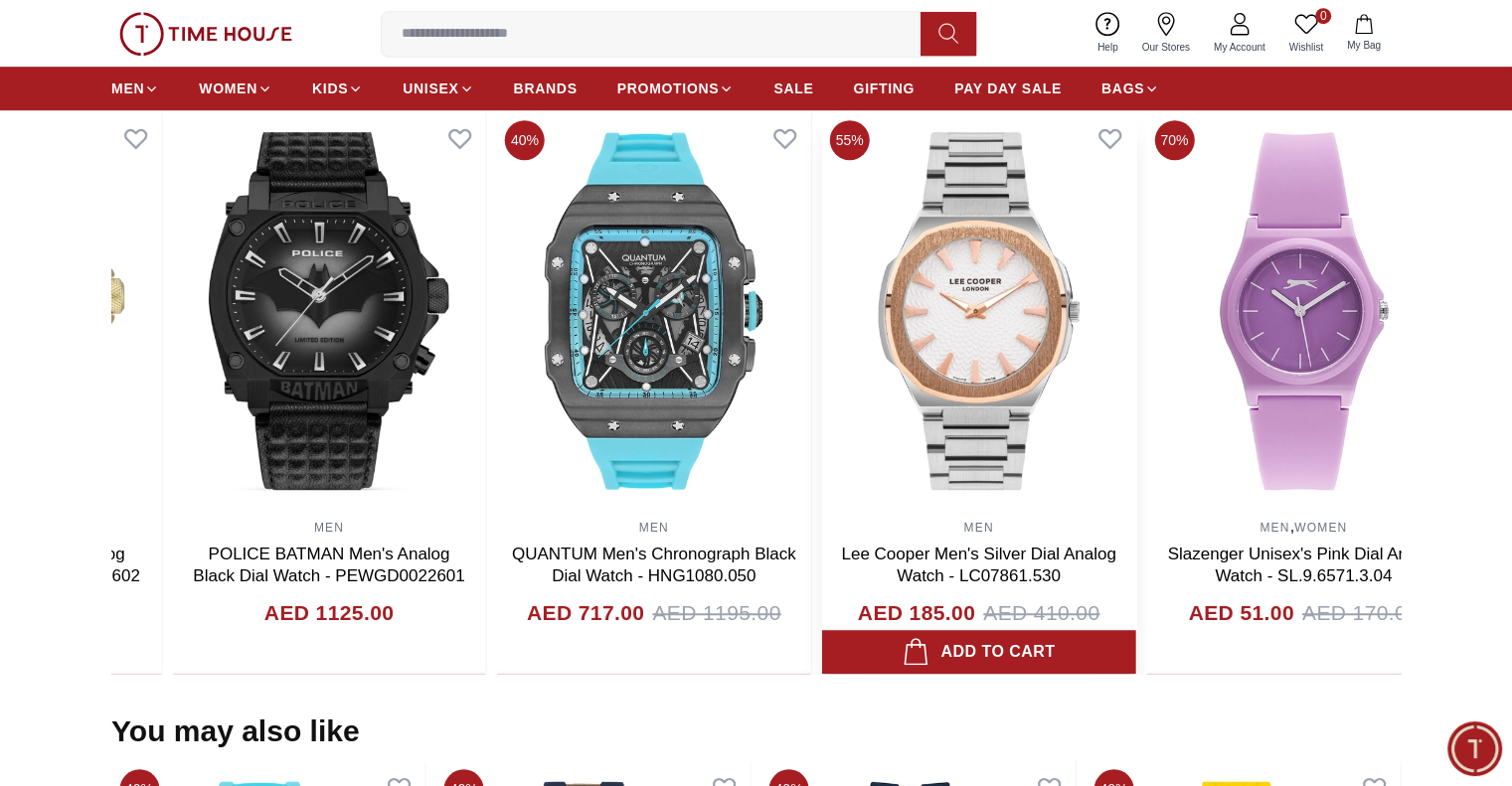 click at bounding box center (979, 311) 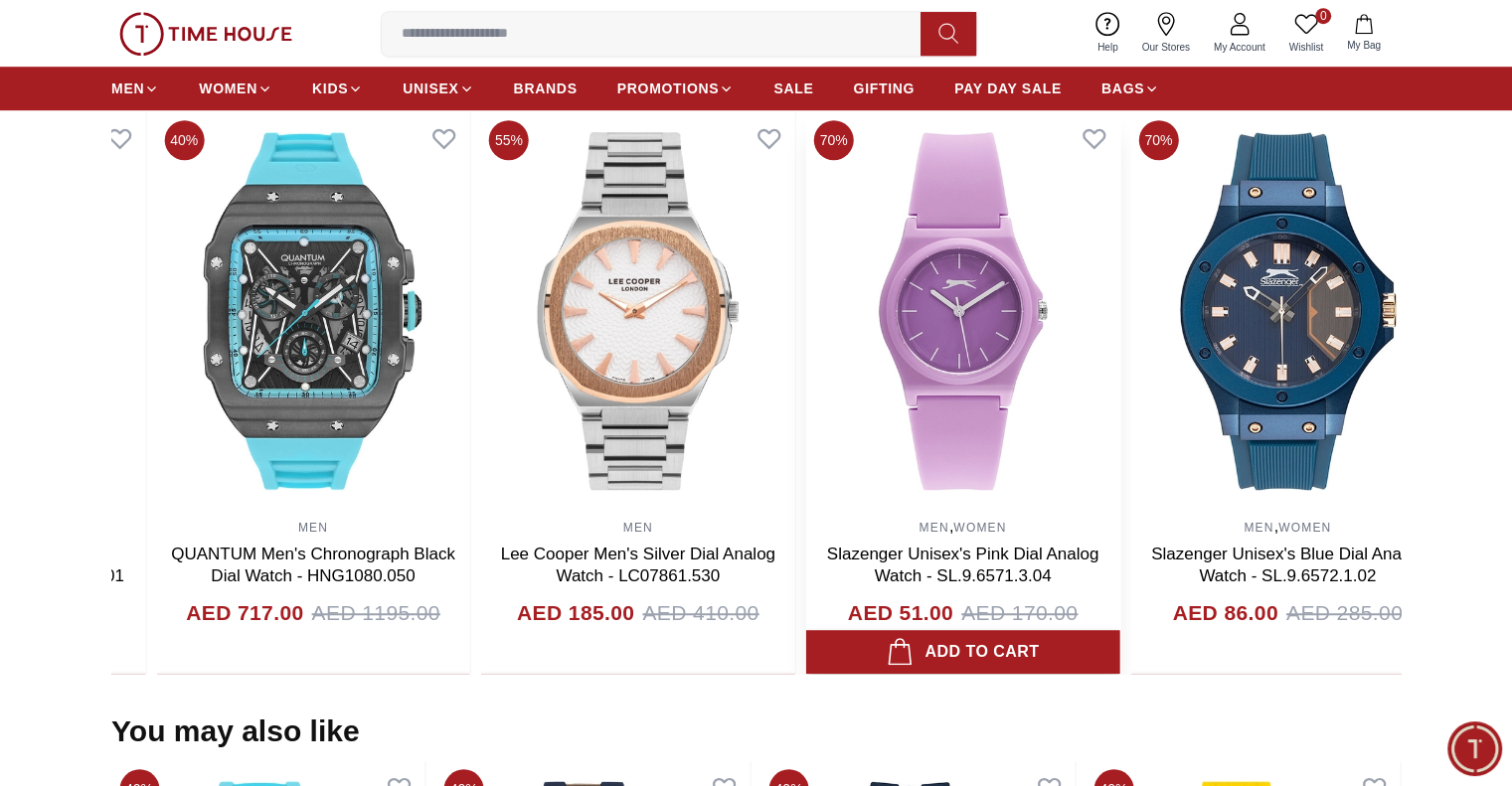 click at bounding box center [963, 311] 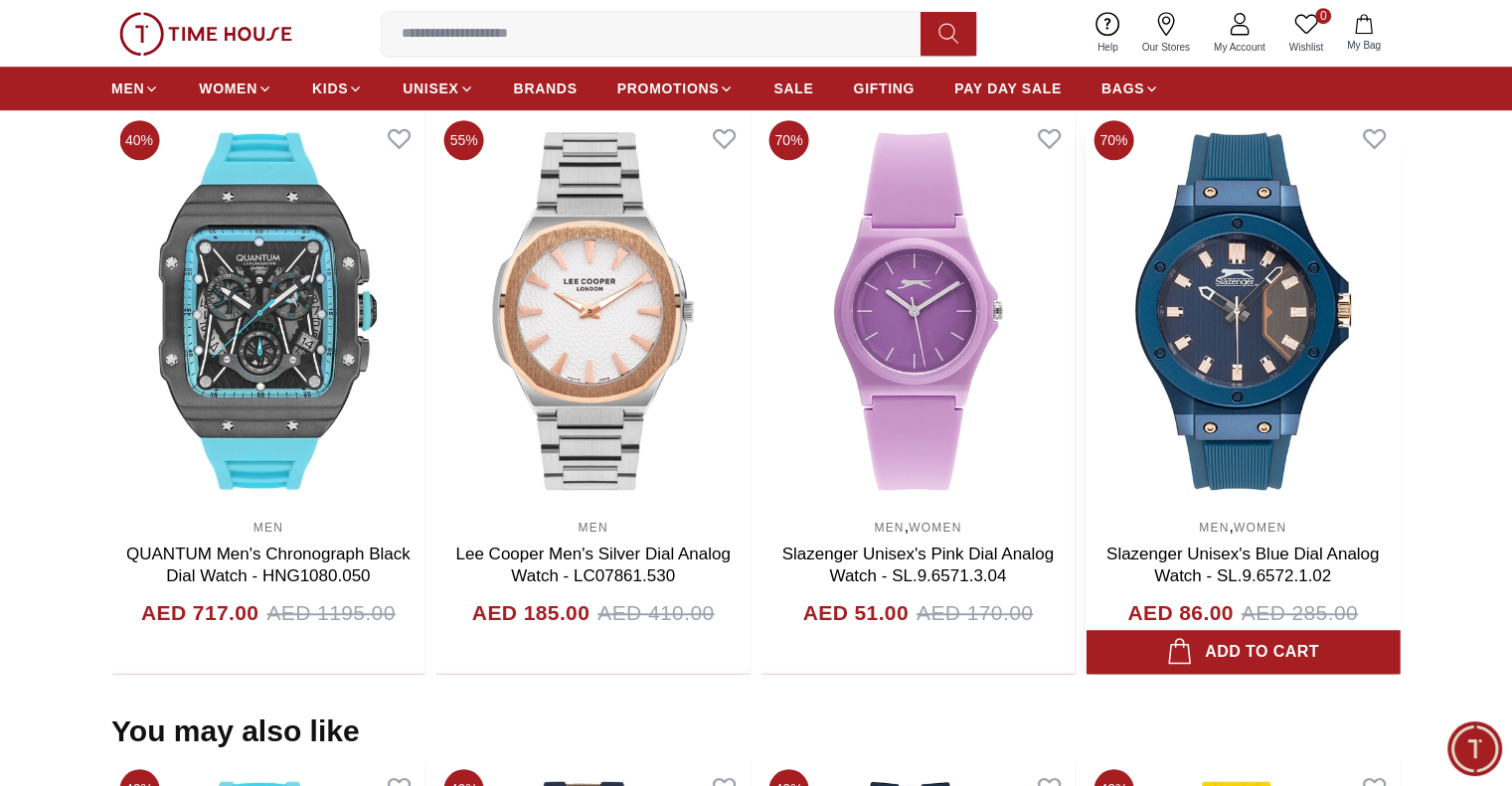 click at bounding box center [1243, 311] 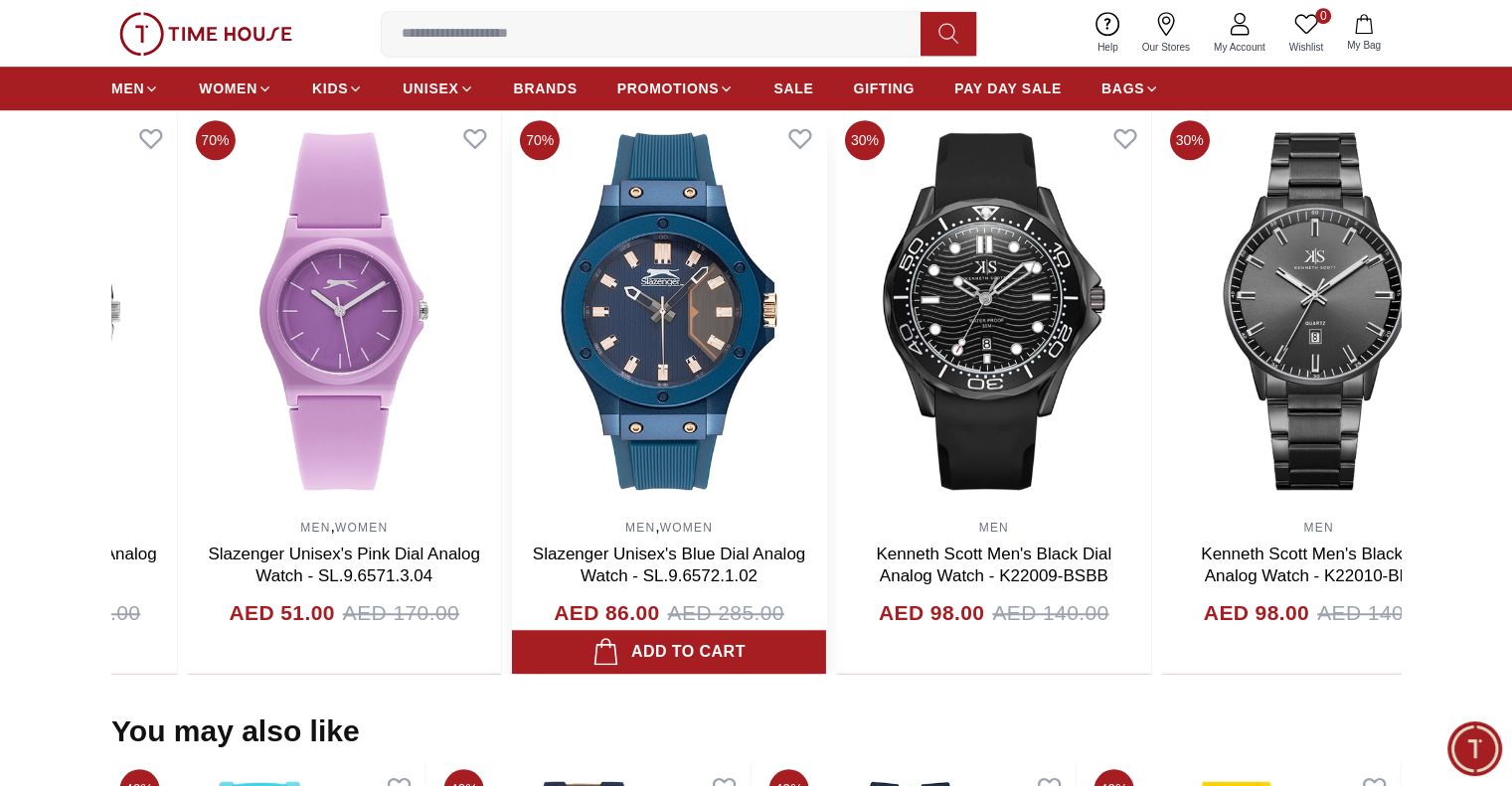 click on "35% MEN Kenneth Scott Men's White Dial Analog Watch - K22036-TBTW AED [PRICE] AED [PRICE] Add to cart 25% MEN Kenneth Scott Men's Champagne Dial Analog Watch - K23022-GBGC AED [PRICE] AED [PRICE] Add to cart 25% MEN Kenneth Scott Men's Champagne Dial Analog Watch - K23024-GBGCB AED [PRICE] AED [PRICE] Add to cart 25% MEN Kenneth Scott Men's White Dial Analog Watch - K23025-GBGW AED [PRICE] AED [PRICE] Add to cart 25% MEN Kenneth Scott Men's Champagne Dial Analog Watch - K23026-GBGC AED [PRICE] AED [PRICE] Add to cart 25% MEN Kenneth Scott Men's Champagne Dial Analog Watch - K23027-GBGC AED [PRICE] AED [PRICE] Add to cart 30% MEN Kenneth Scott Men's Black  Dial Analog Watch - K23028-SBSB AED [PRICE] AED [PRICE] Add to cart 25% MEN Kenneth Scott Men's Champagne Dial Analog Watch - K23029-GBGC AED [PRICE] AED [PRICE] Add to cart 20% MEN Kenneth Scott Men's Champagne Dial Analog Watch - K23030-GBGC AED [PRICE] AED [PRICE] Add to cart 20% MEN Kenneth Scott Men's White Dial Analog Watch - K23040-RLDW AED [PRICE] AED [PRICE] Add to cart" at bounding box center [-7614, 393] 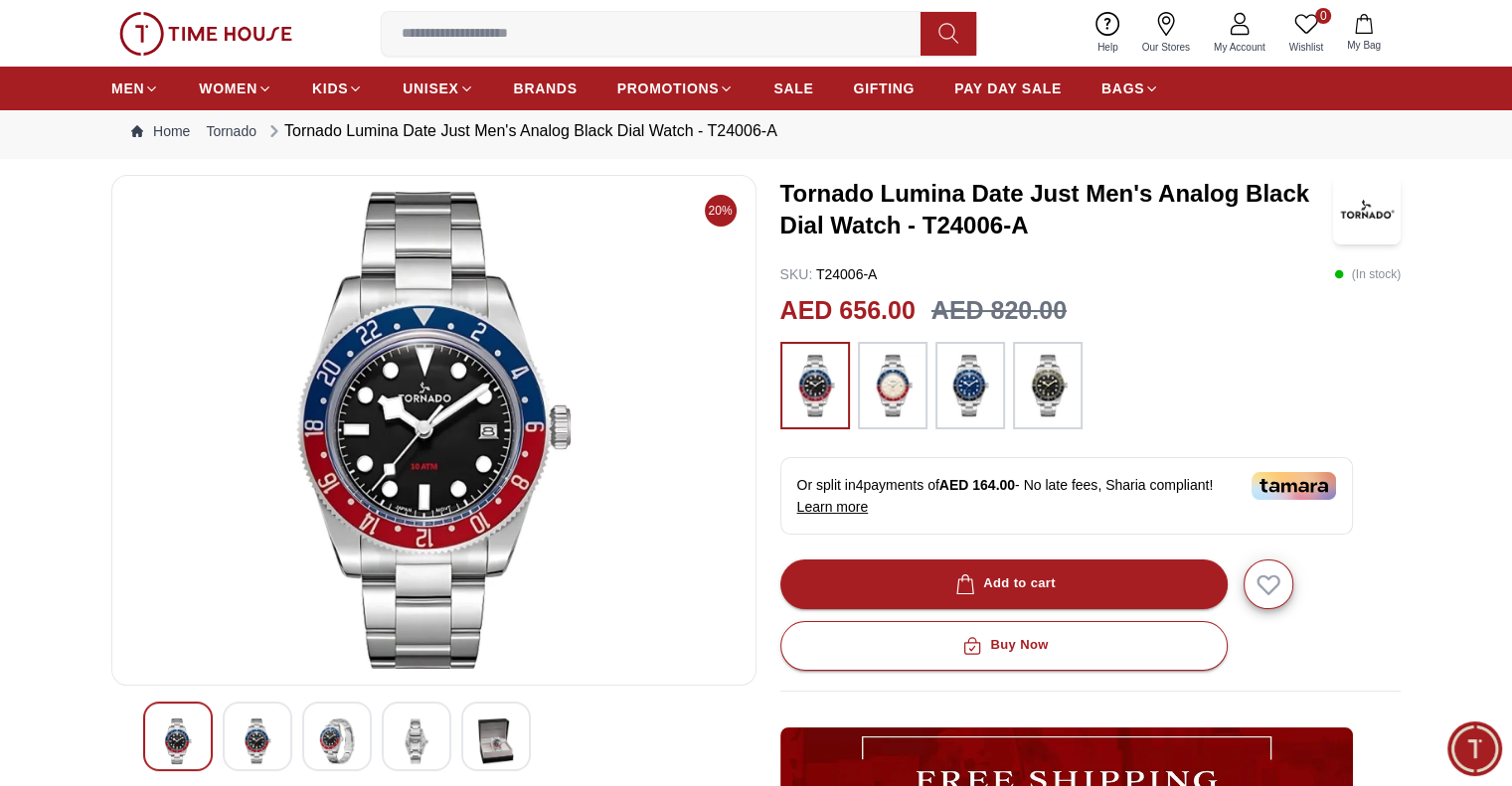 scroll, scrollTop: 0, scrollLeft: 0, axis: both 